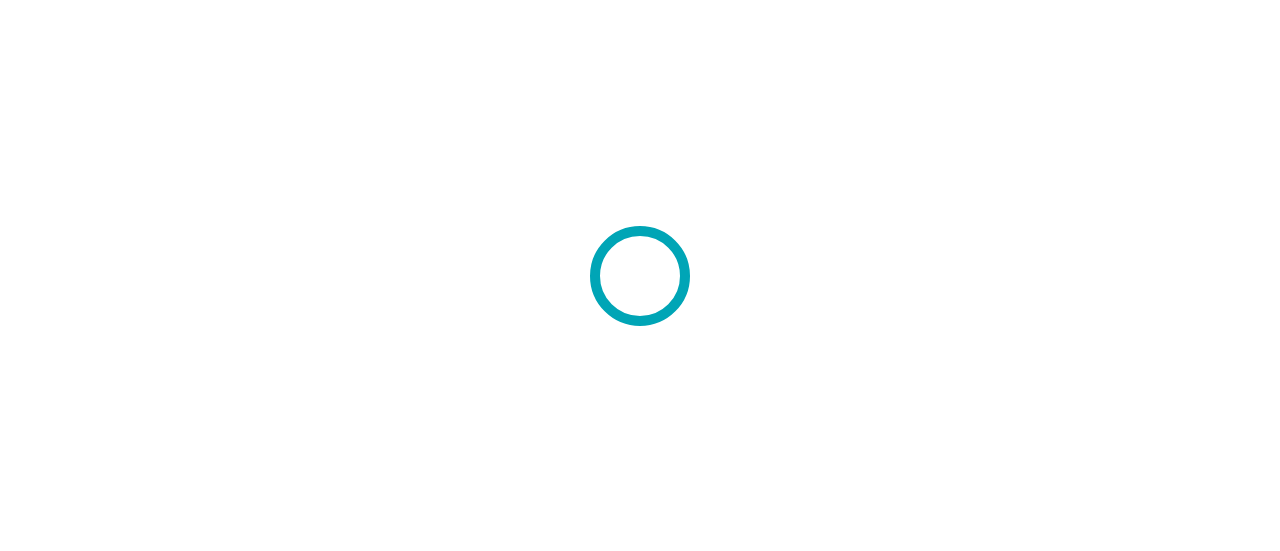 scroll, scrollTop: 0, scrollLeft: 0, axis: both 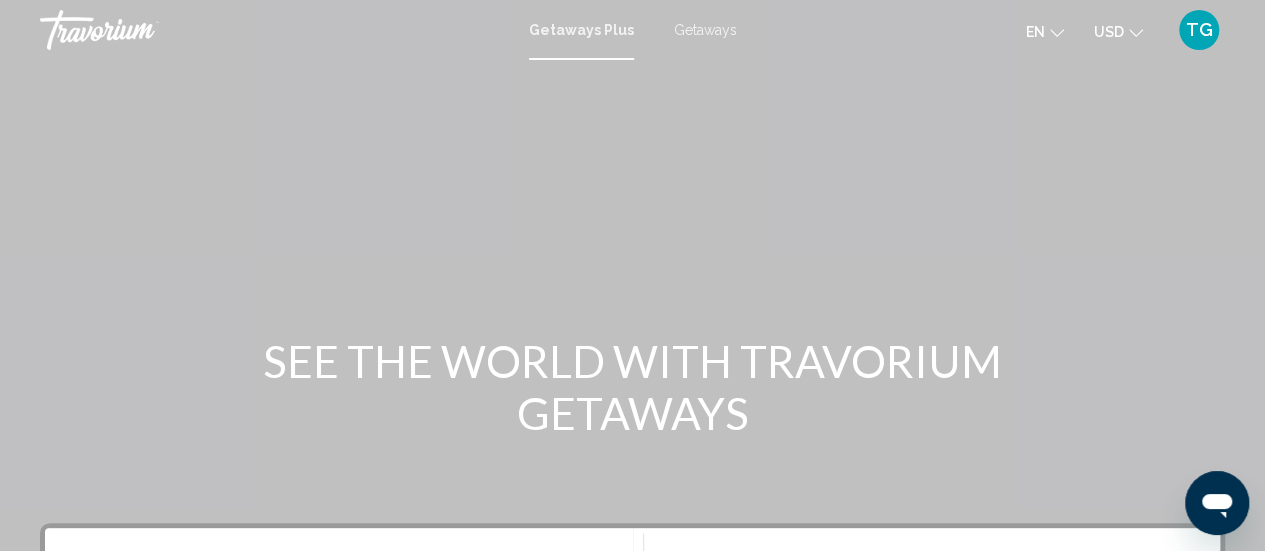click 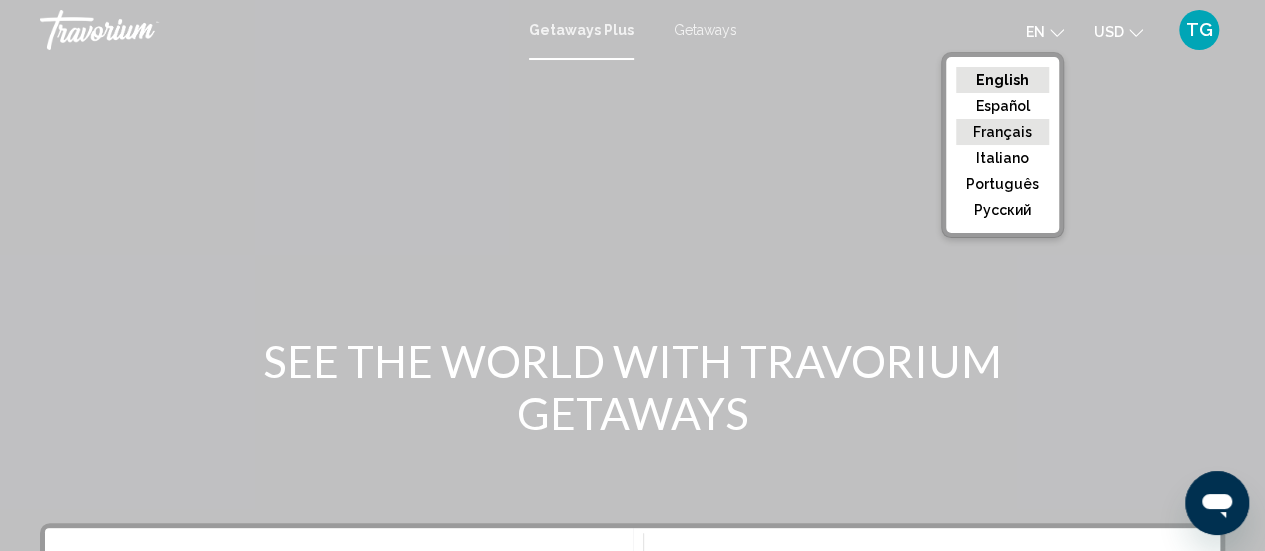 click on "Français" 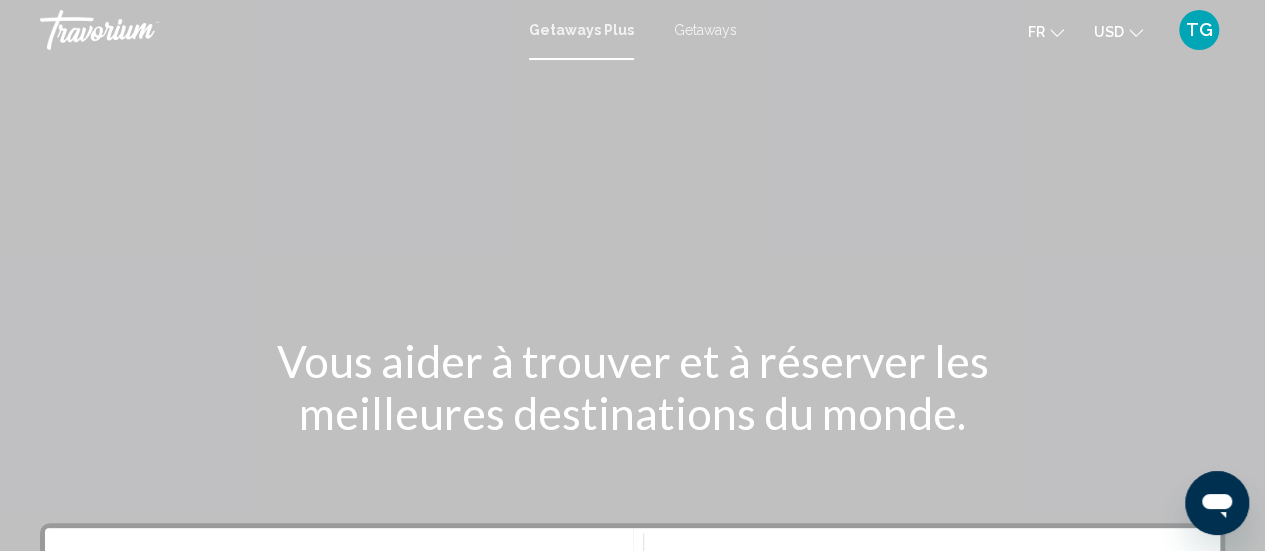 click 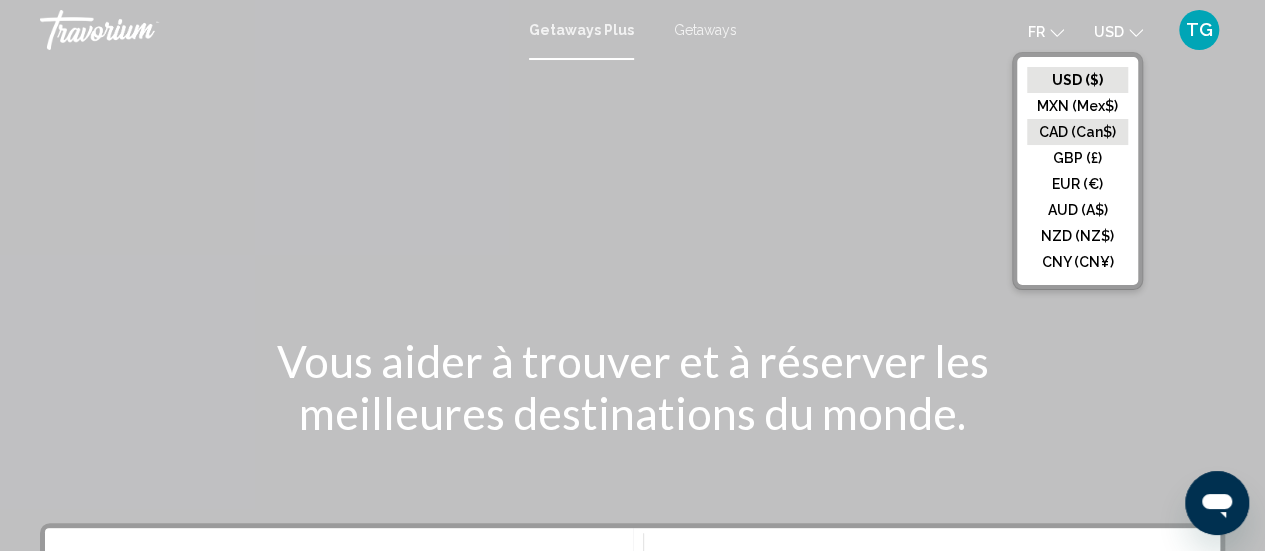 click on "CAD (Can$)" 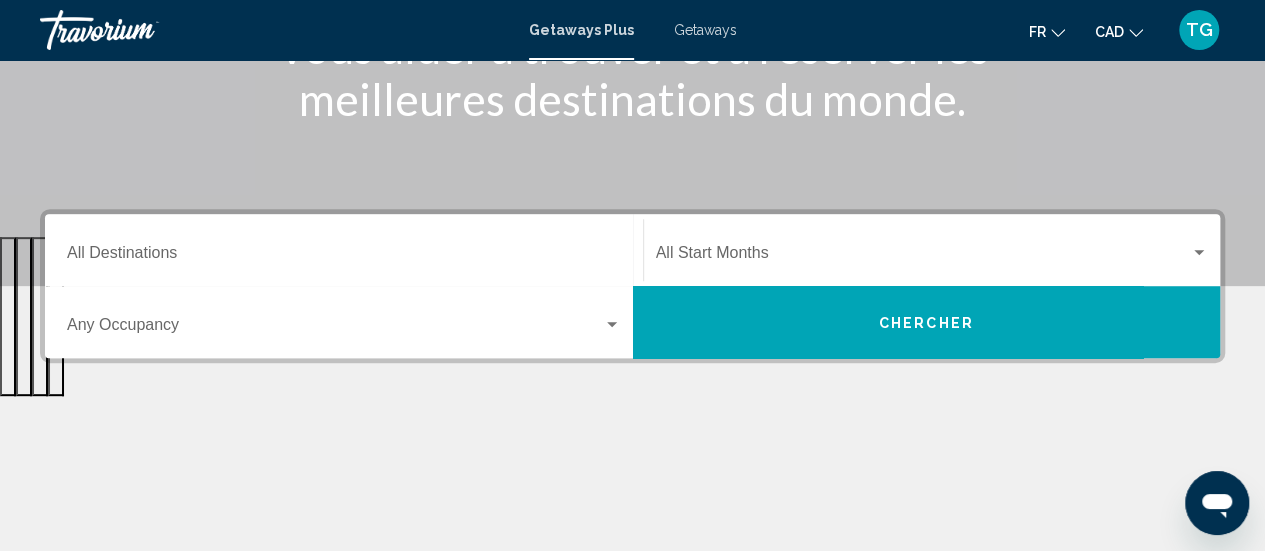 scroll, scrollTop: 270, scrollLeft: 0, axis: vertical 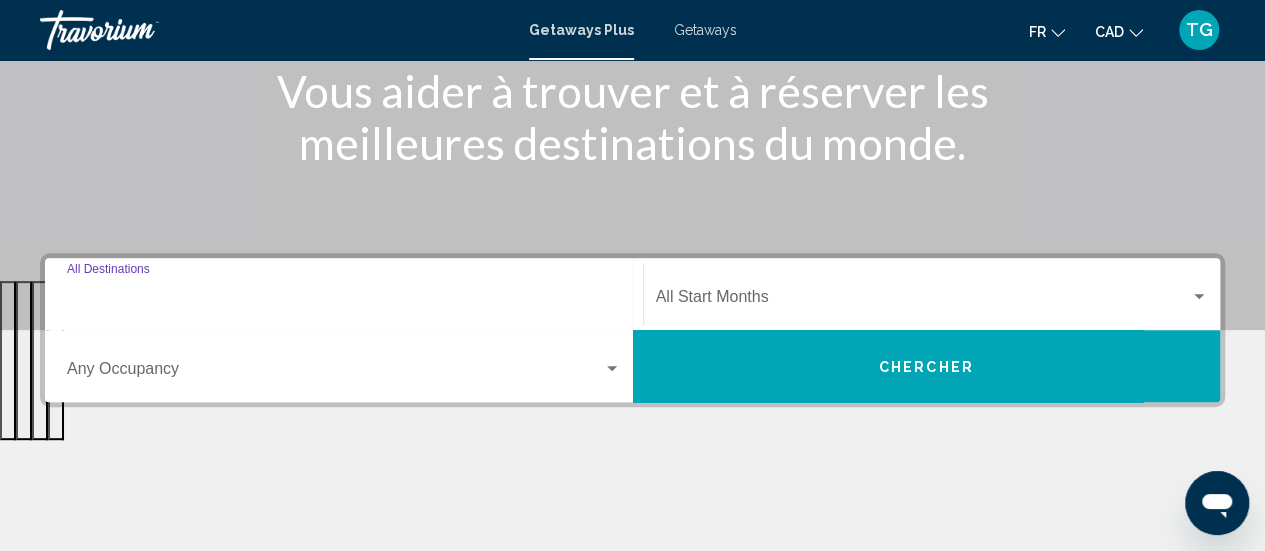 click on "Destination All Destinations" at bounding box center (344, 301) 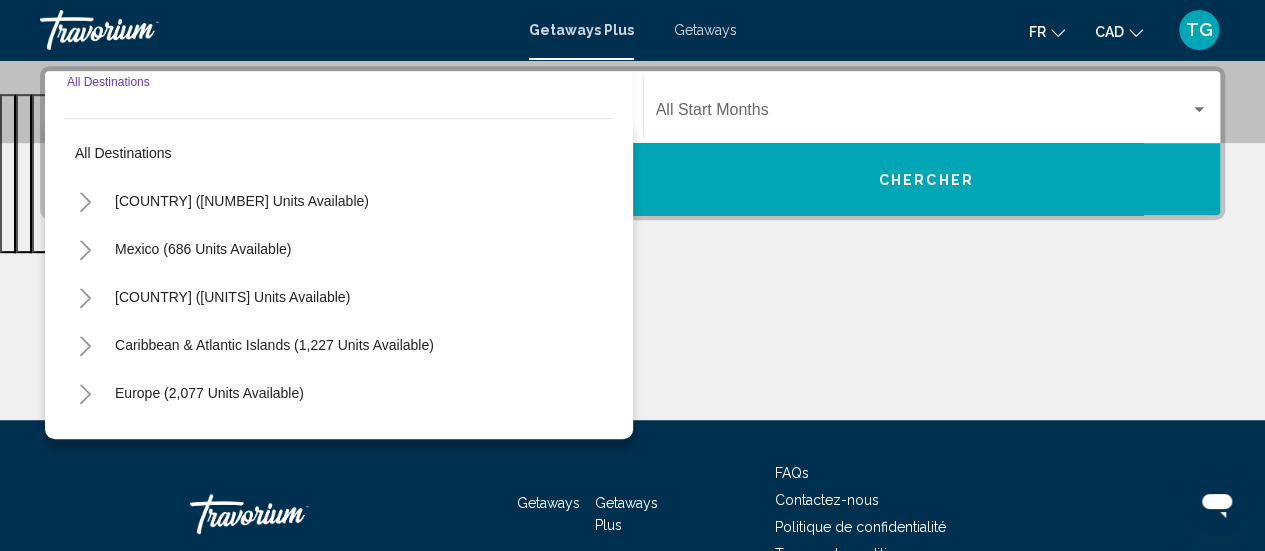 scroll, scrollTop: 458, scrollLeft: 0, axis: vertical 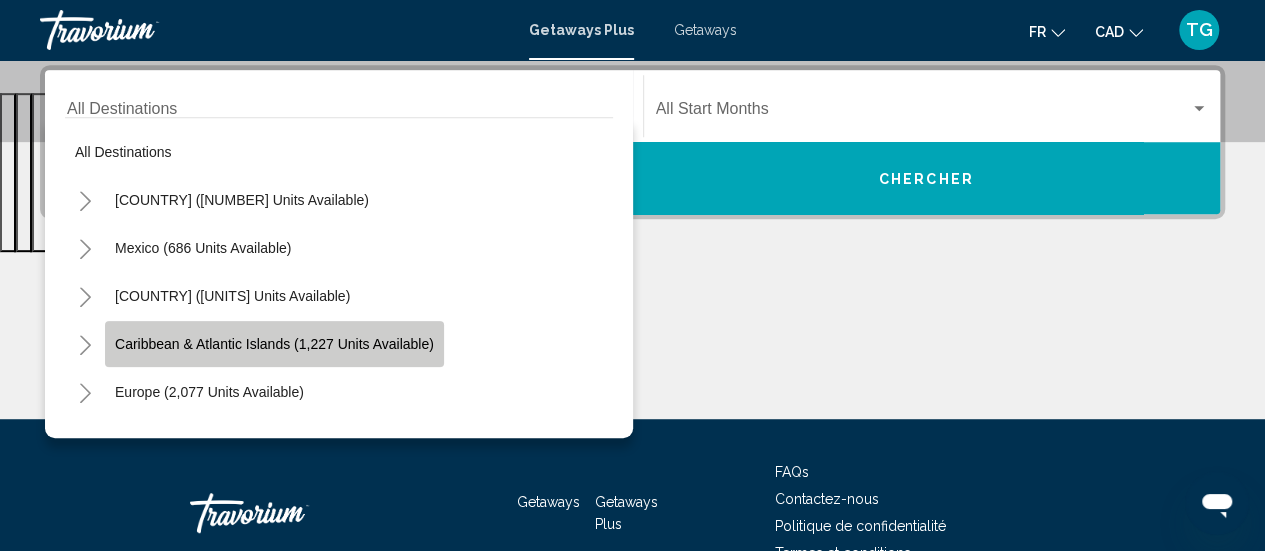 click on "Caribbean & Atlantic Islands (1,227 units available)" 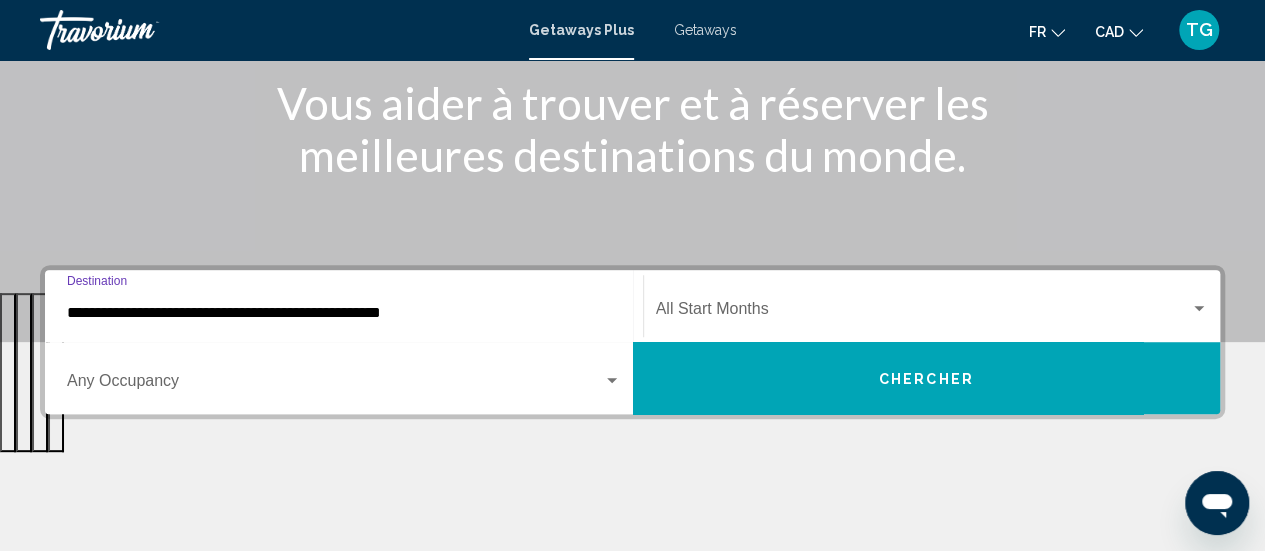 scroll, scrollTop: 158, scrollLeft: 0, axis: vertical 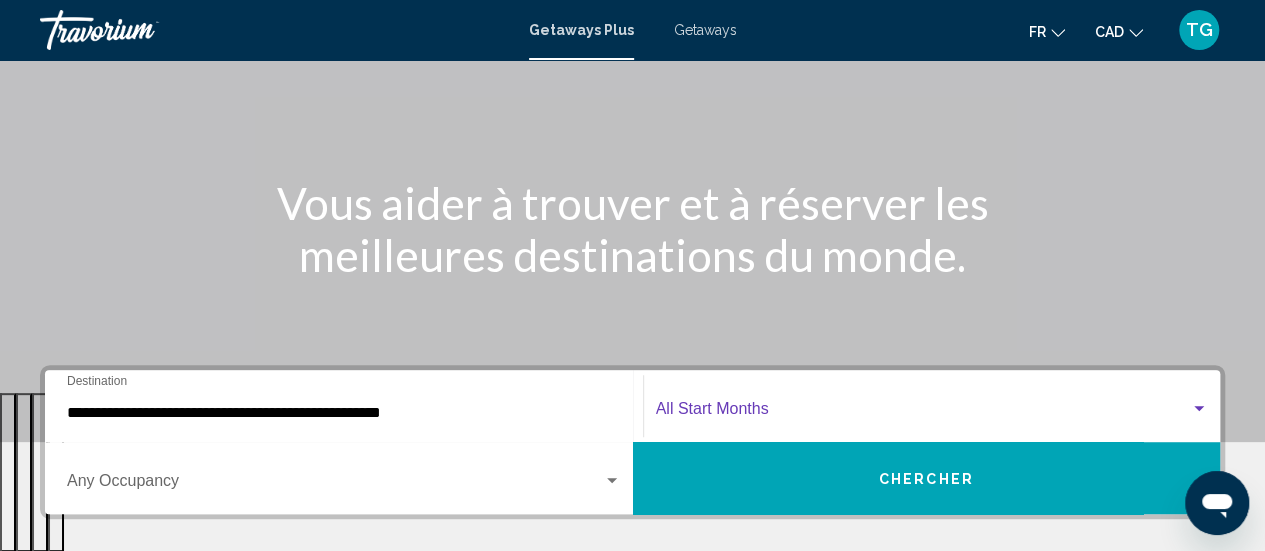click at bounding box center (923, 413) 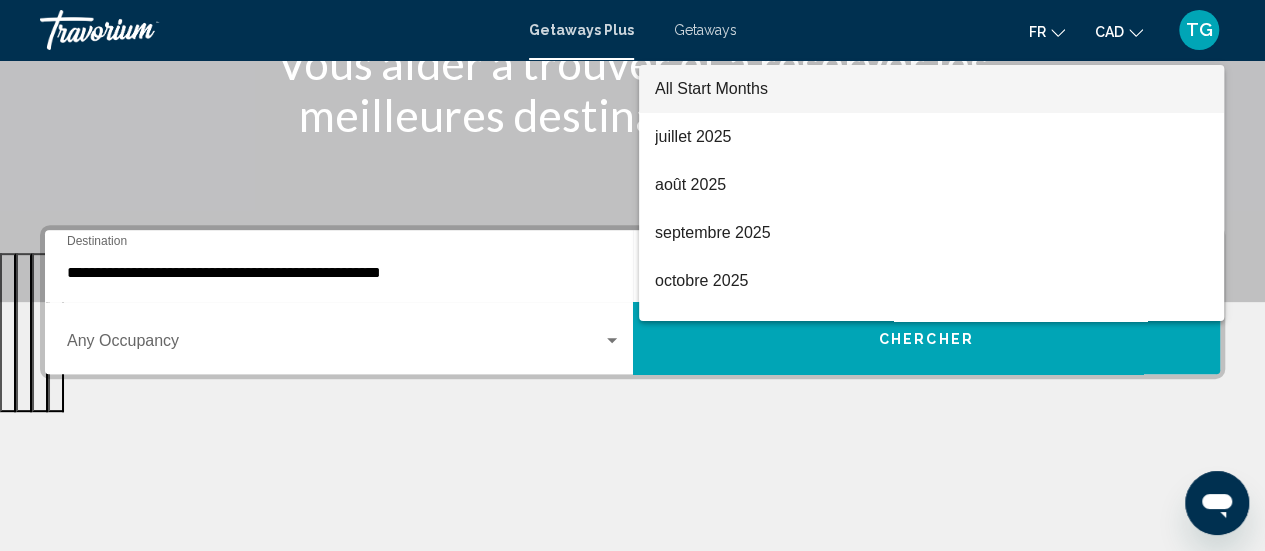 scroll, scrollTop: 258, scrollLeft: 0, axis: vertical 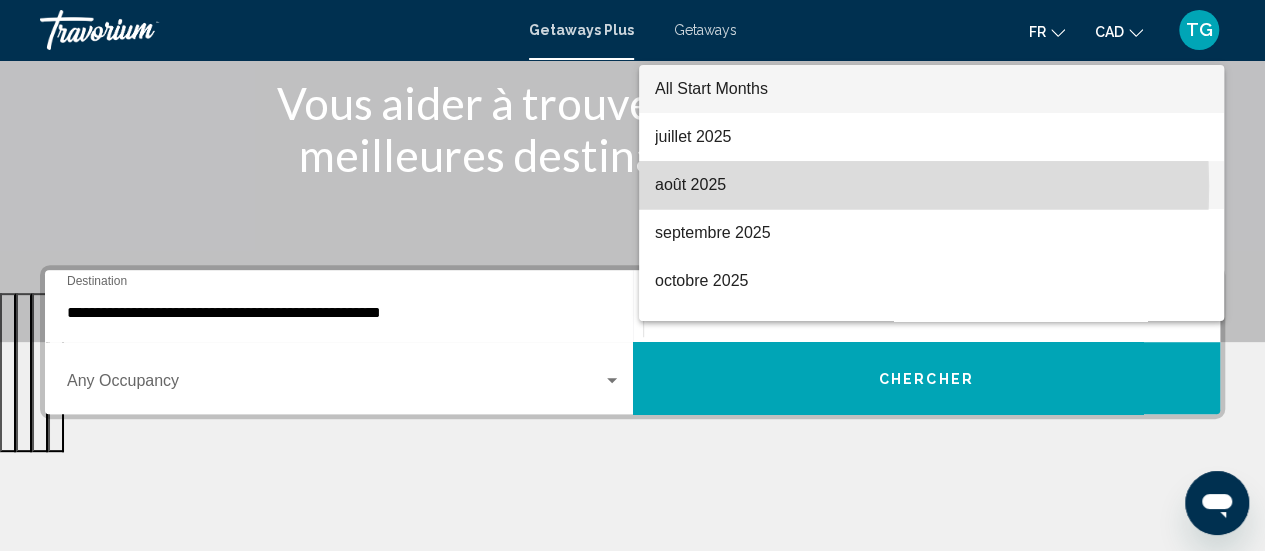 click on "août 2025" at bounding box center [931, 185] 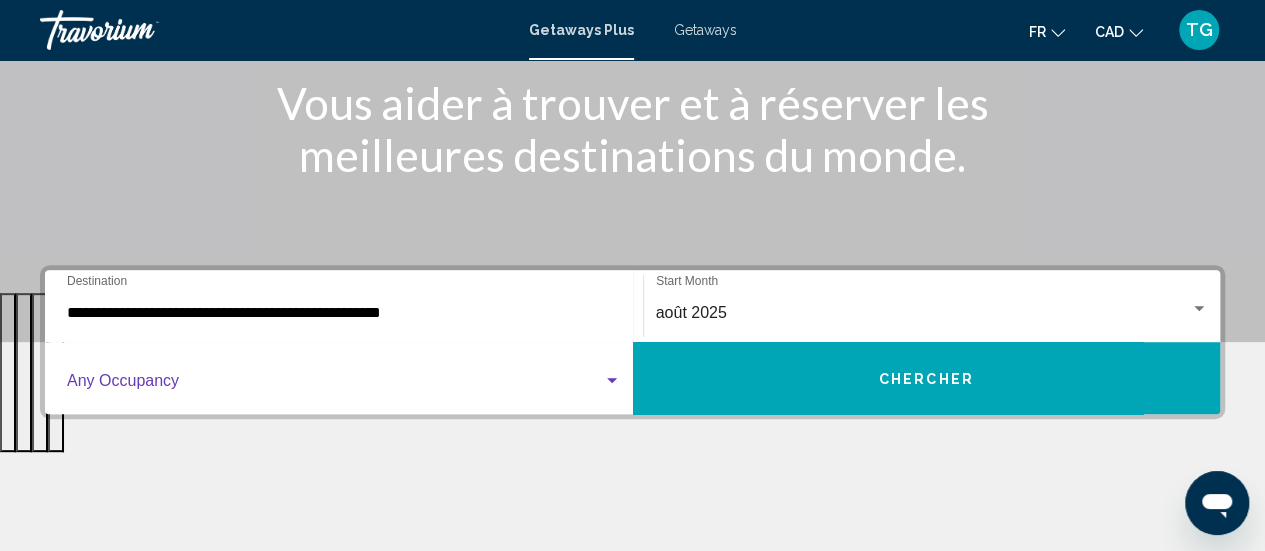 click at bounding box center [612, 381] 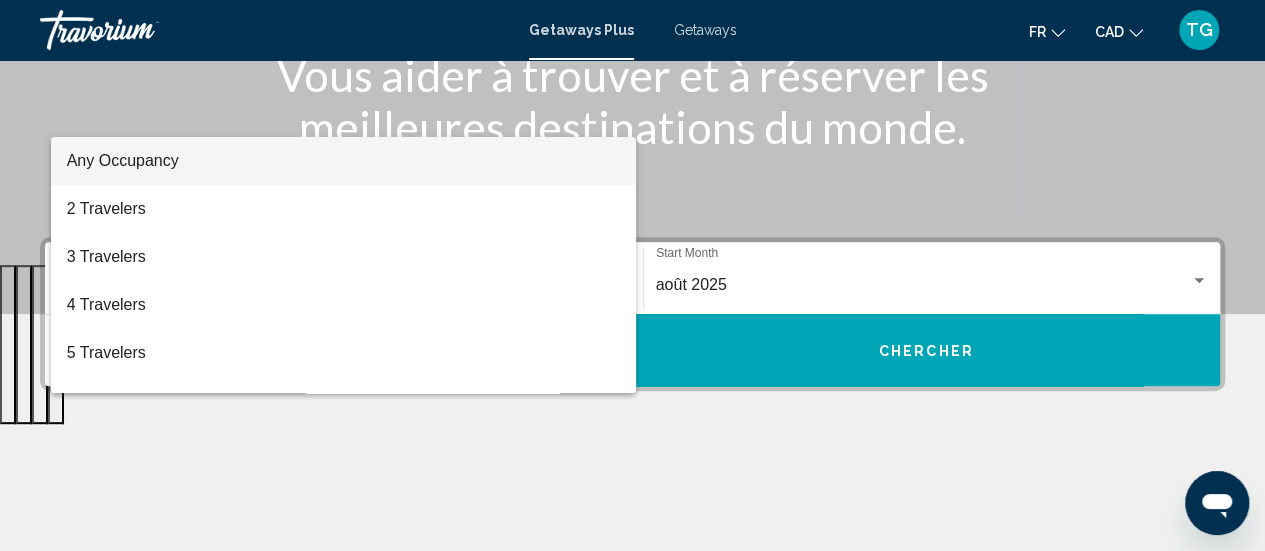 scroll, scrollTop: 258, scrollLeft: 0, axis: vertical 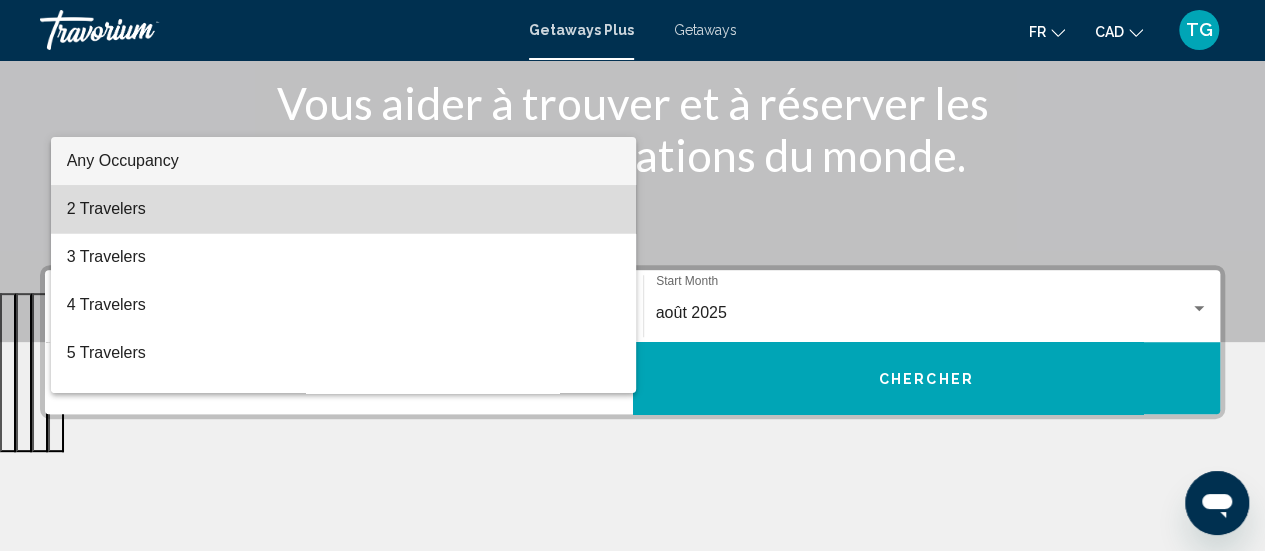 click on "2 Travelers" at bounding box center (344, 209) 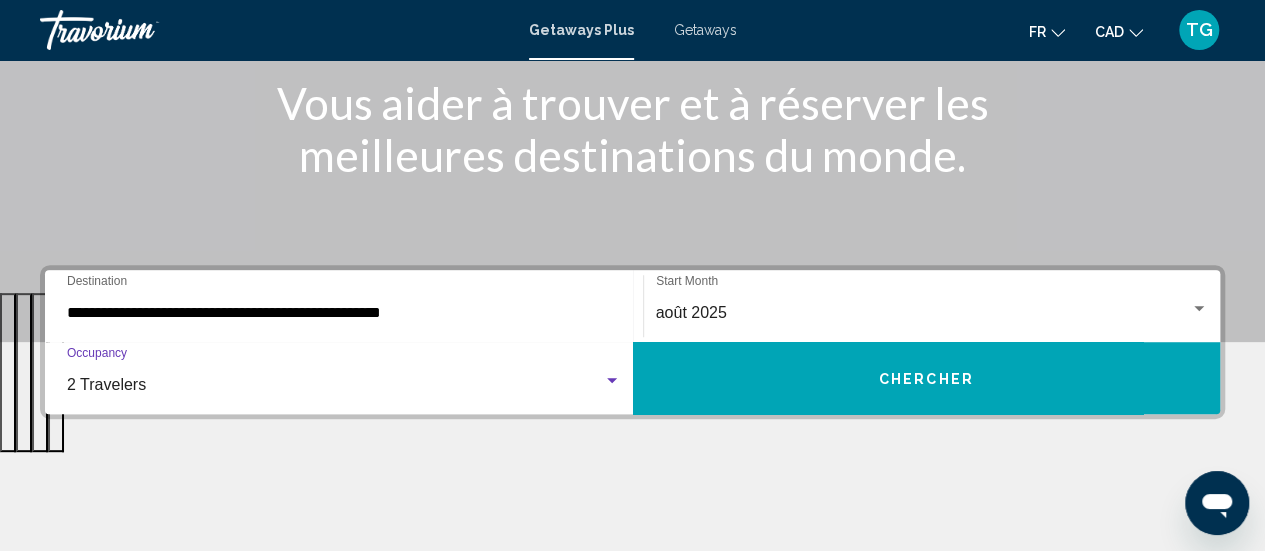 click on "Chercher" at bounding box center [927, 378] 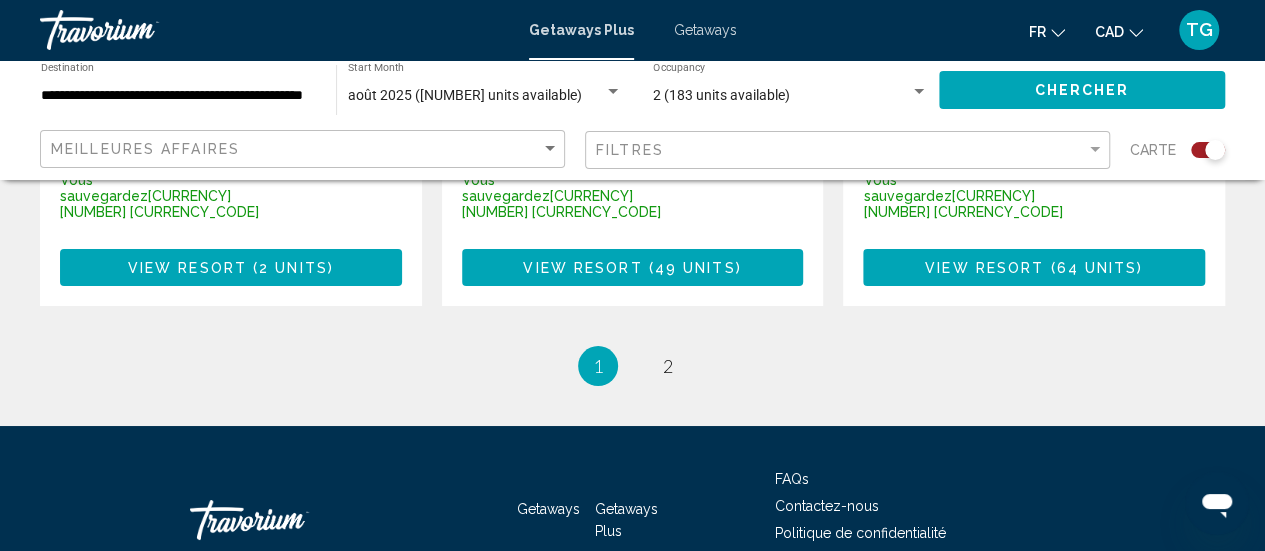 scroll, scrollTop: 3532, scrollLeft: 0, axis: vertical 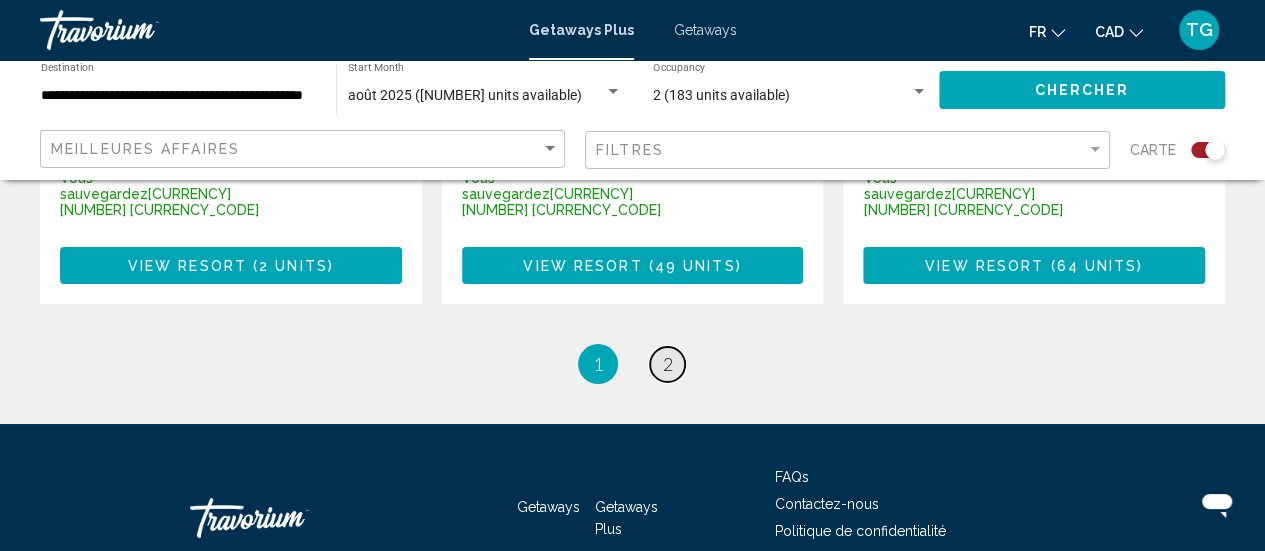 click on "2" at bounding box center (668, 364) 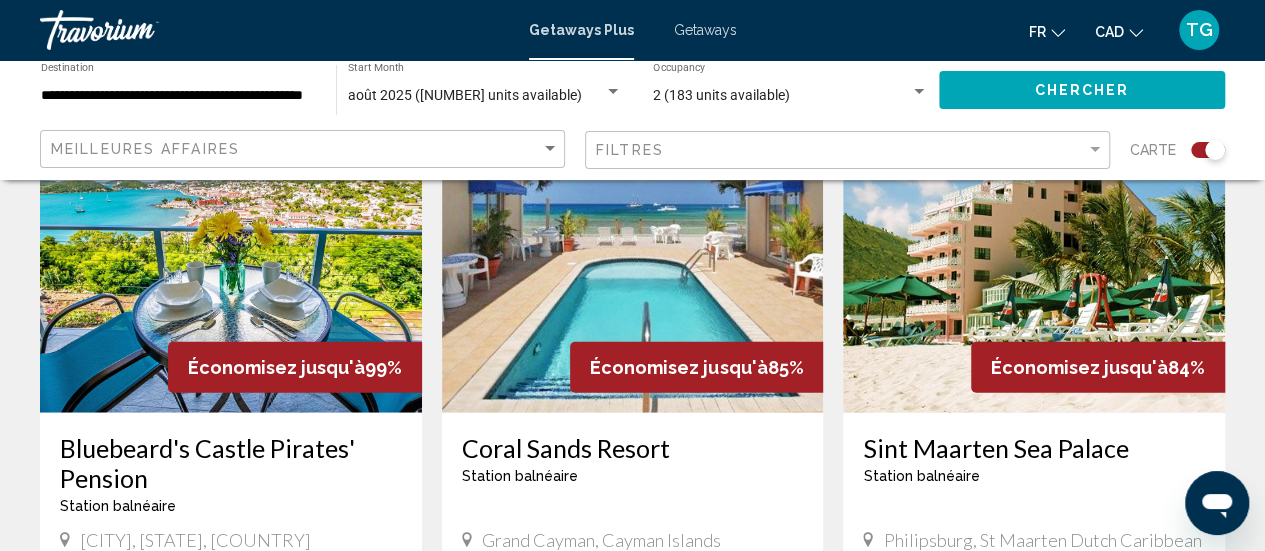 scroll, scrollTop: 2200, scrollLeft: 0, axis: vertical 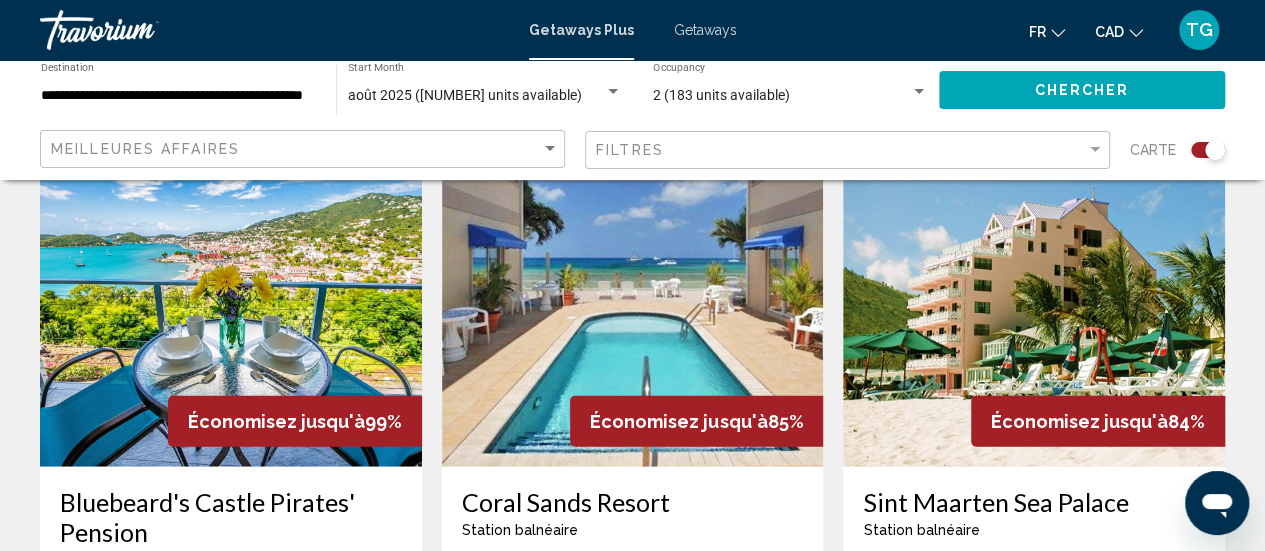 click at bounding box center [1034, 307] 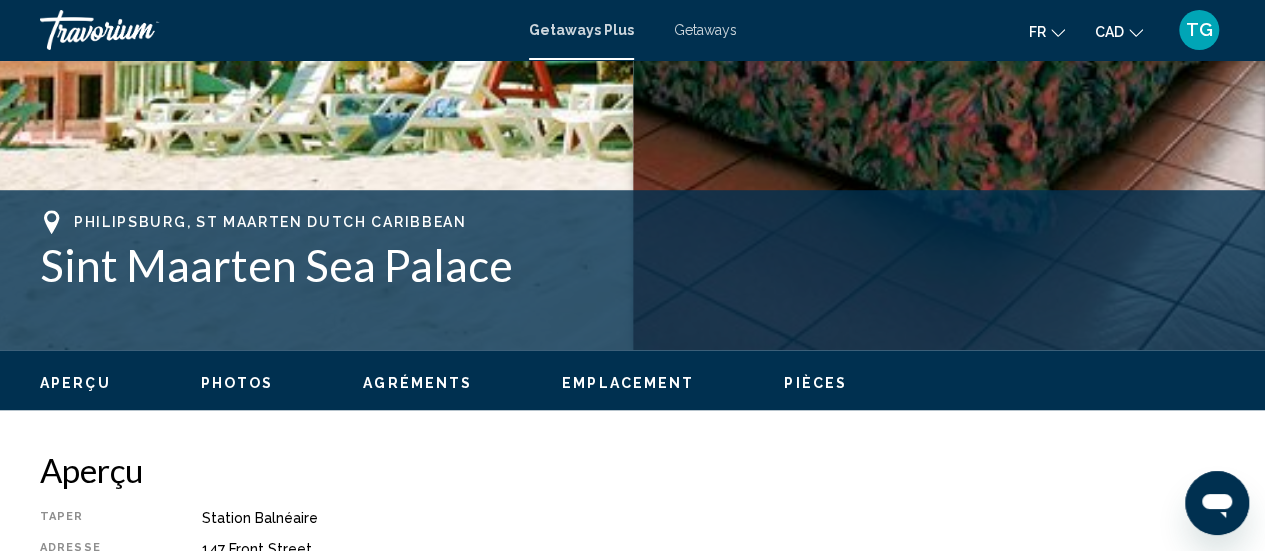 scroll, scrollTop: 659, scrollLeft: 0, axis: vertical 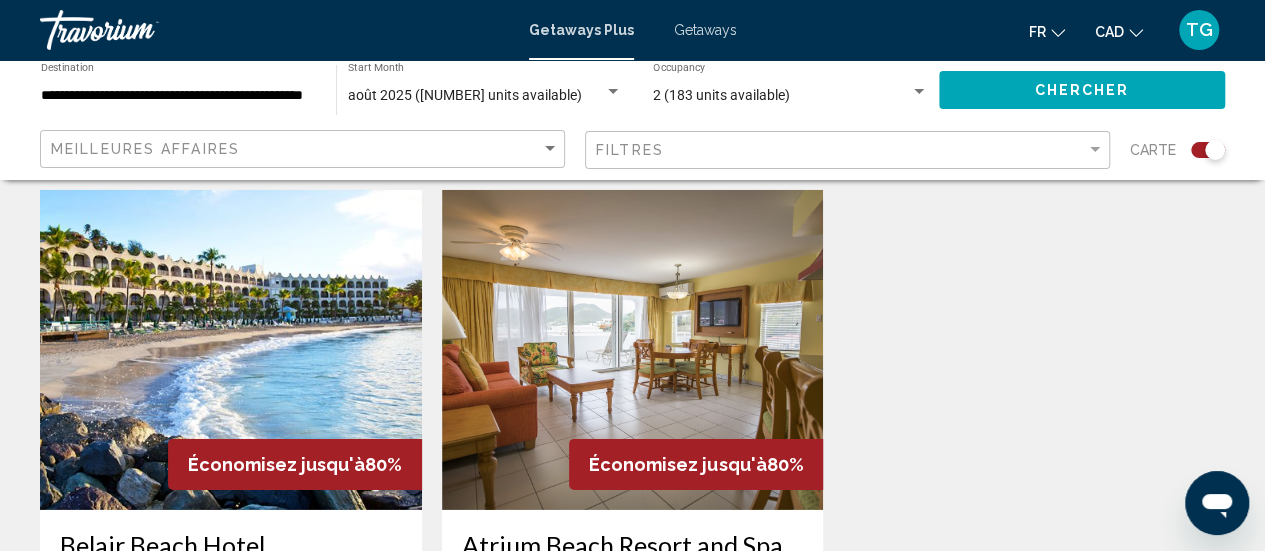 click at bounding box center (231, 350) 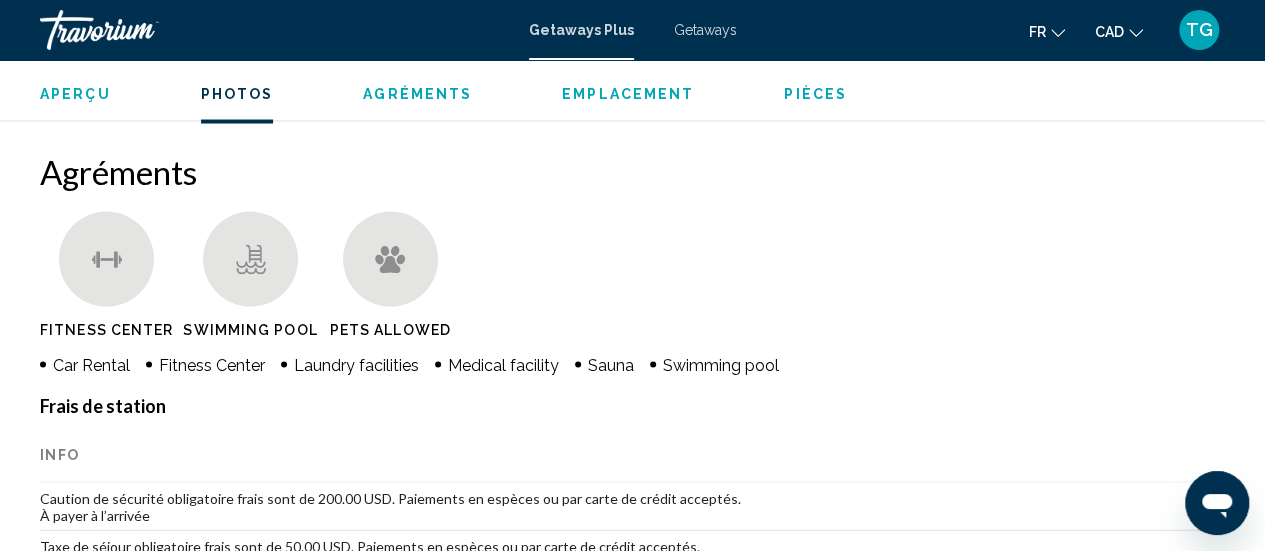 scroll, scrollTop: 1659, scrollLeft: 0, axis: vertical 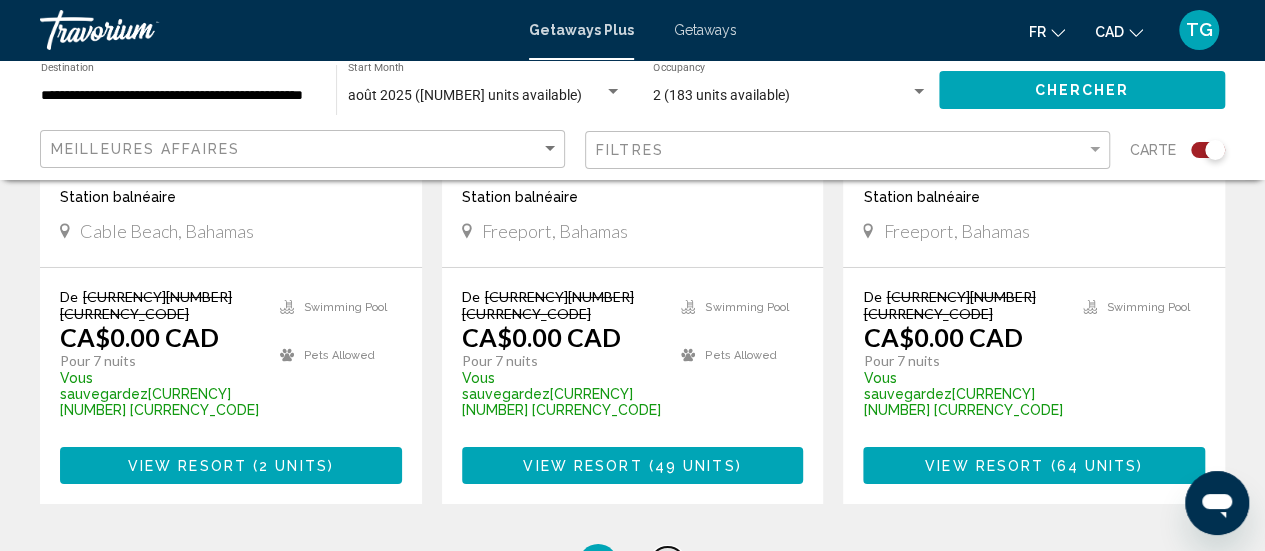 click on "page  2" at bounding box center (667, 564) 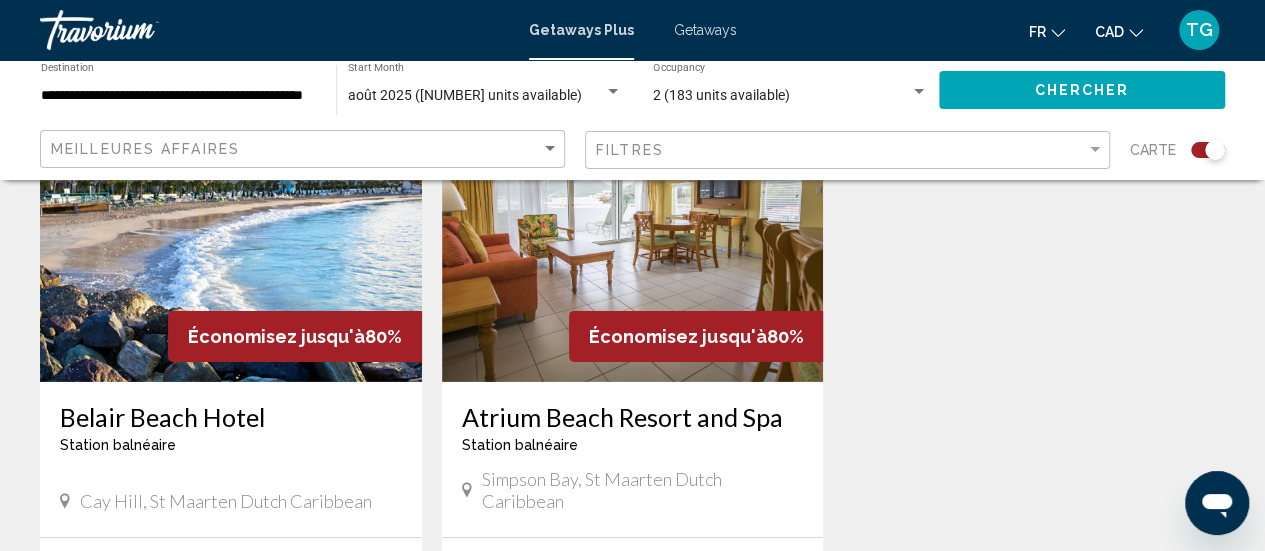 scroll, scrollTop: 3100, scrollLeft: 0, axis: vertical 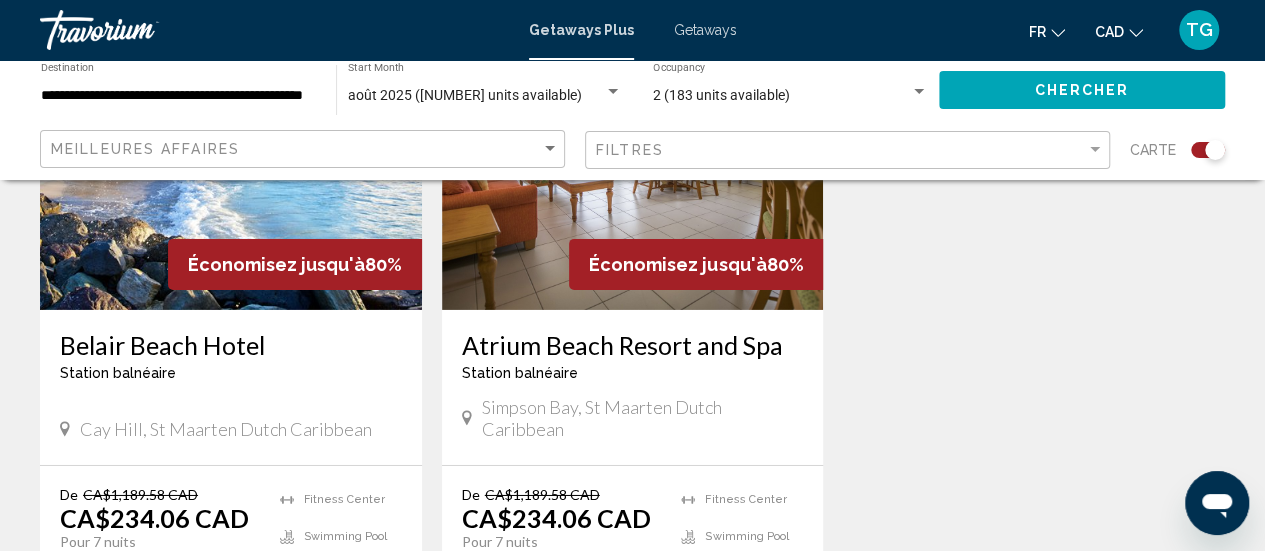 click at bounding box center [633, 150] 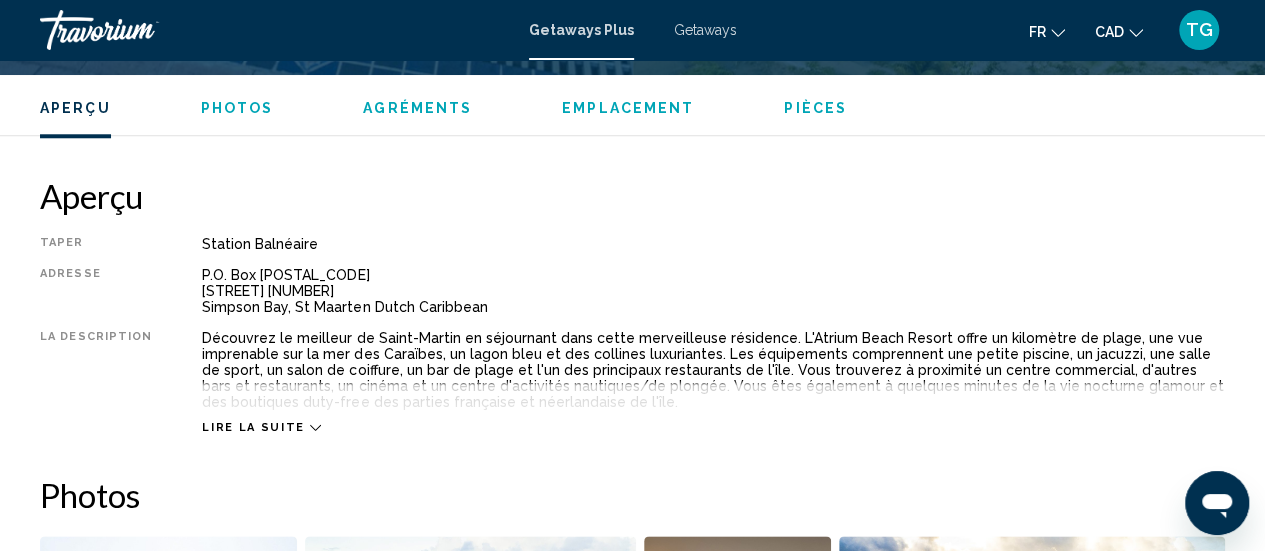 scroll, scrollTop: 959, scrollLeft: 0, axis: vertical 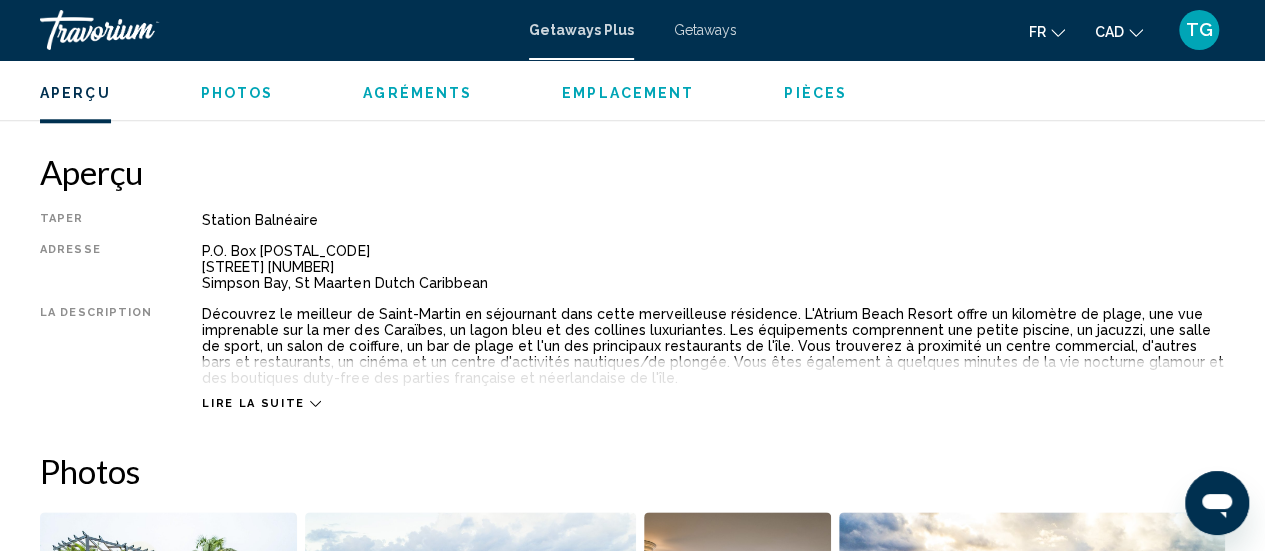 click 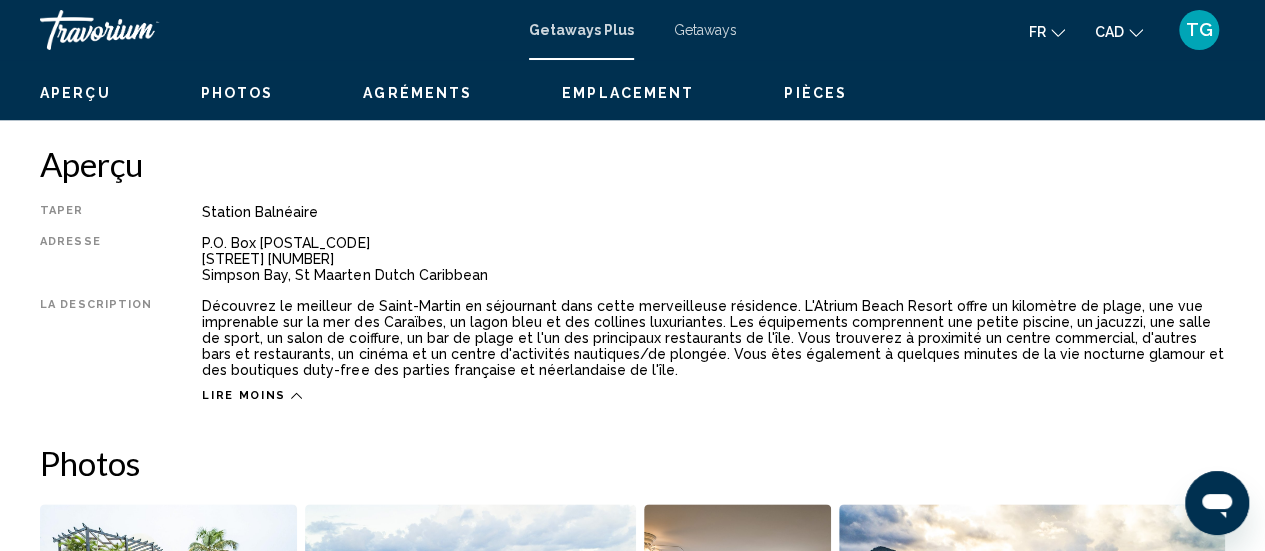 scroll, scrollTop: 859, scrollLeft: 0, axis: vertical 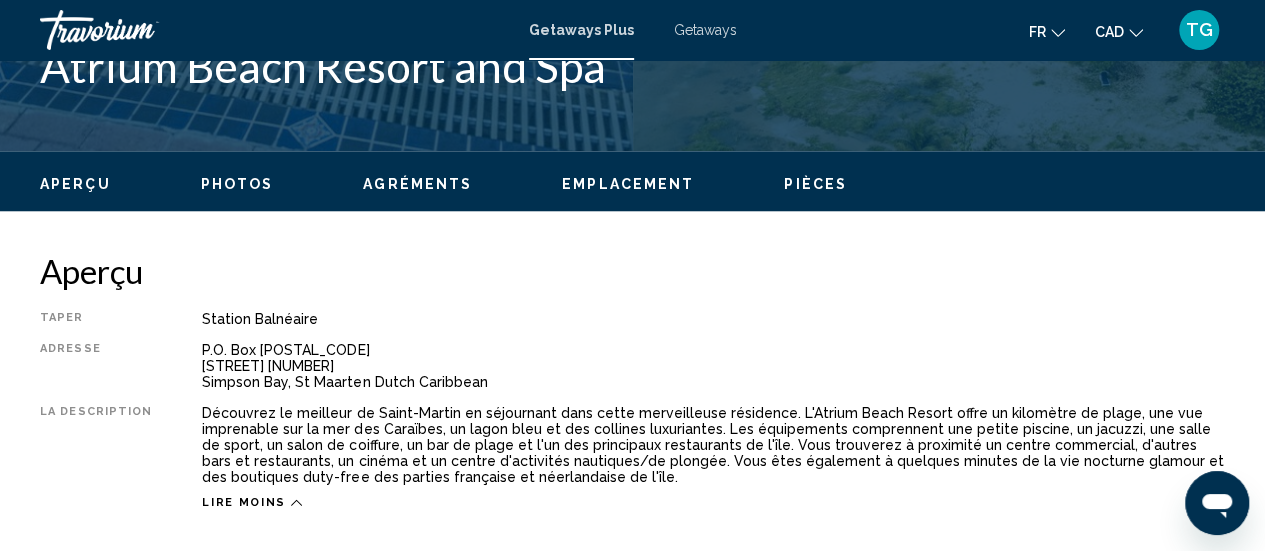 click on "Getaways" at bounding box center [705, 30] 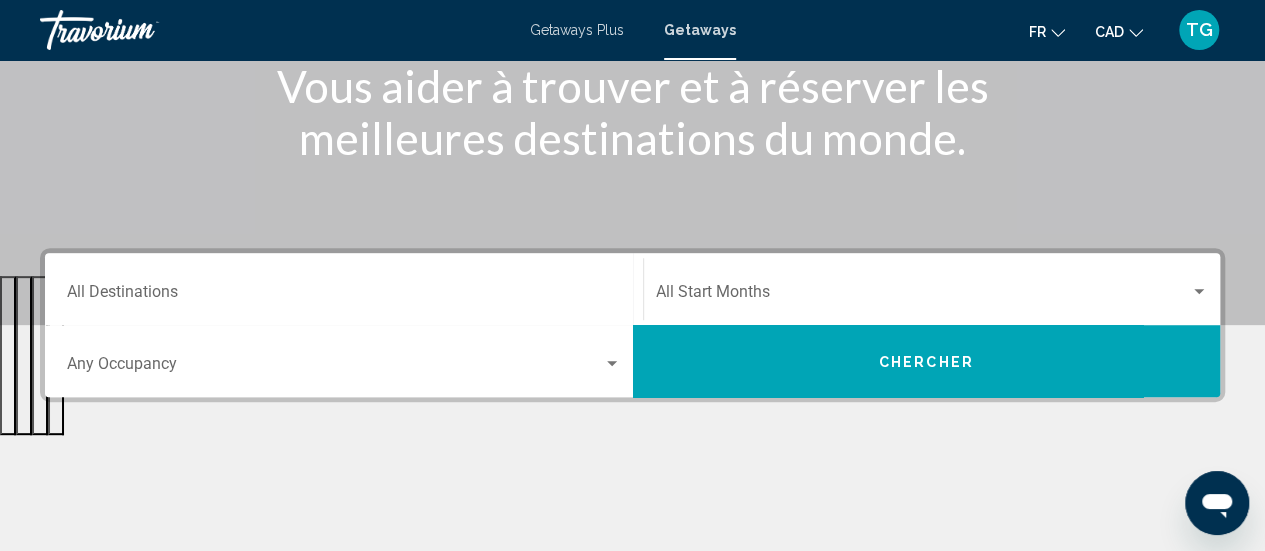 scroll, scrollTop: 300, scrollLeft: 0, axis: vertical 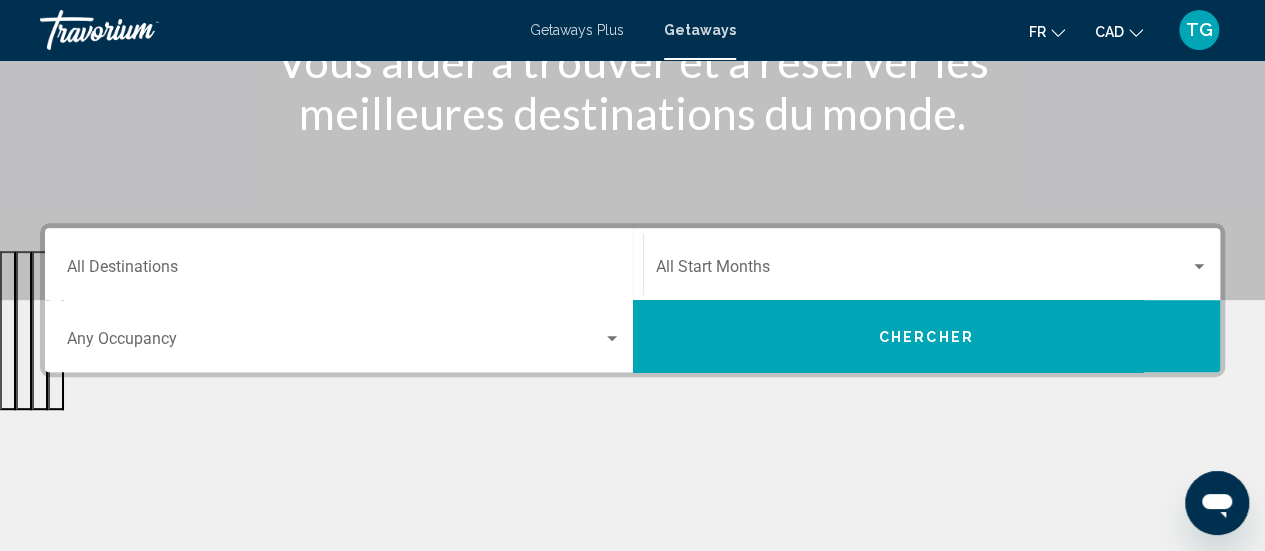 click on "Destination All Destinations" at bounding box center [344, 264] 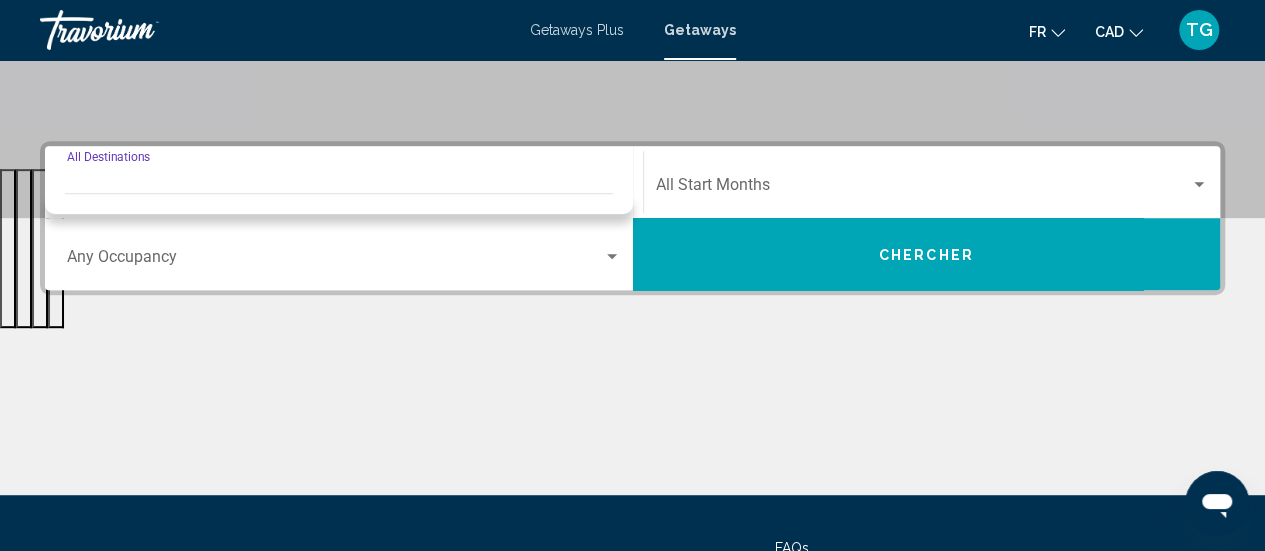 scroll, scrollTop: 358, scrollLeft: 0, axis: vertical 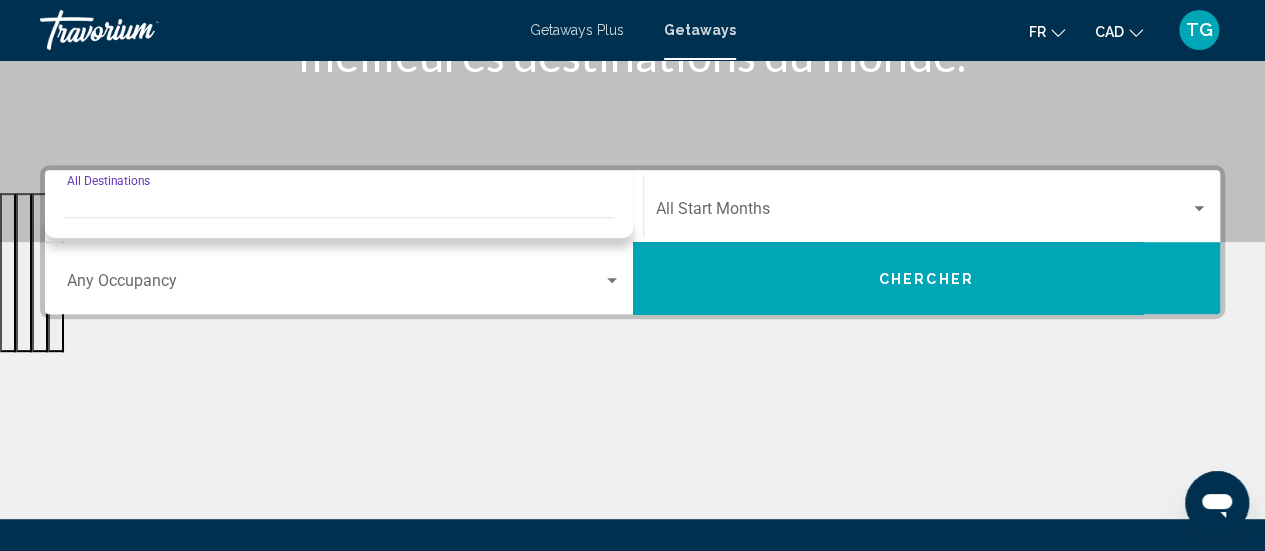 click on "Destination All Destinations" at bounding box center (344, 213) 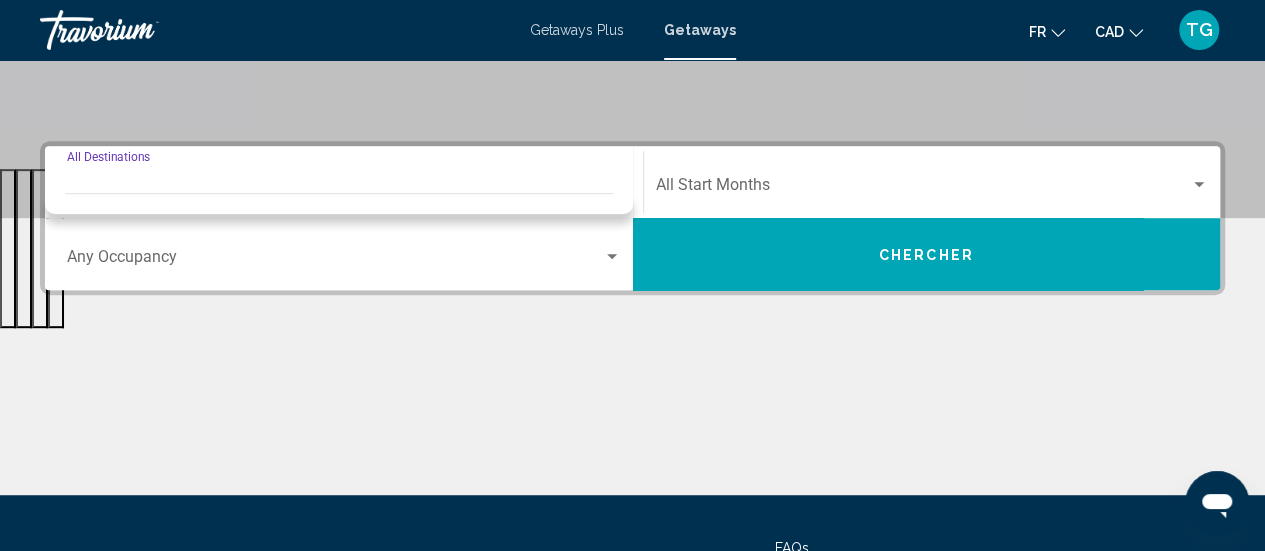 scroll, scrollTop: 358, scrollLeft: 0, axis: vertical 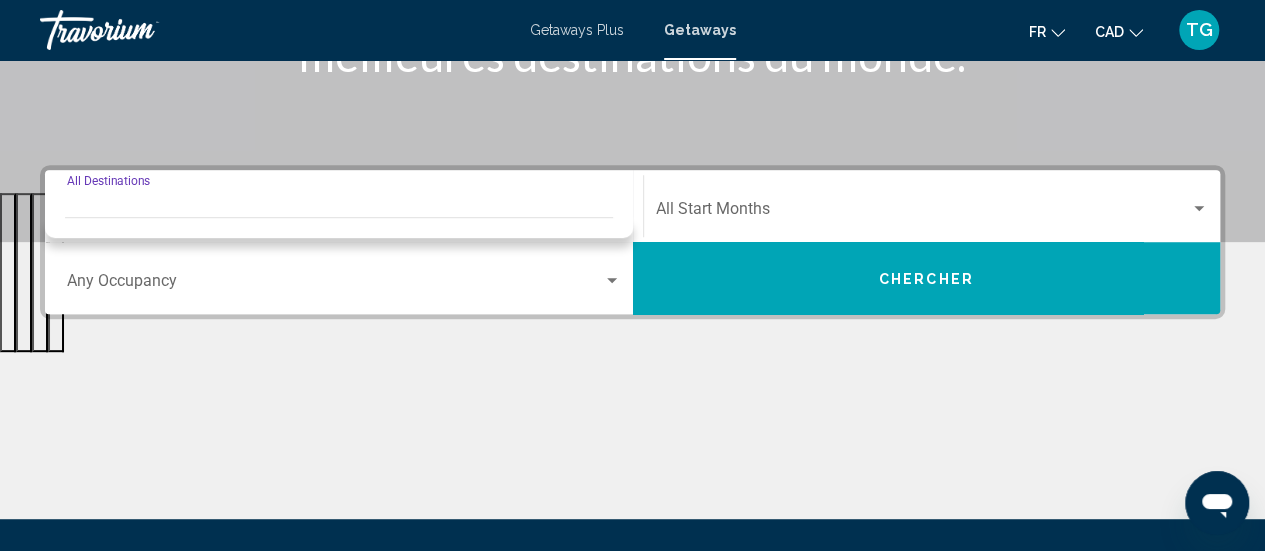 click on "Destination All Destinations" at bounding box center (344, 213) 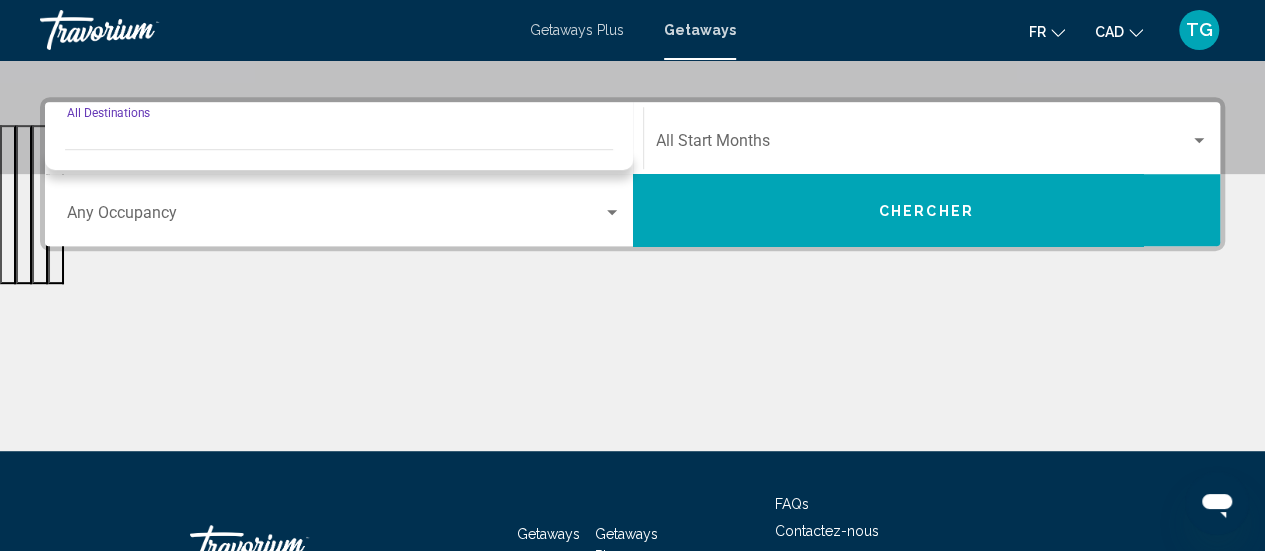 scroll, scrollTop: 458, scrollLeft: 0, axis: vertical 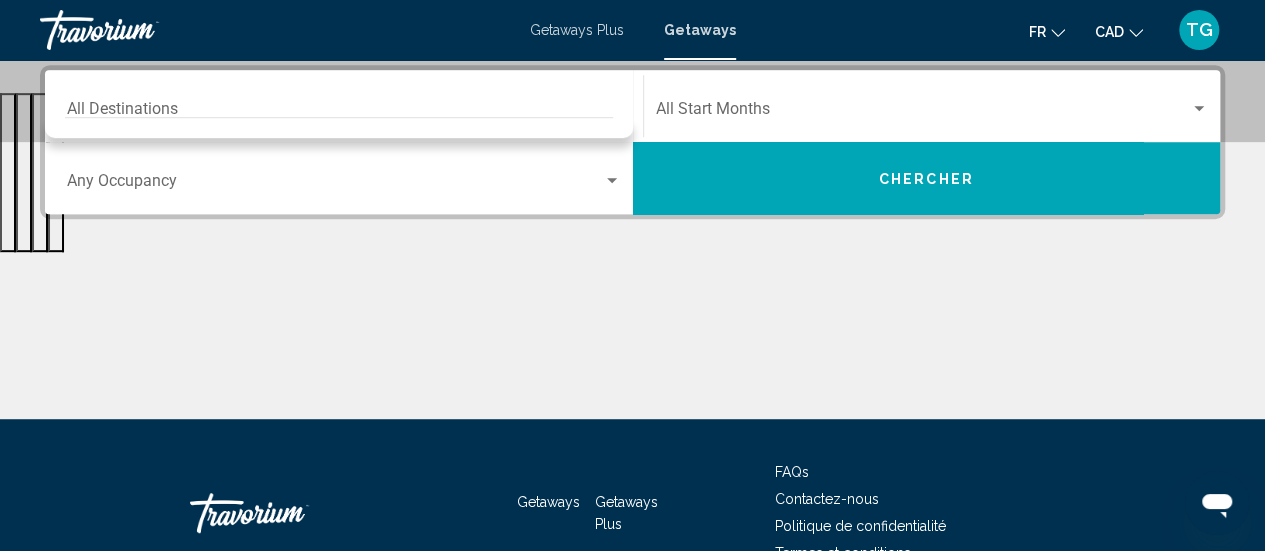 click on "Destination All Destinations" at bounding box center (344, 106) 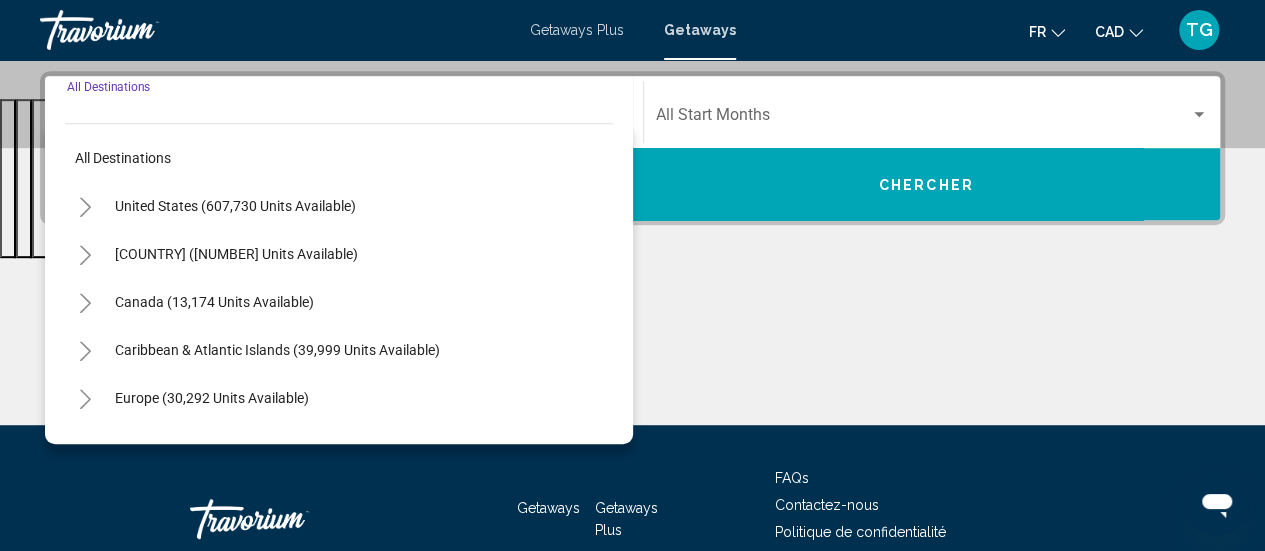 scroll, scrollTop: 358, scrollLeft: 0, axis: vertical 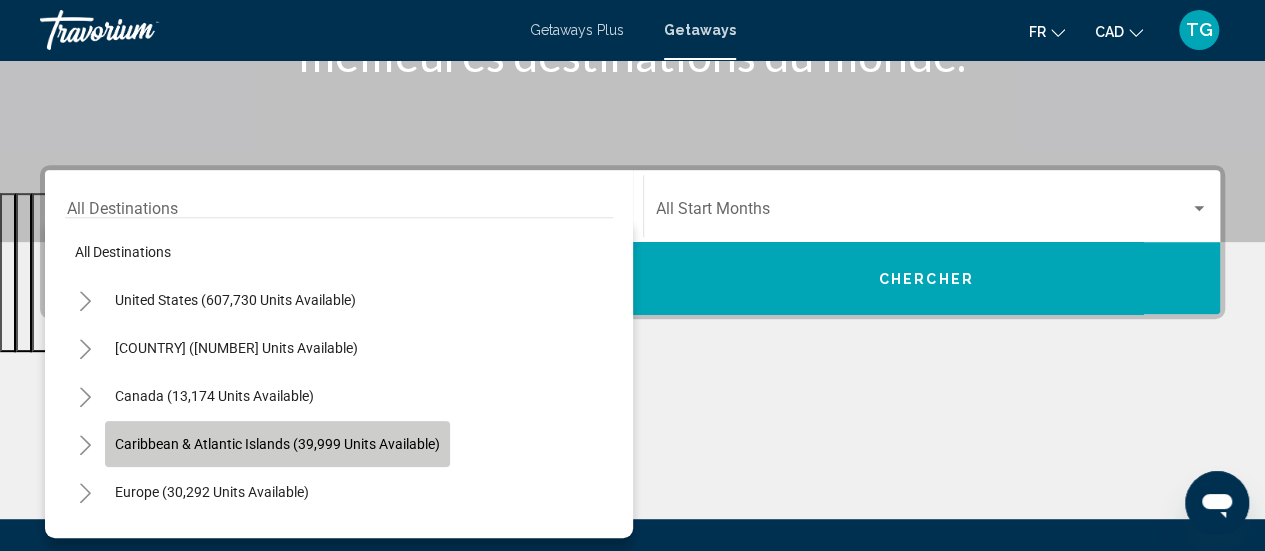 click on "Caribbean & Atlantic Islands (39,999 units available)" 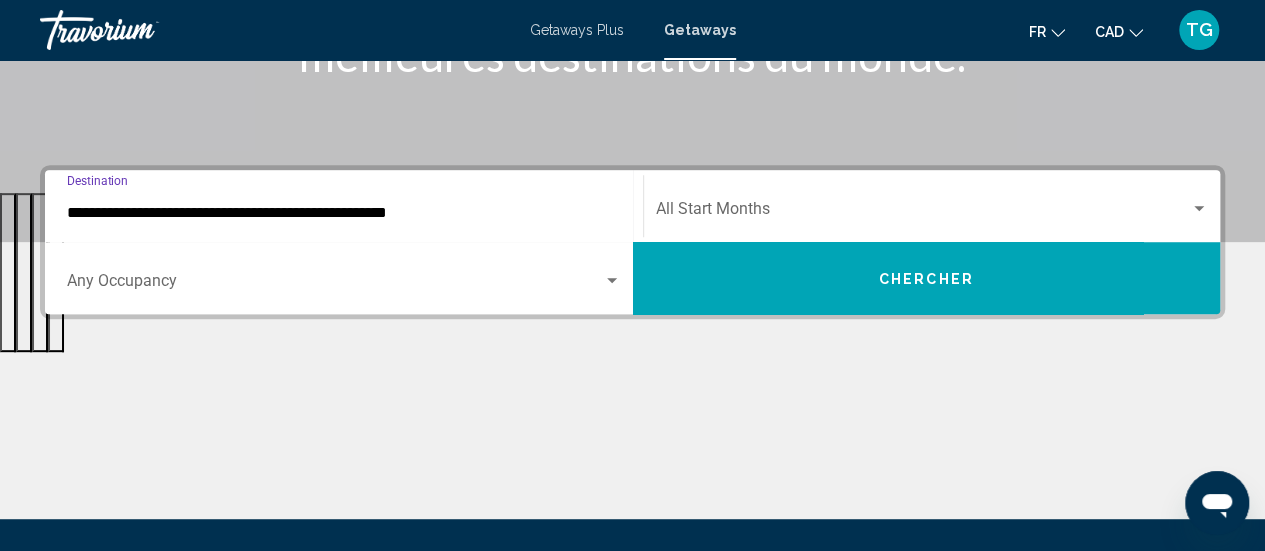 scroll, scrollTop: 458, scrollLeft: 0, axis: vertical 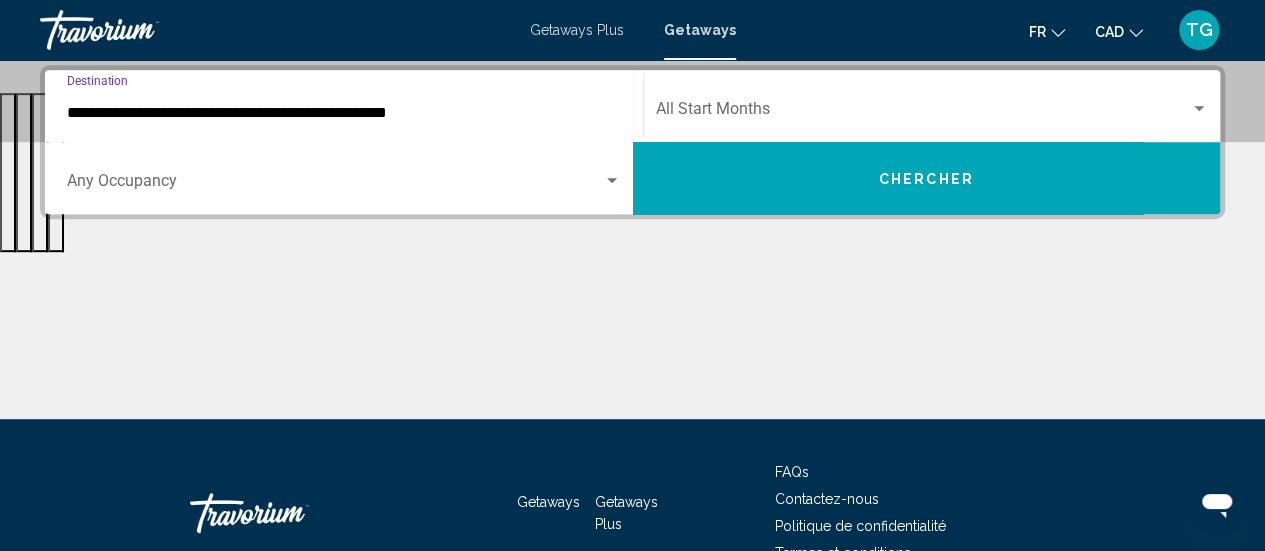 click at bounding box center (335, 185) 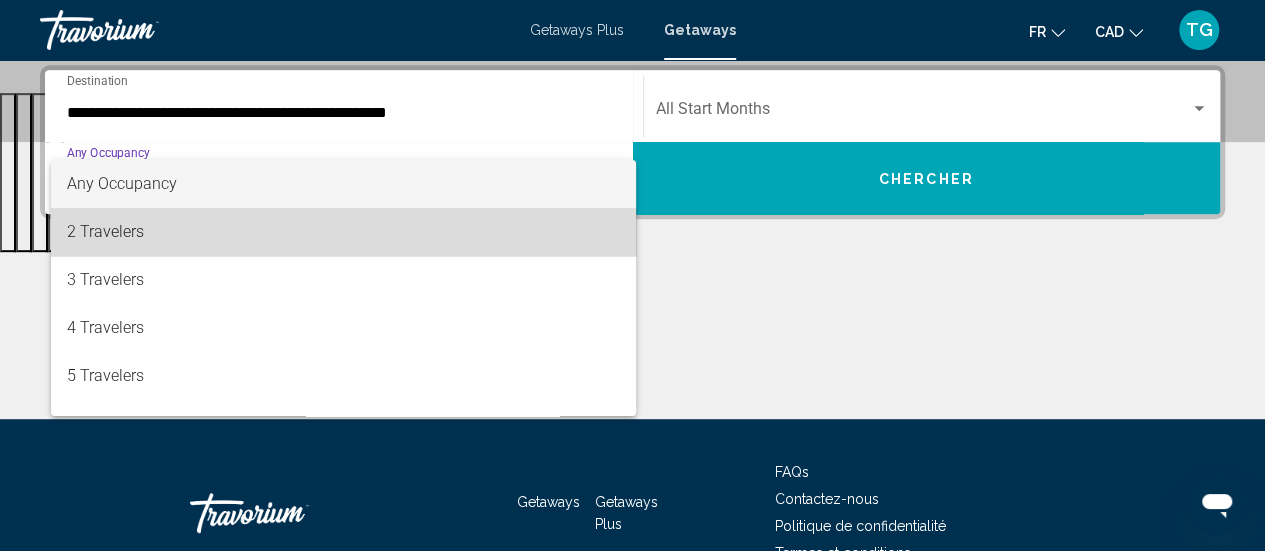 click on "2 Travelers" at bounding box center (344, 232) 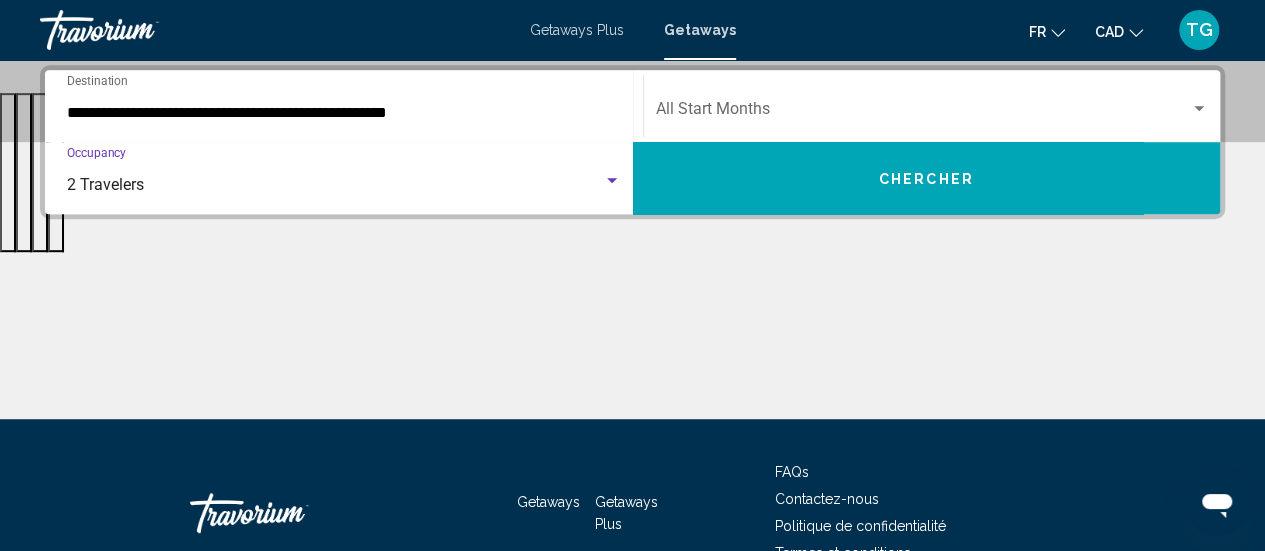 click at bounding box center (923, 113) 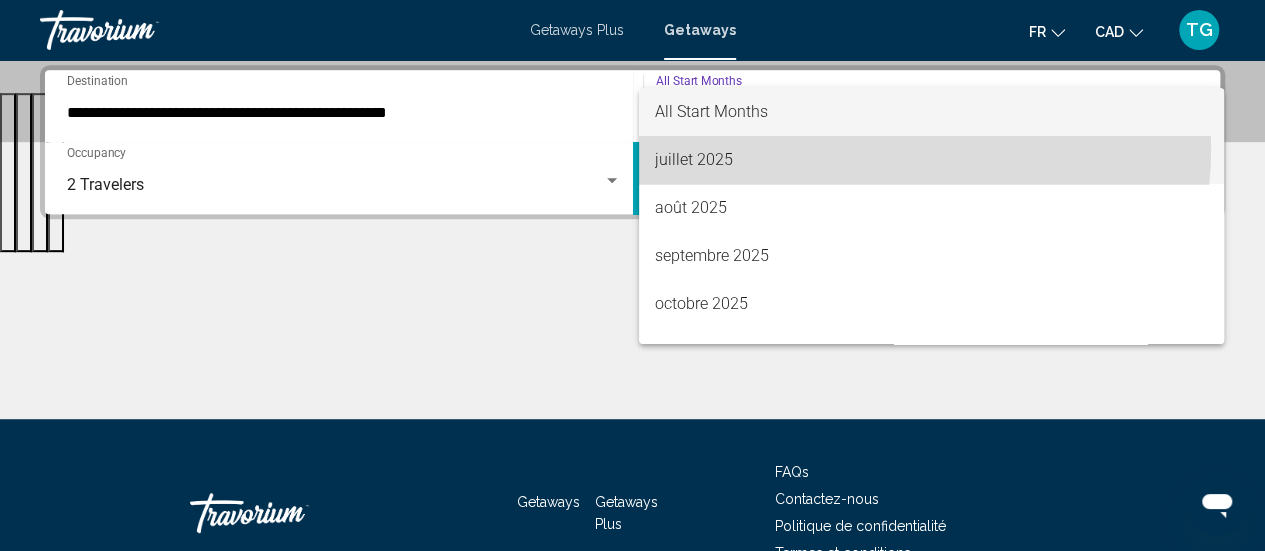 click on "juillet 2025" at bounding box center [931, 160] 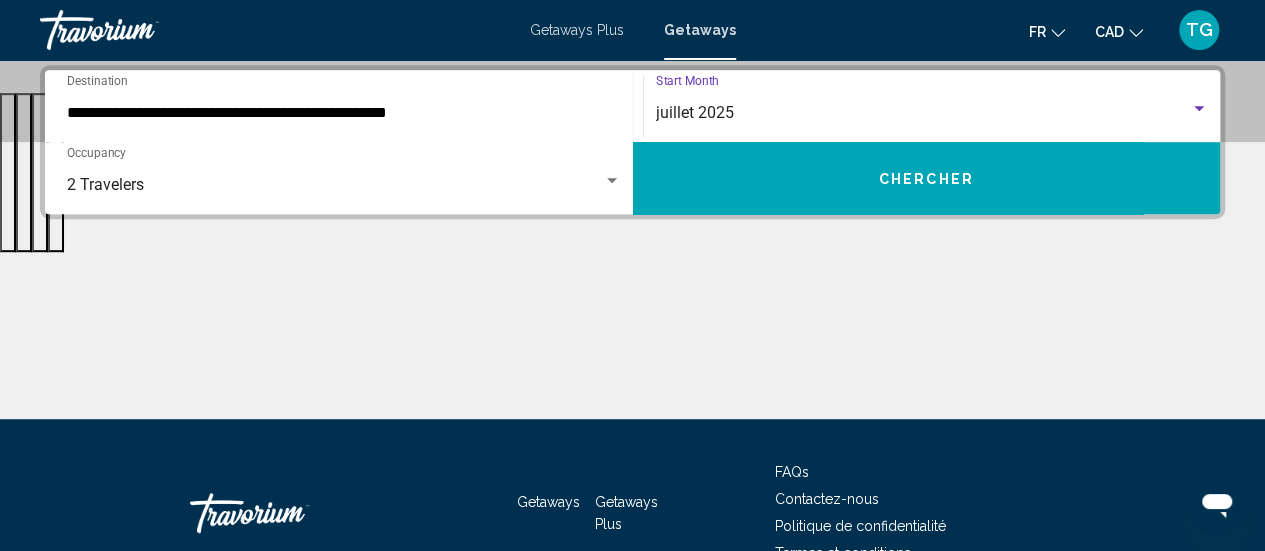 click on "[MONTH] [YEAR] Start Month All Start Months" 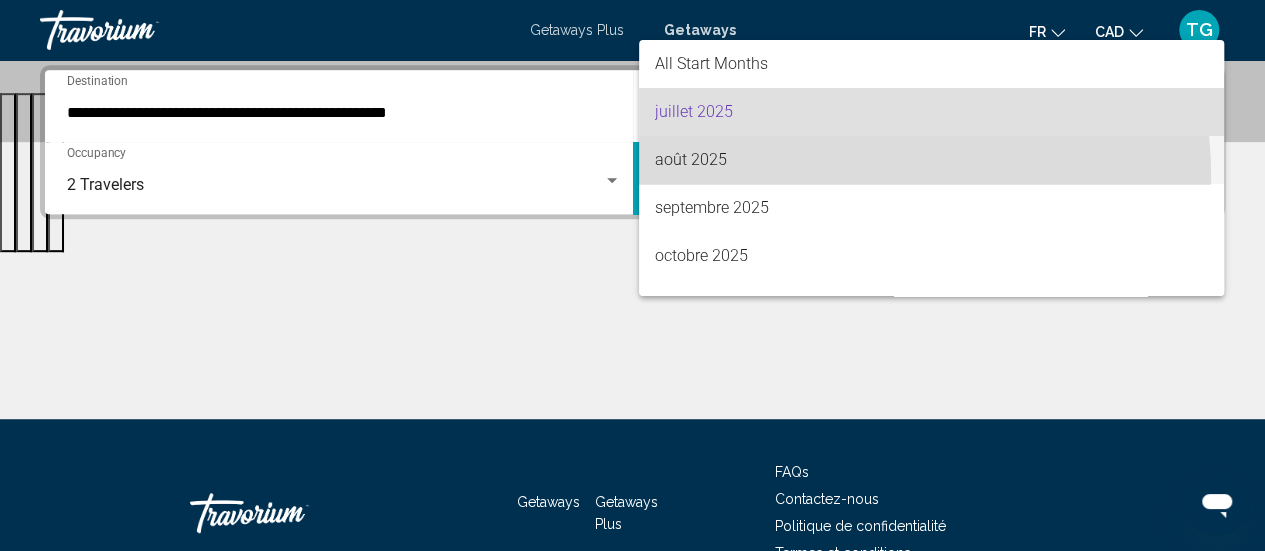 click on "août 2025" at bounding box center (931, 160) 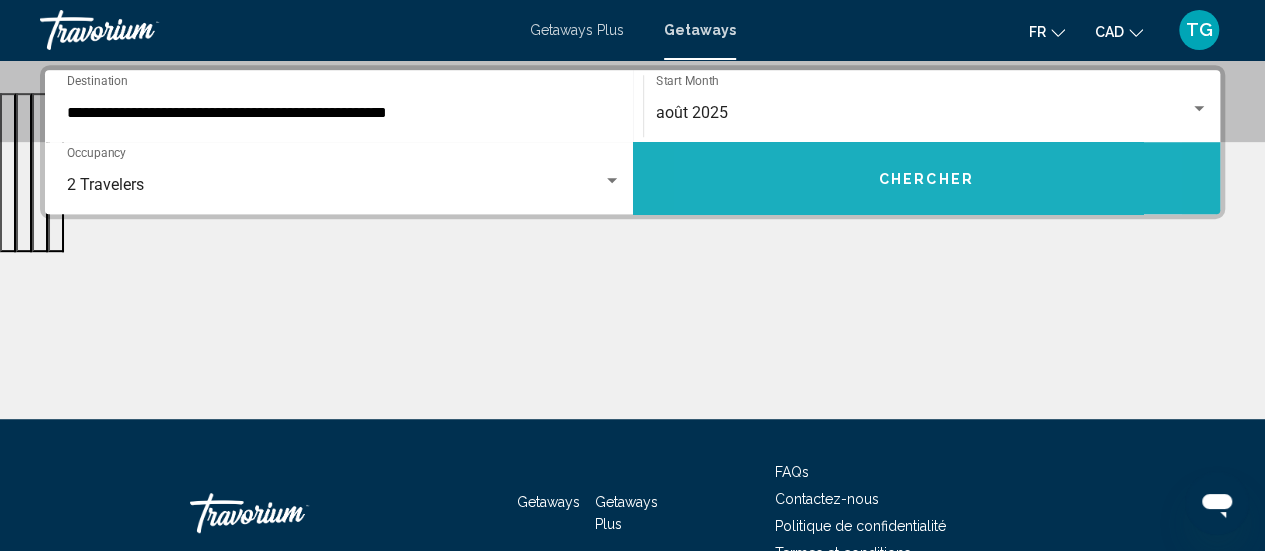 click on "Chercher" at bounding box center (927, 178) 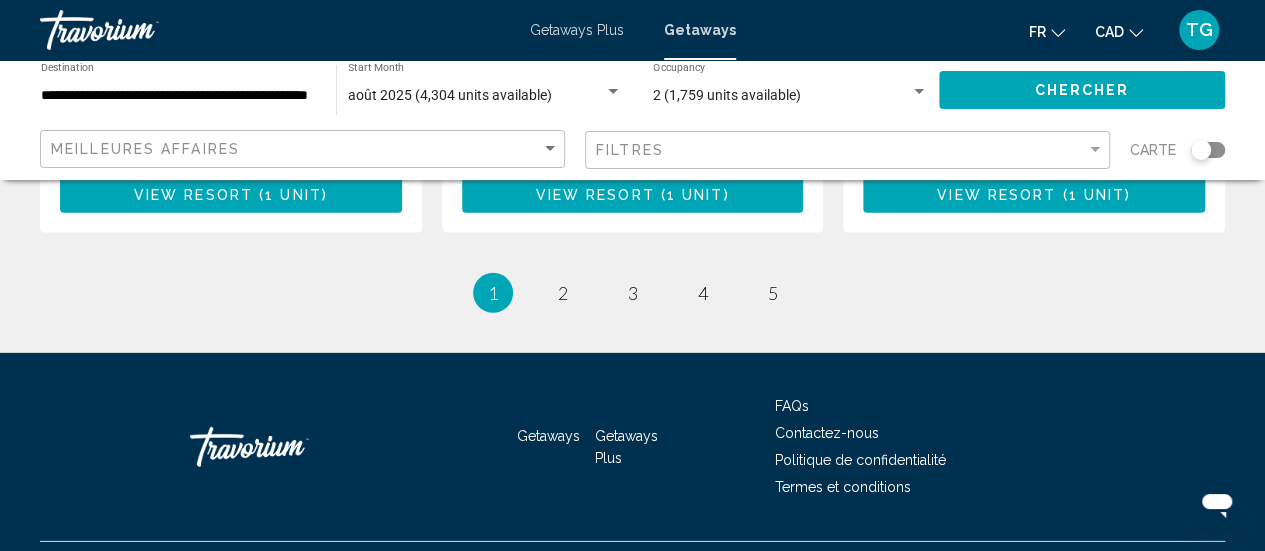 scroll, scrollTop: 2942, scrollLeft: 0, axis: vertical 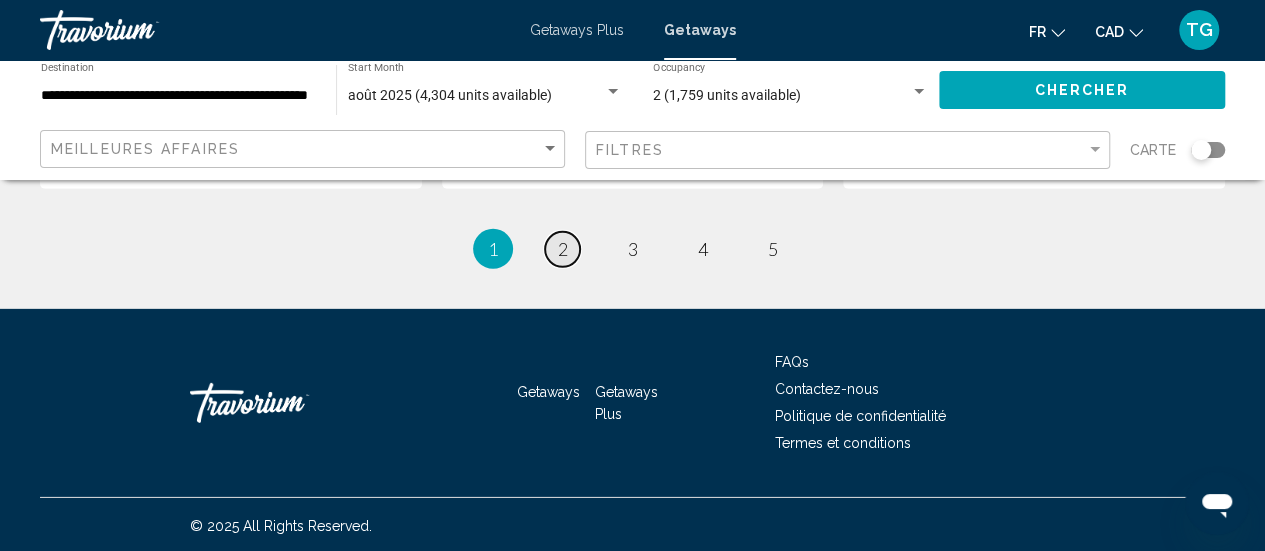 click on "2" at bounding box center (563, 249) 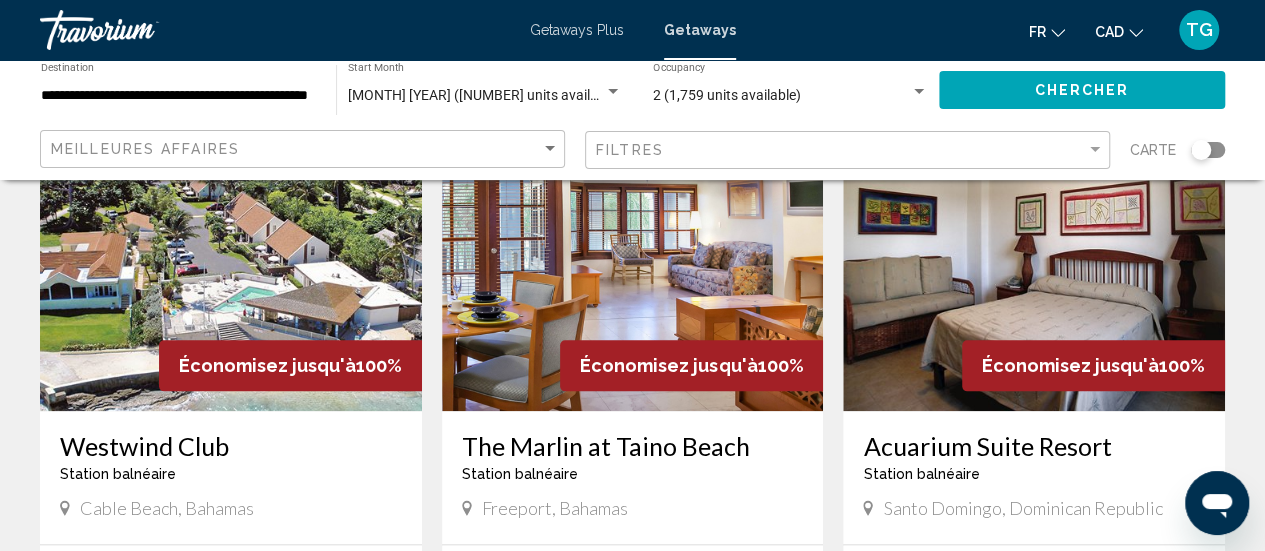scroll, scrollTop: 900, scrollLeft: 0, axis: vertical 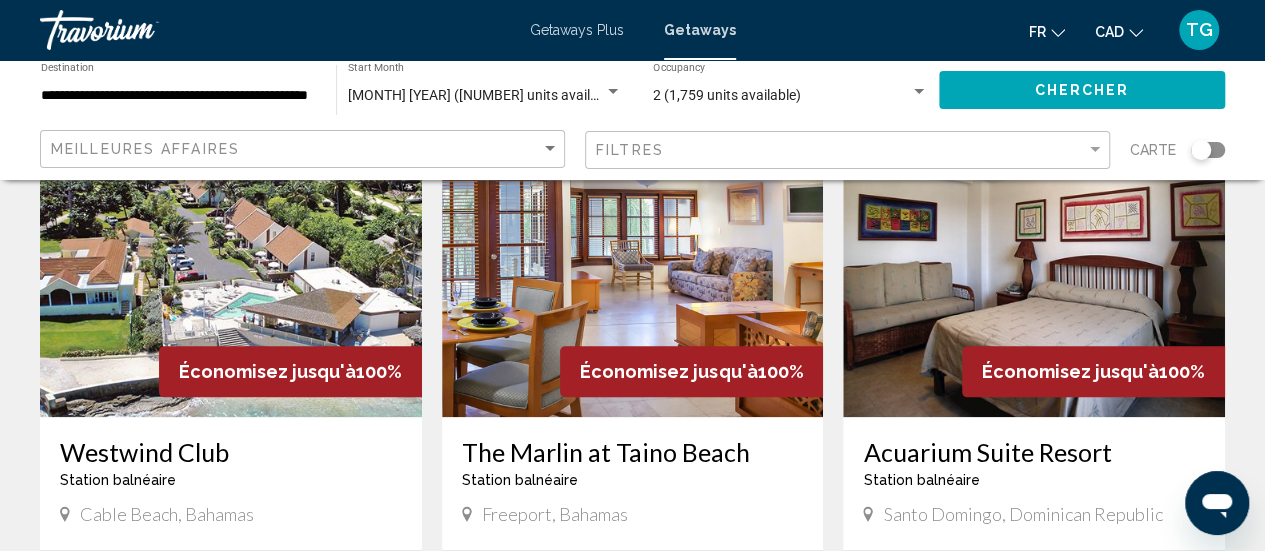 click 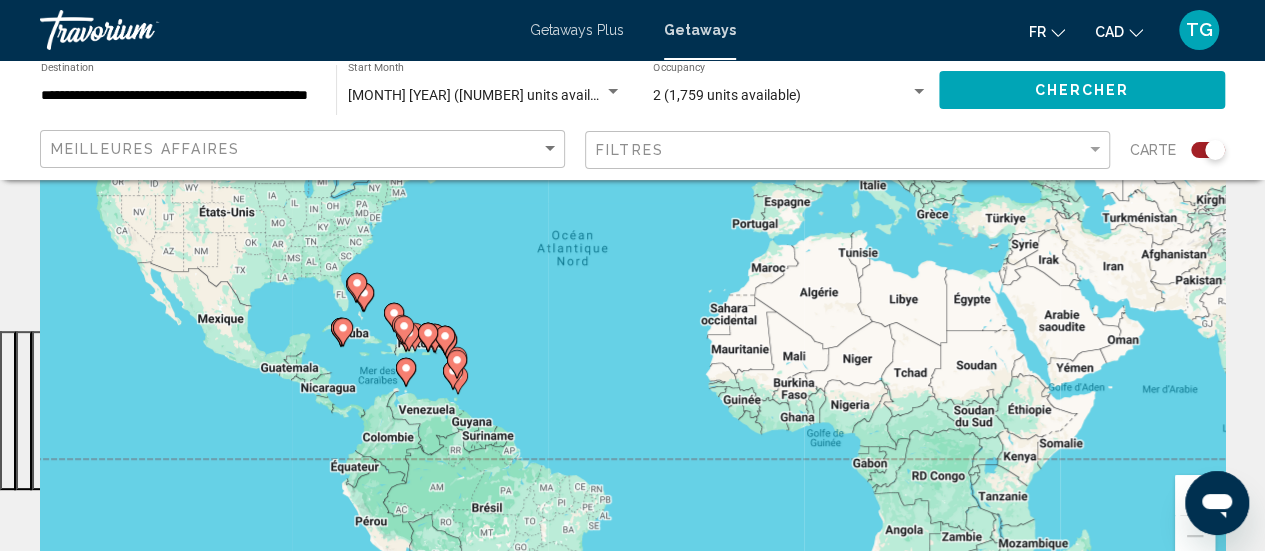 scroll, scrollTop: 320, scrollLeft: 0, axis: vertical 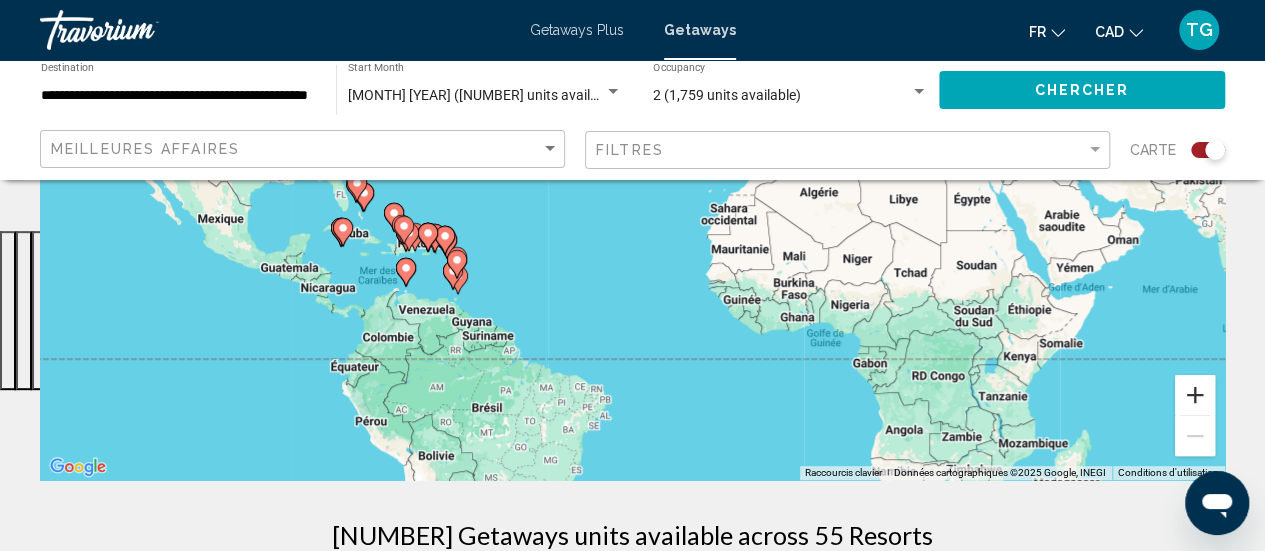 click at bounding box center (1195, 395) 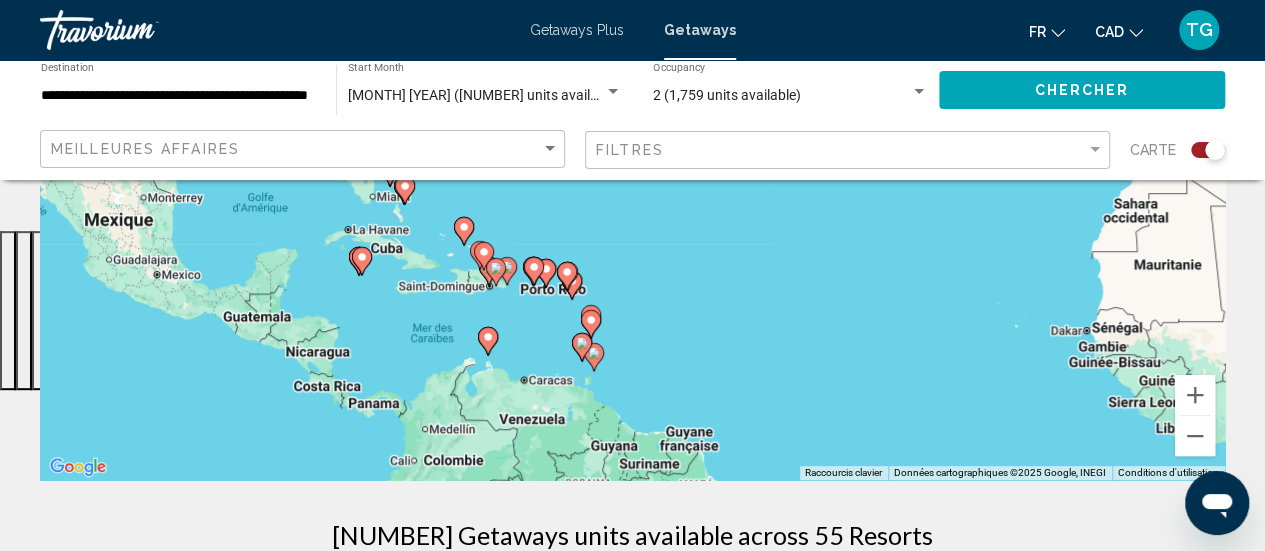drag, startPoint x: 486, startPoint y: 377, endPoint x: 798, endPoint y: 337, distance: 314.55365 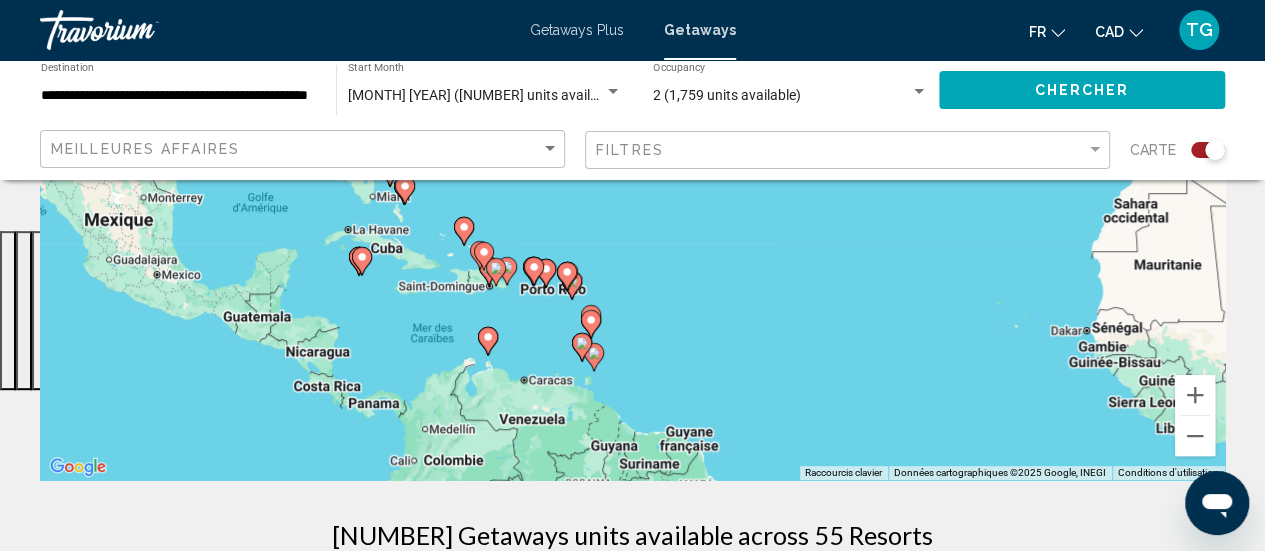 click on "Pour activer le glissement avec le clavier, appuyez sur Alt+Entrée. Une fois ce mode activé, utilisez les touches fléchées pour déplacer le repère. Pour valider le déplacement, appuyez sur Entrée. Pour annuler, appuyez sur Échap." at bounding box center [632, 180] 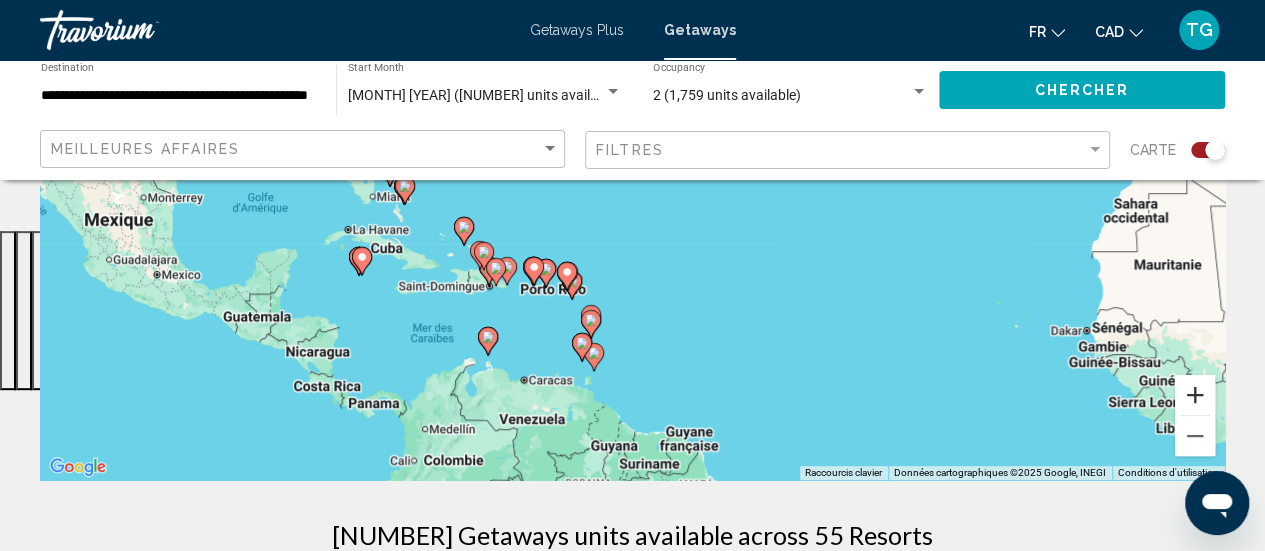 click at bounding box center (1195, 395) 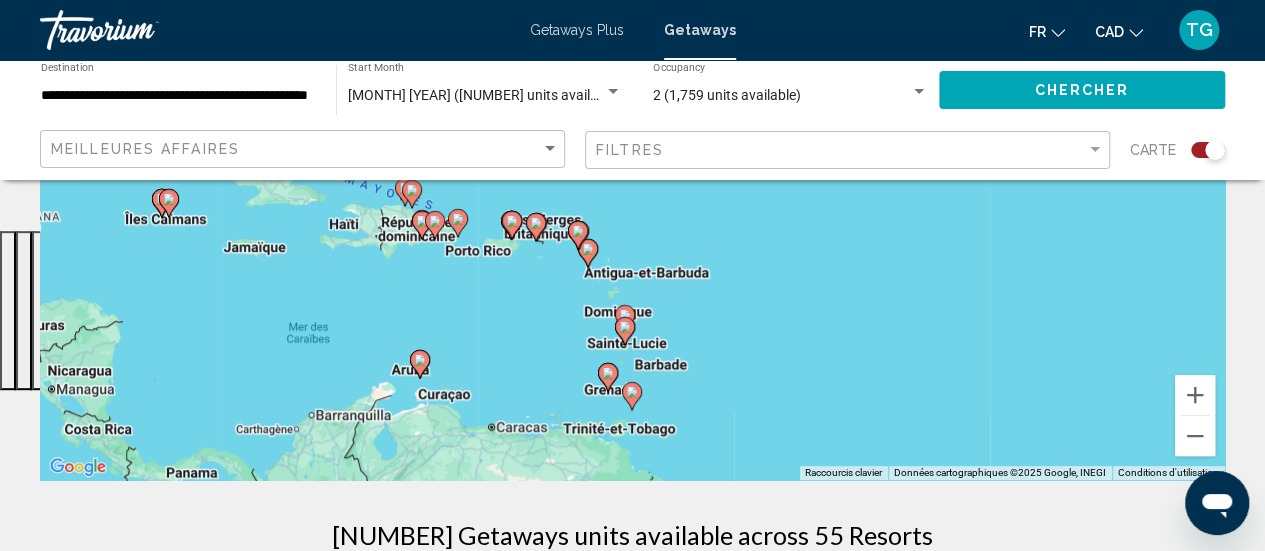 drag, startPoint x: 712, startPoint y: 419, endPoint x: 788, endPoint y: 260, distance: 176.22997 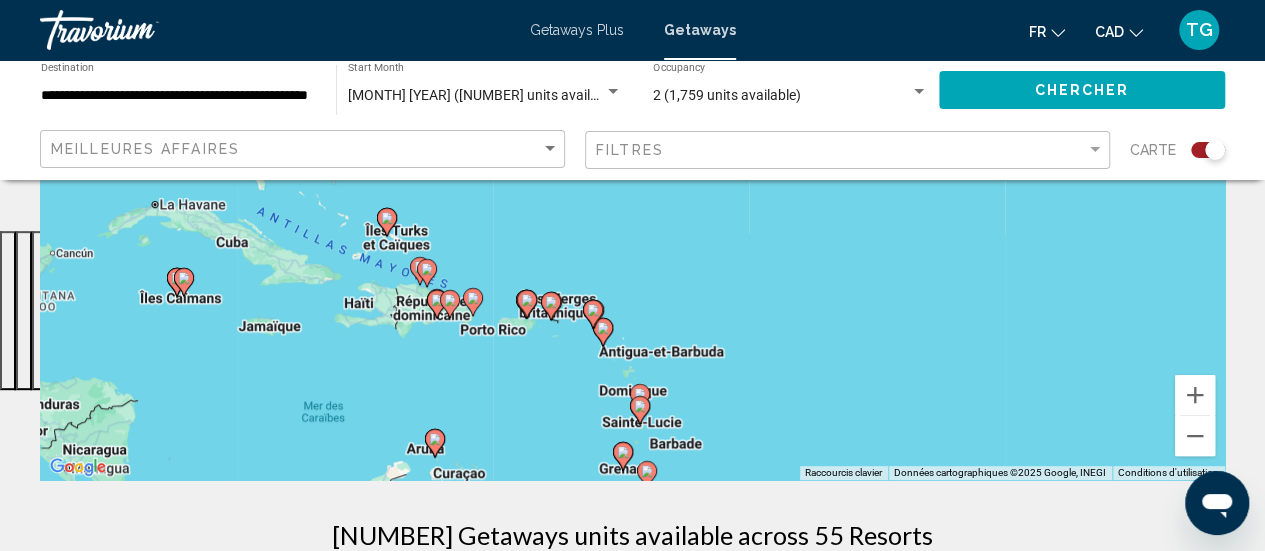 drag, startPoint x: 756, startPoint y: 385, endPoint x: 773, endPoint y: 467, distance: 83.74366 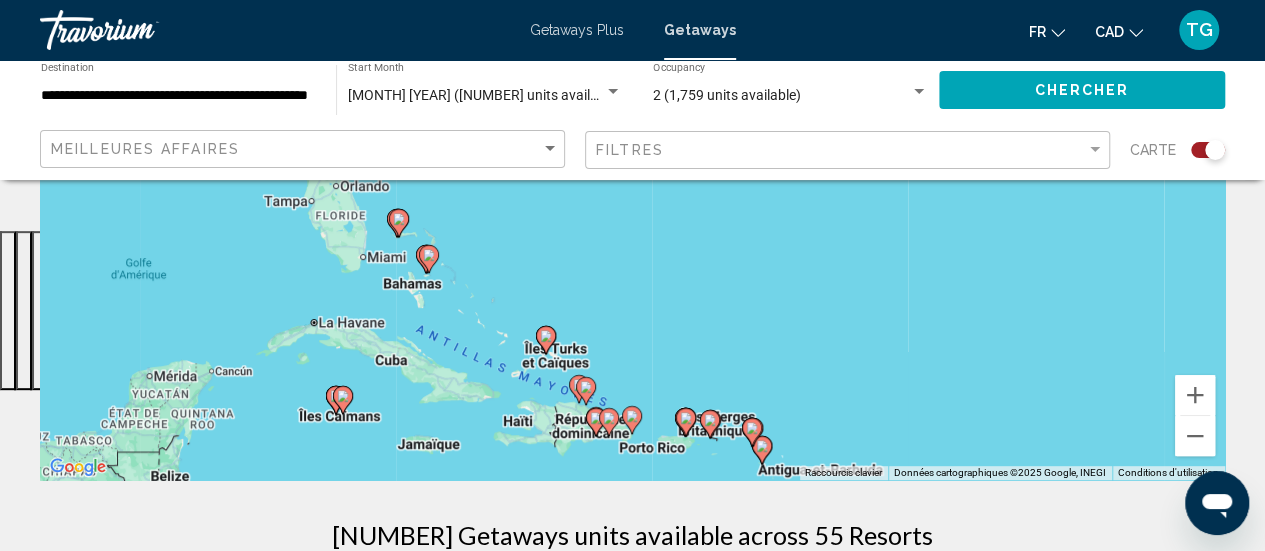drag, startPoint x: 702, startPoint y: 325, endPoint x: 866, endPoint y: 447, distance: 204.40157 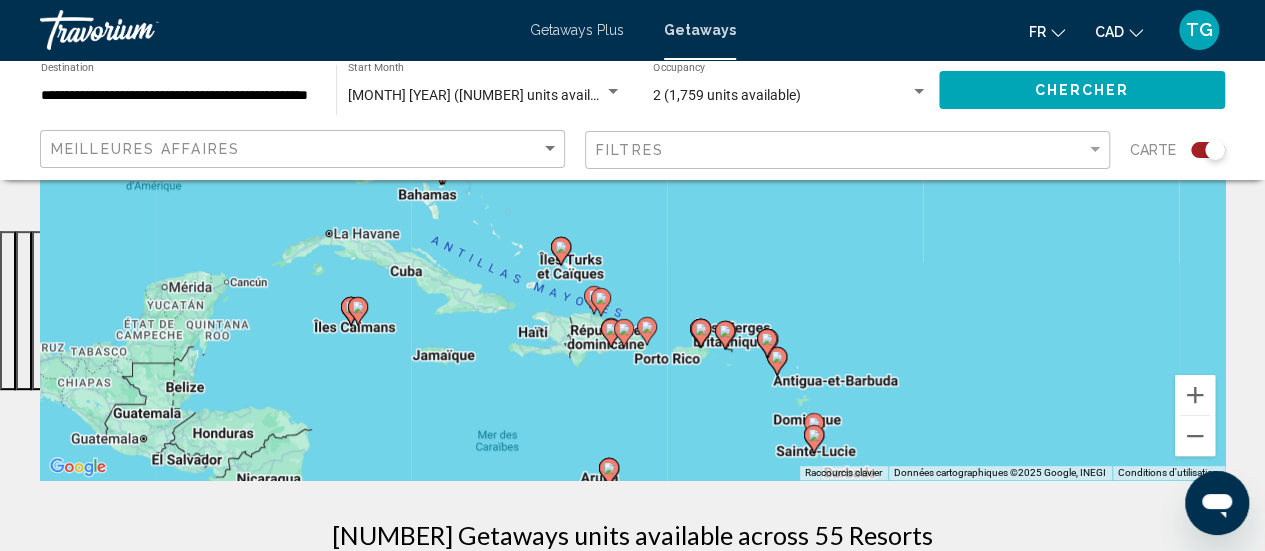 drag, startPoint x: 664, startPoint y: 344, endPoint x: 678, endPoint y: 255, distance: 90.0944 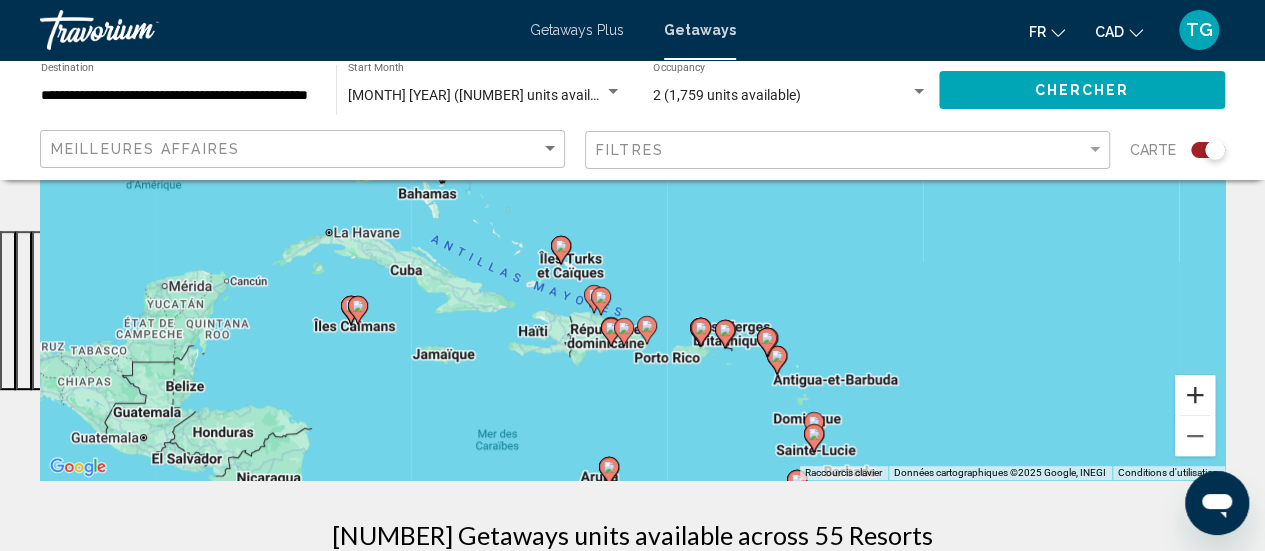 click at bounding box center [1195, 395] 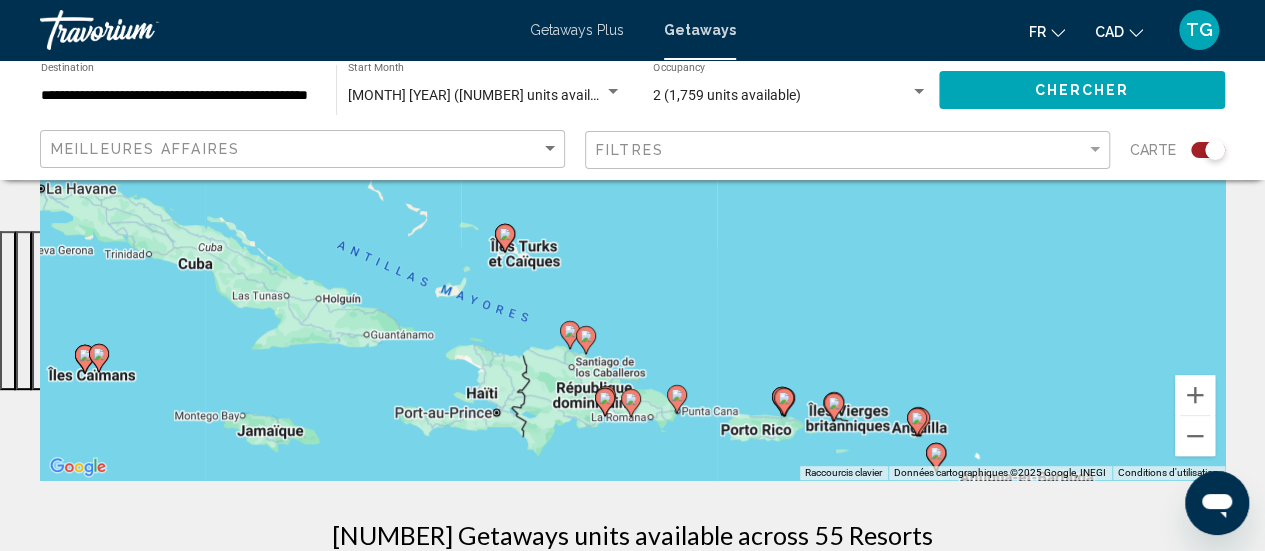 drag, startPoint x: 704, startPoint y: 347, endPoint x: 714, endPoint y: 236, distance: 111.44954 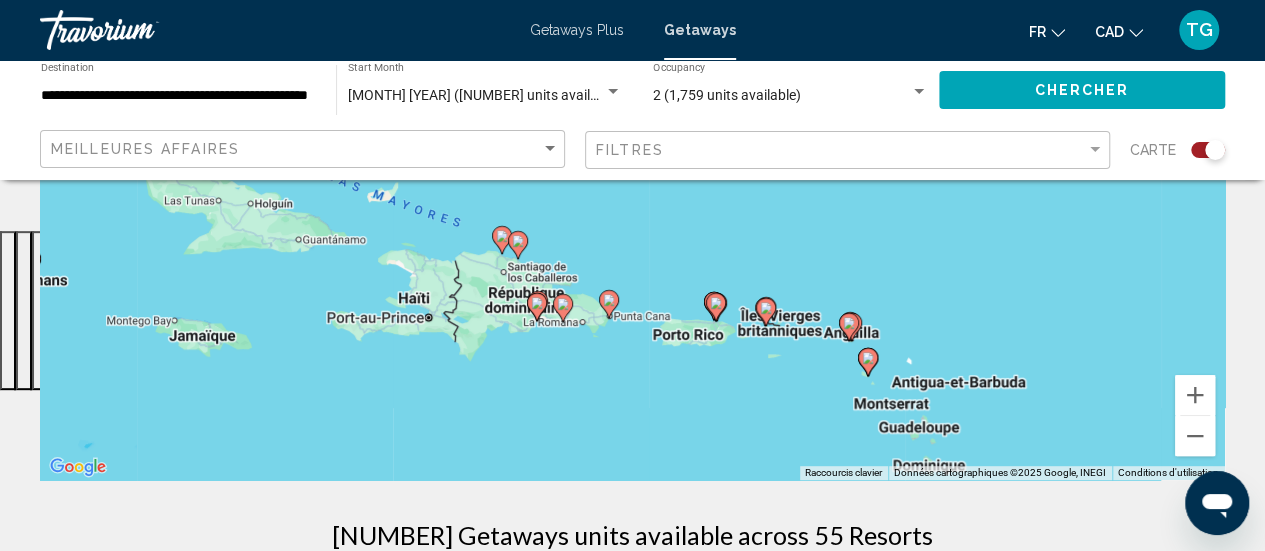drag, startPoint x: 799, startPoint y: 338, endPoint x: 734, endPoint y: 251, distance: 108.60018 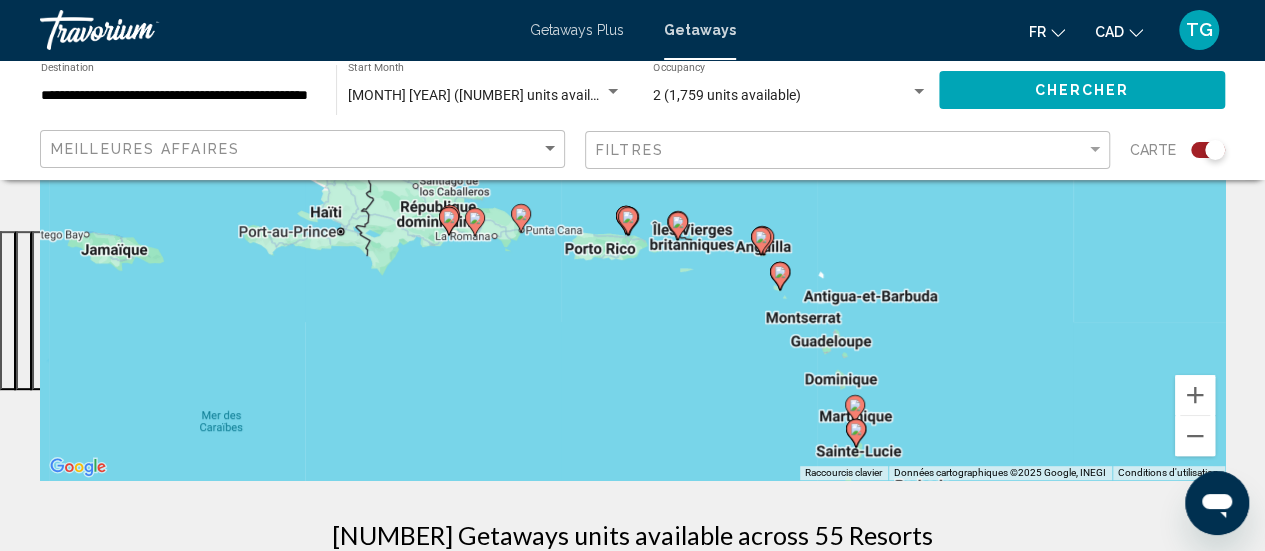 drag, startPoint x: 975, startPoint y: 317, endPoint x: 885, endPoint y: 230, distance: 125.17587 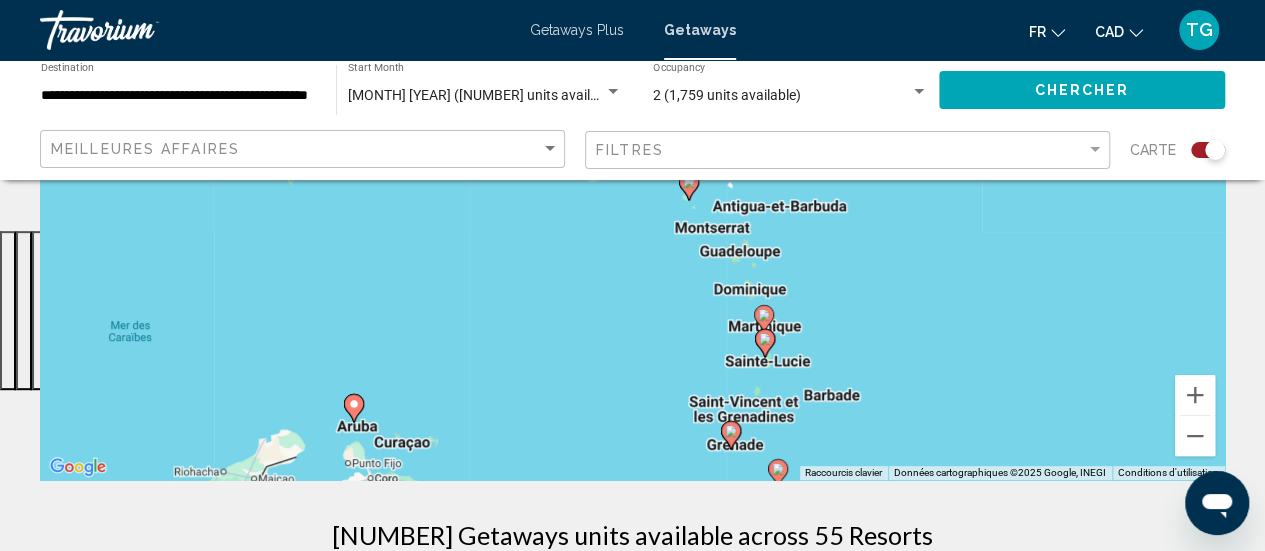 drag, startPoint x: 982, startPoint y: 380, endPoint x: 885, endPoint y: 285, distance: 135.77187 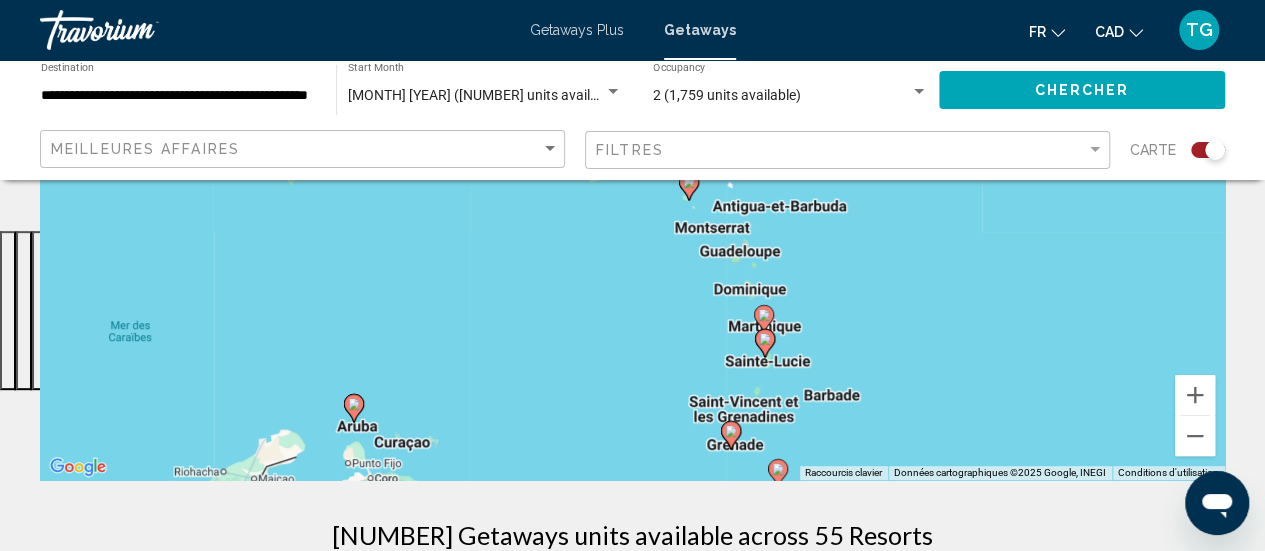 click on "Pour activer le glissement avec le clavier, appuyez sur Alt+Entrée. Une fois ce mode activé, utilisez les touches fléchées pour déplacer le repère. Pour valider le déplacement, appuyez sur Entrée. Pour annuler, appuyez sur Échap." at bounding box center (632, 180) 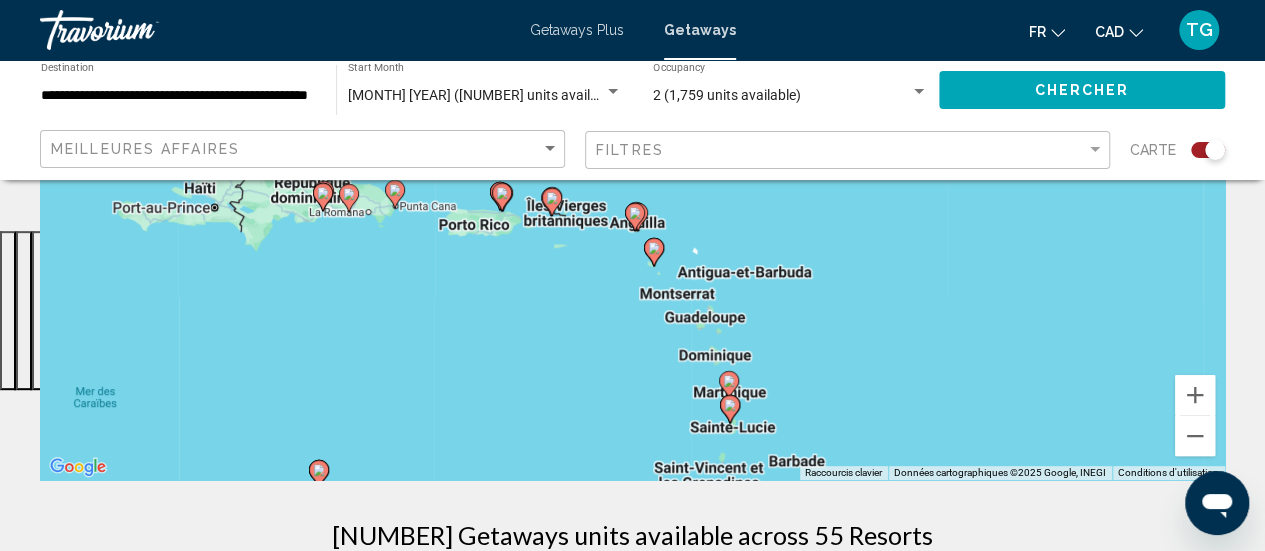 drag, startPoint x: 900, startPoint y: 345, endPoint x: 864, endPoint y: 411, distance: 75.17979 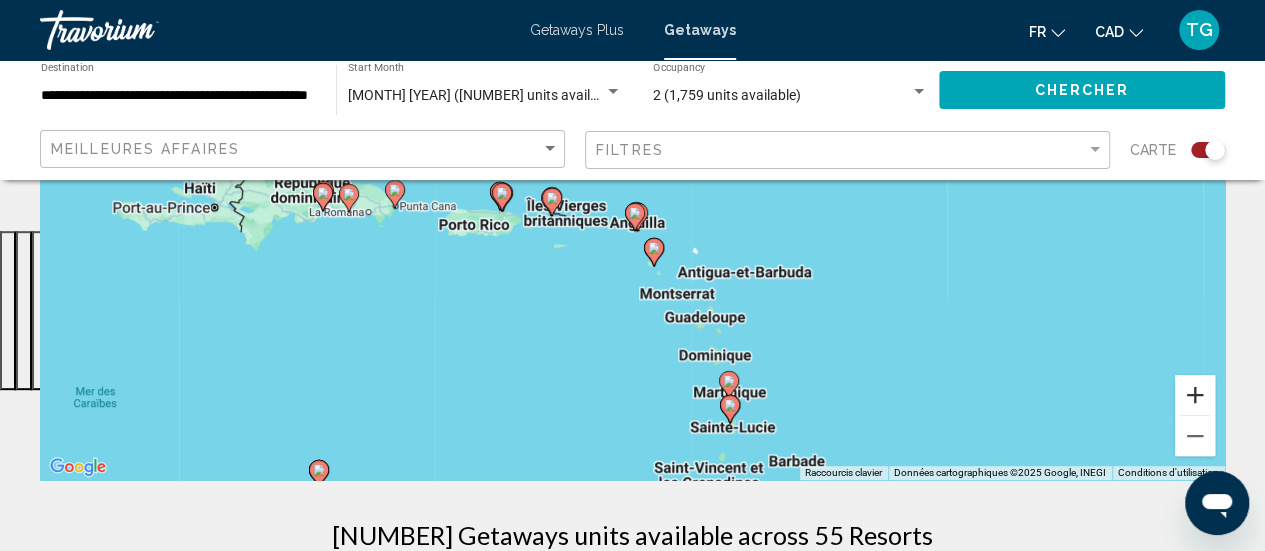 click at bounding box center [1195, 395] 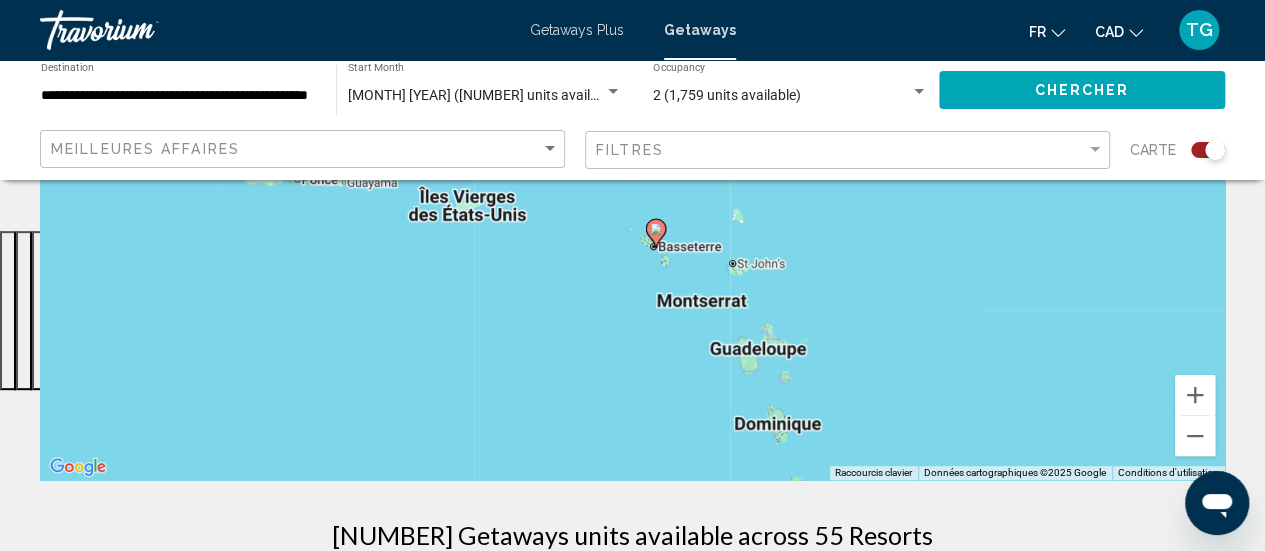 drag, startPoint x: 990, startPoint y: 413, endPoint x: 970, endPoint y: 303, distance: 111.8034 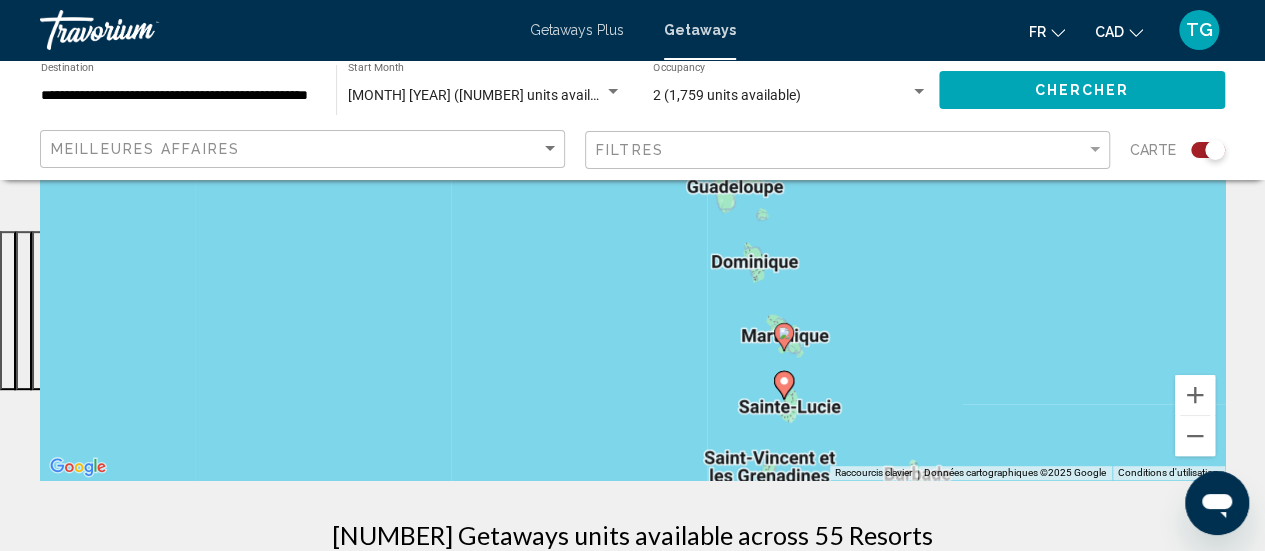 drag, startPoint x: 920, startPoint y: 403, endPoint x: 896, endPoint y: 233, distance: 171.68576 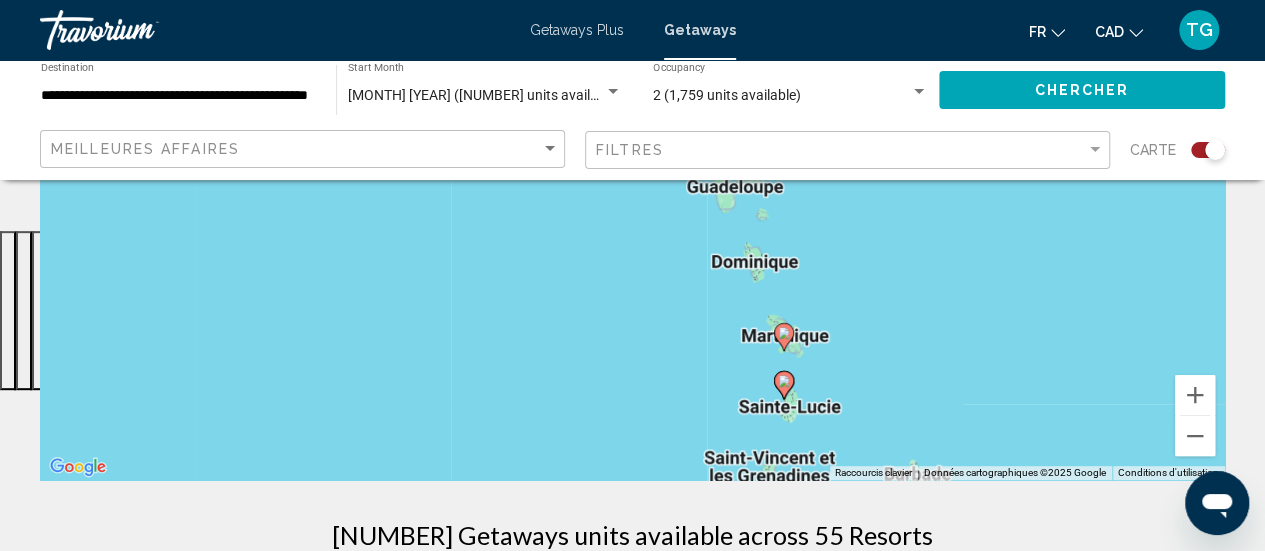 click on "Pour activer le glissement avec le clavier, appuyez sur Alt+Entrée. Une fois ce mode activé, utilisez les touches fléchées pour déplacer le repère. Pour valider le déplacement, appuyez sur Entrée. Pour annuler, appuyez sur Échap." at bounding box center (632, 180) 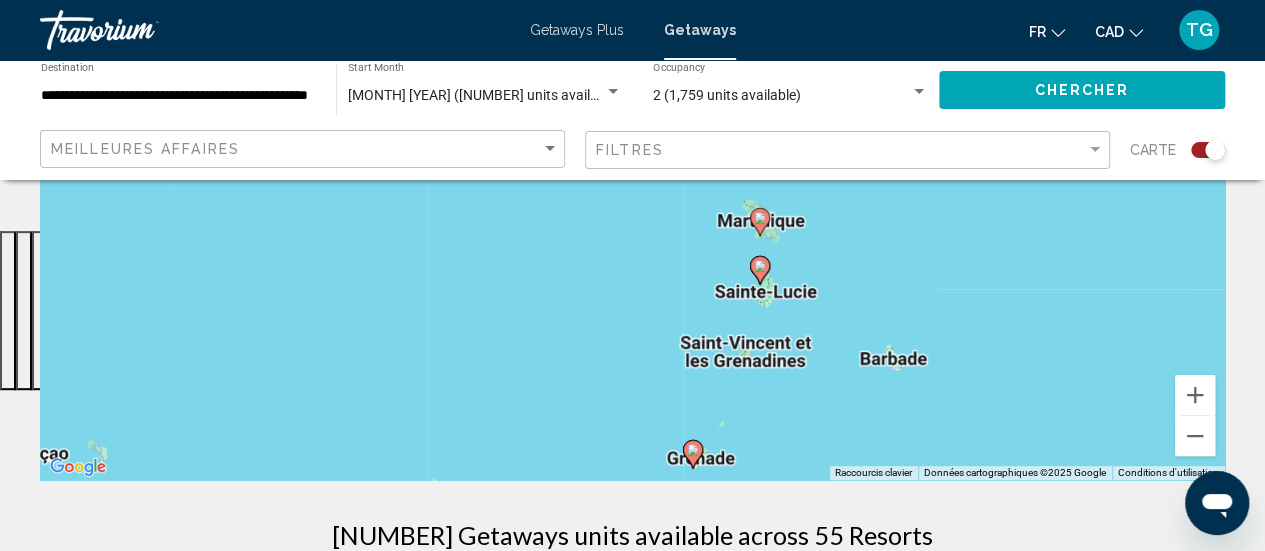 drag, startPoint x: 918, startPoint y: 352, endPoint x: 895, endPoint y: 239, distance: 115.316956 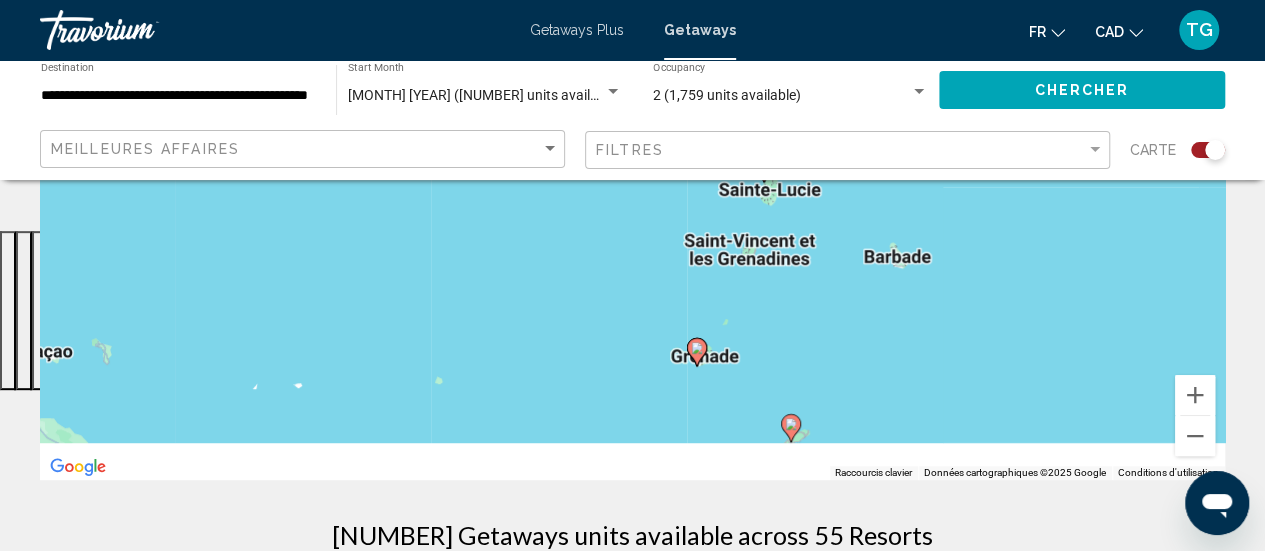 drag, startPoint x: 938, startPoint y: 375, endPoint x: 940, endPoint y: 251, distance: 124.01613 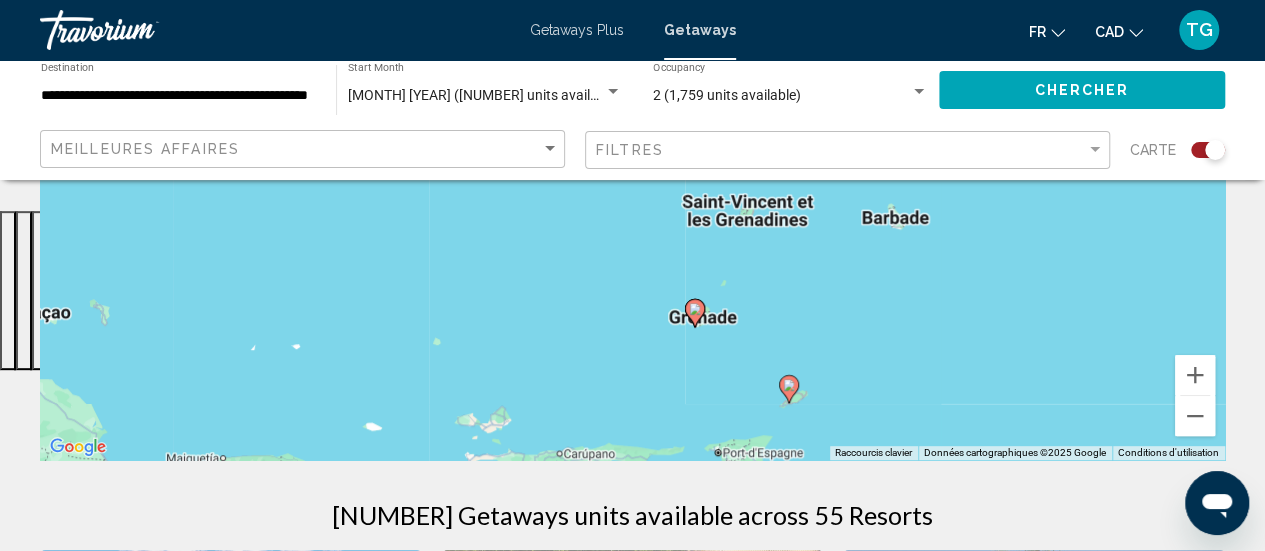 scroll, scrollTop: 320, scrollLeft: 0, axis: vertical 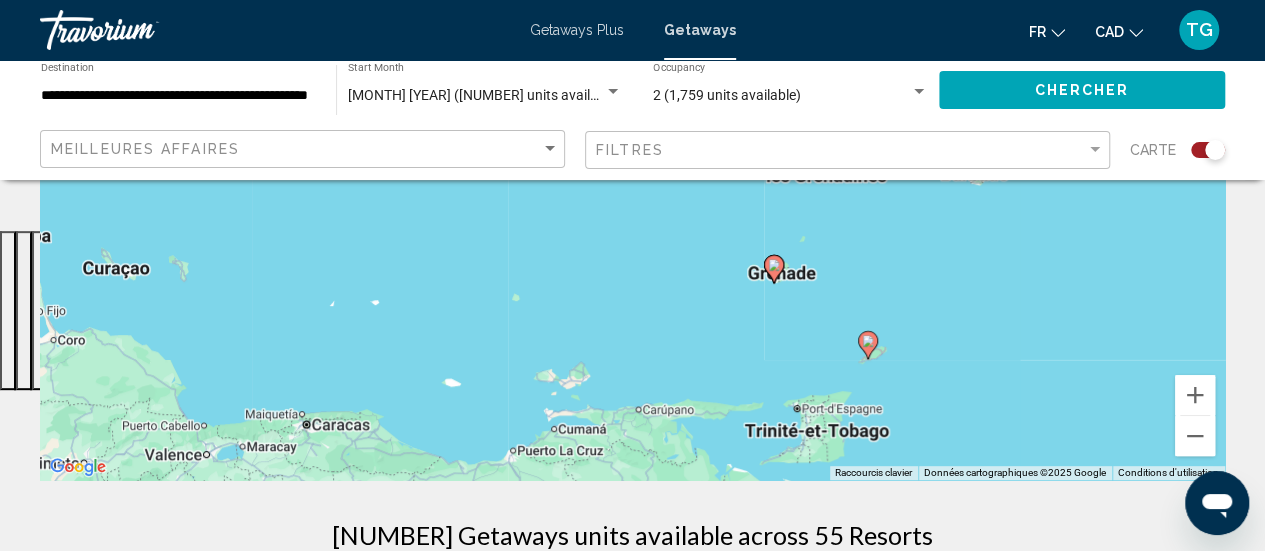 drag, startPoint x: 1000, startPoint y: 359, endPoint x: 1092, endPoint y: 315, distance: 101.98039 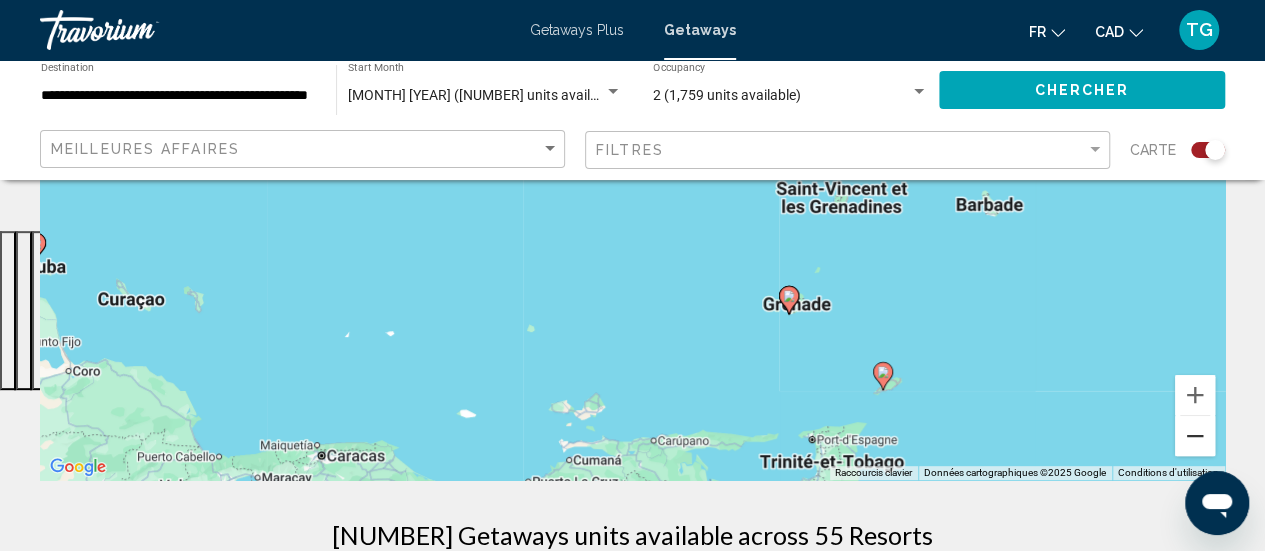 click at bounding box center (1195, 436) 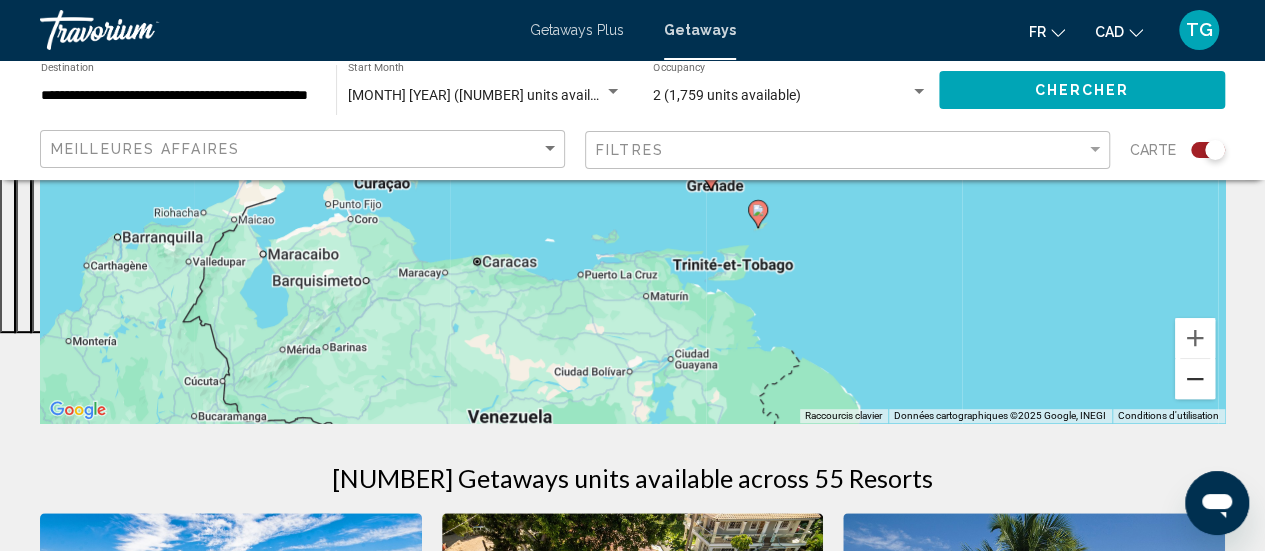 scroll, scrollTop: 400, scrollLeft: 0, axis: vertical 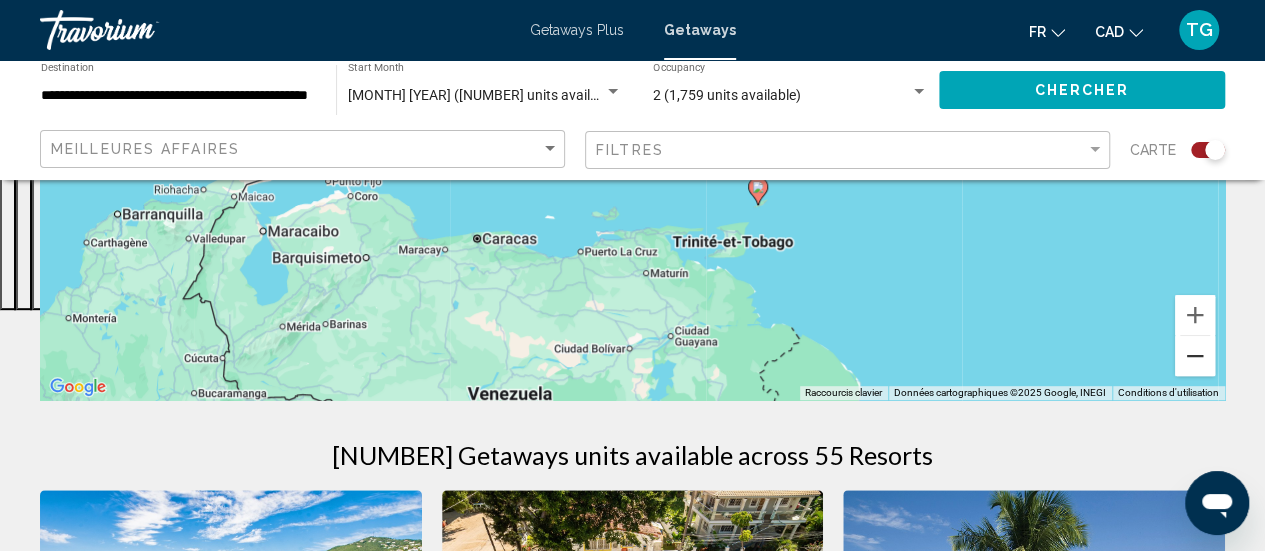 click at bounding box center (1195, 356) 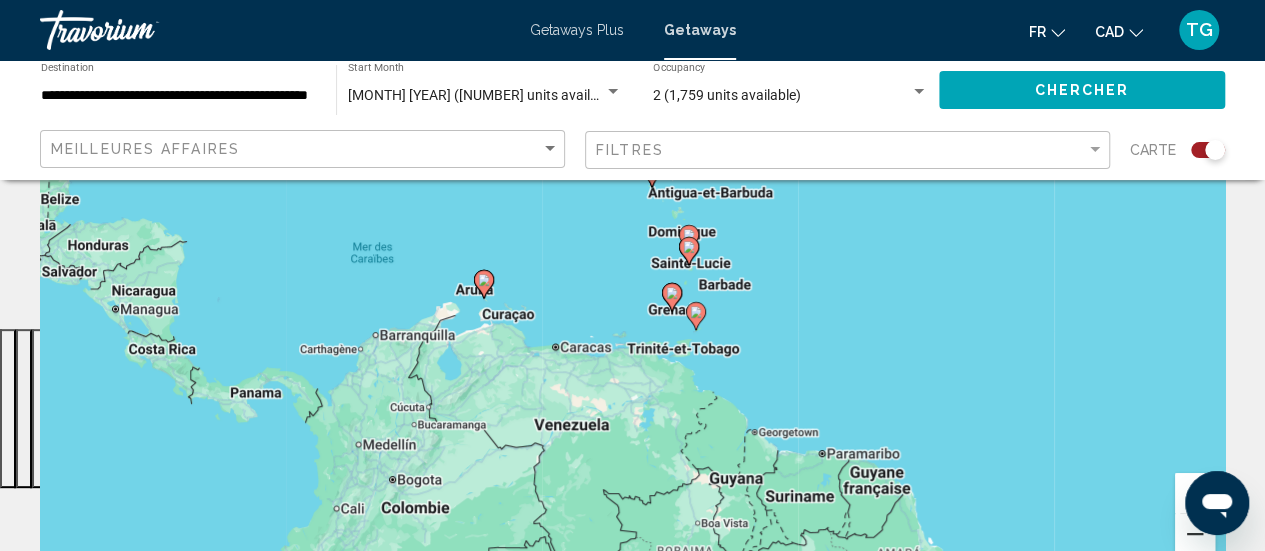 scroll, scrollTop: 300, scrollLeft: 0, axis: vertical 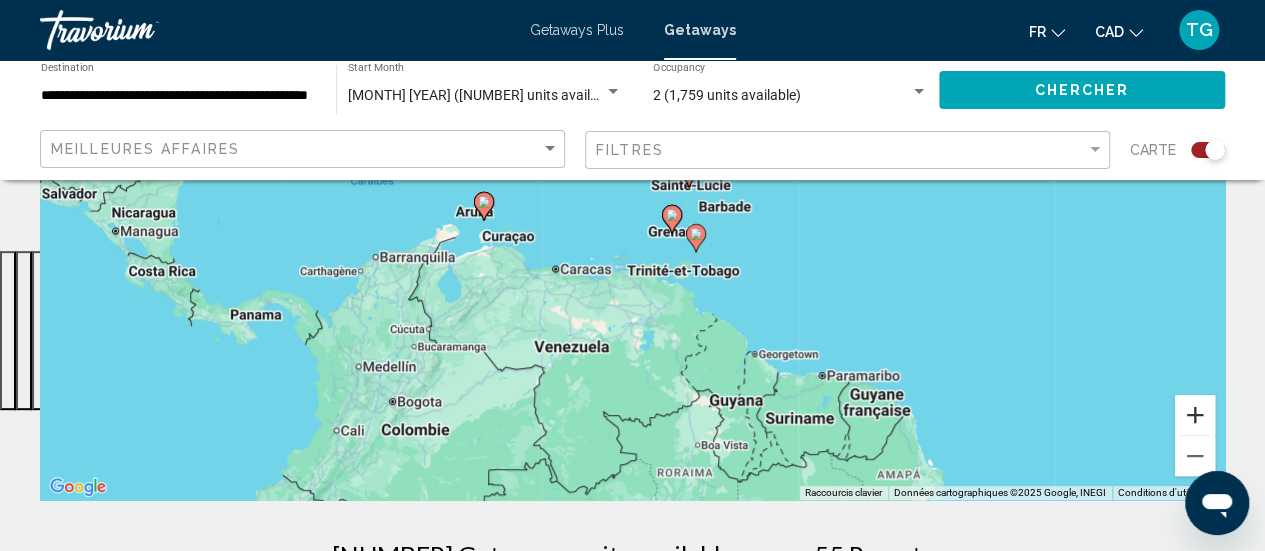 click at bounding box center (1195, 415) 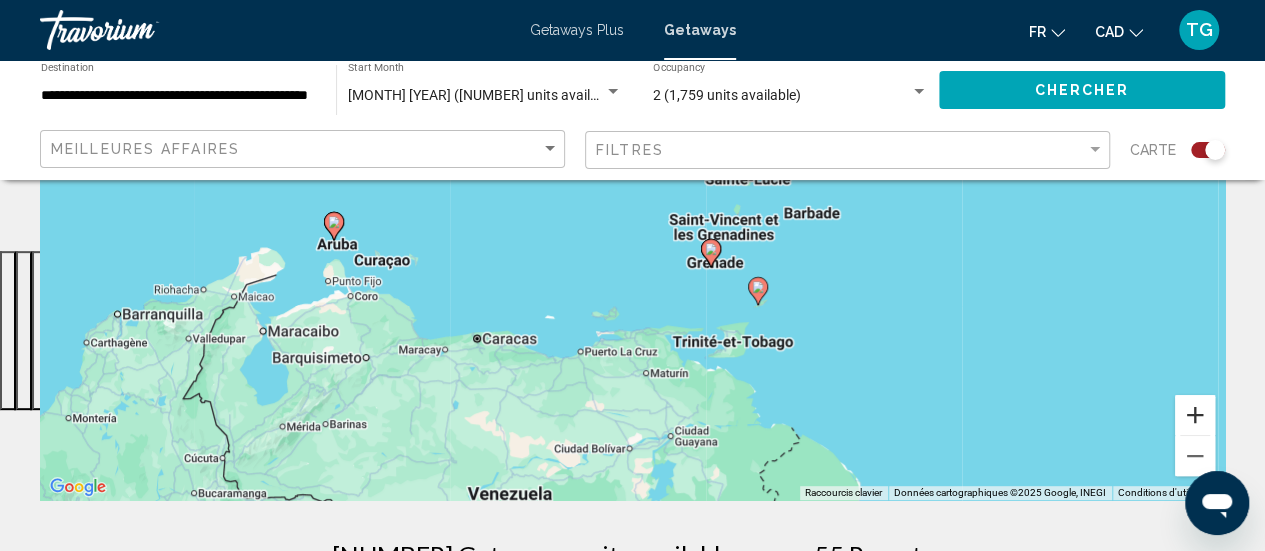 click at bounding box center (1195, 415) 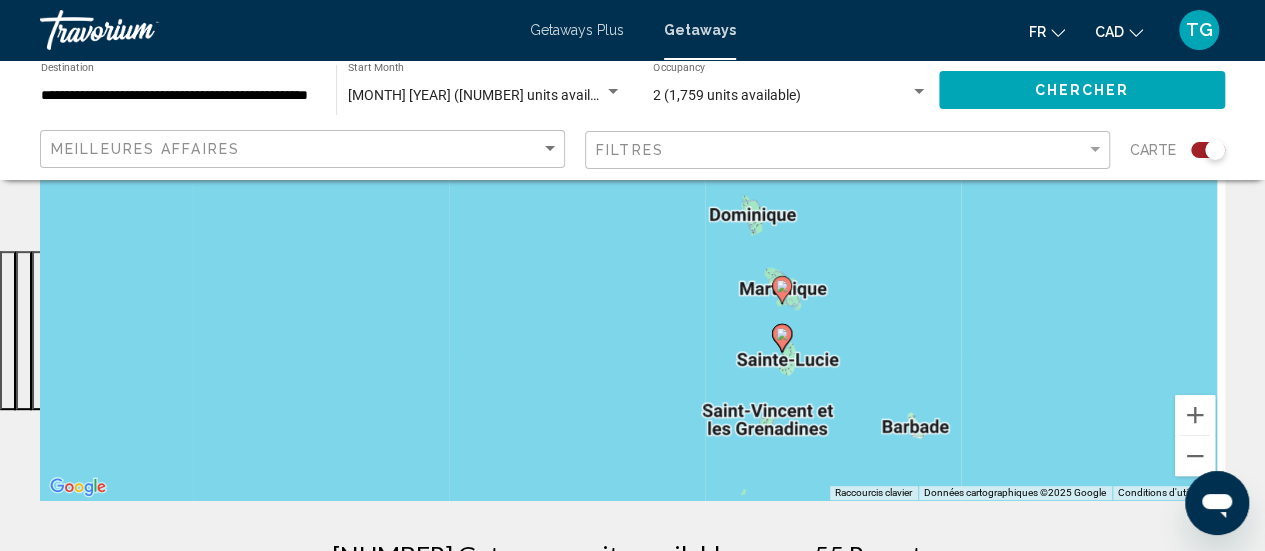 drag, startPoint x: 998, startPoint y: 329, endPoint x: 871, endPoint y: 404, distance: 147.49237 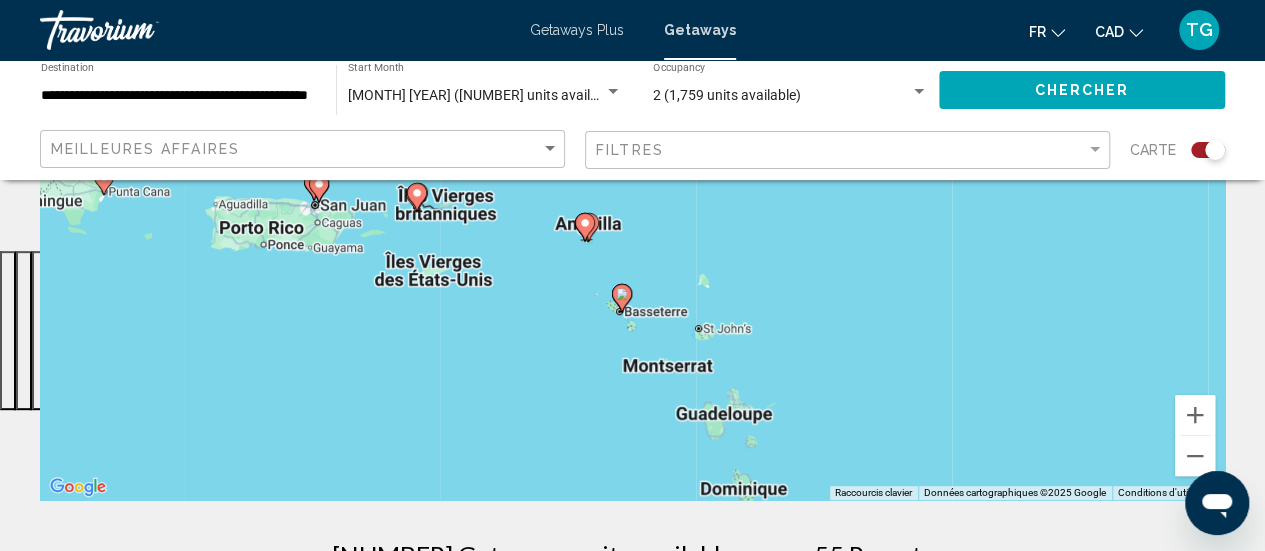 drag, startPoint x: 852, startPoint y: 276, endPoint x: 856, endPoint y: 496, distance: 220.03636 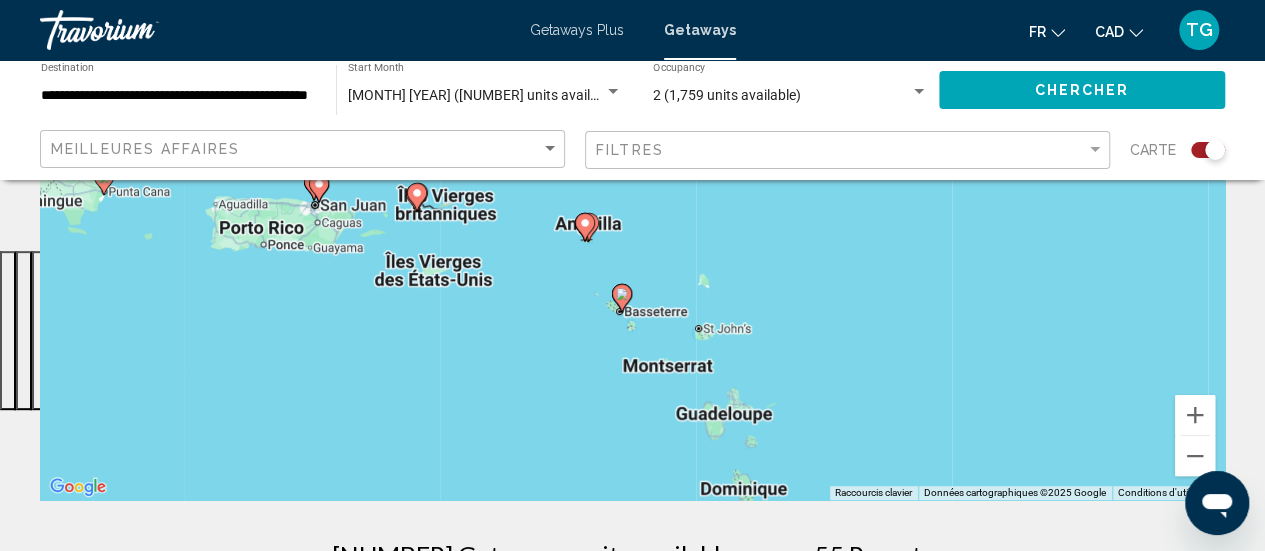 click on "Pour activer le glissement avec le clavier, appuyez sur Alt+Entrée. Une fois ce mode activé, utilisez les touches fléchées pour déplacer le repère. Pour valider le déplacement, appuyez sur Entrée. Pour annuler, appuyez sur Échap. Raccourcis clavier Données cartographiques Données cartographiques ©2025 Google Données cartographiques ©2025 Google 50 km  Cliquez pour basculer entre les unités métriques et impériales Conditions d'utilisation Signaler une erreur cartographique" at bounding box center [632, 200] 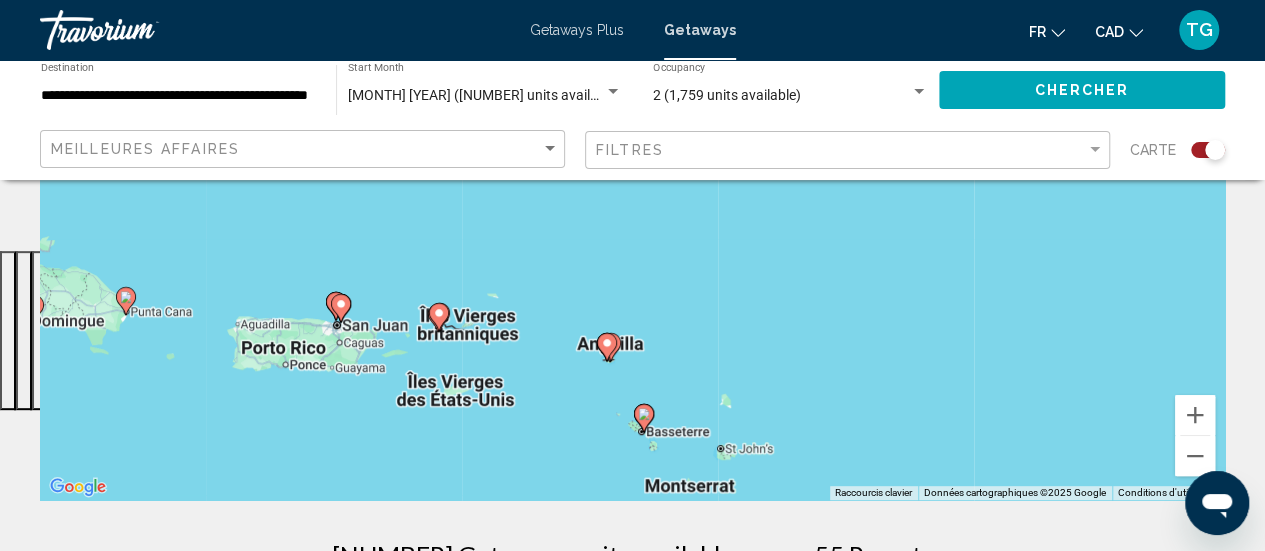 drag, startPoint x: 812, startPoint y: 298, endPoint x: 832, endPoint y: 406, distance: 109.83624 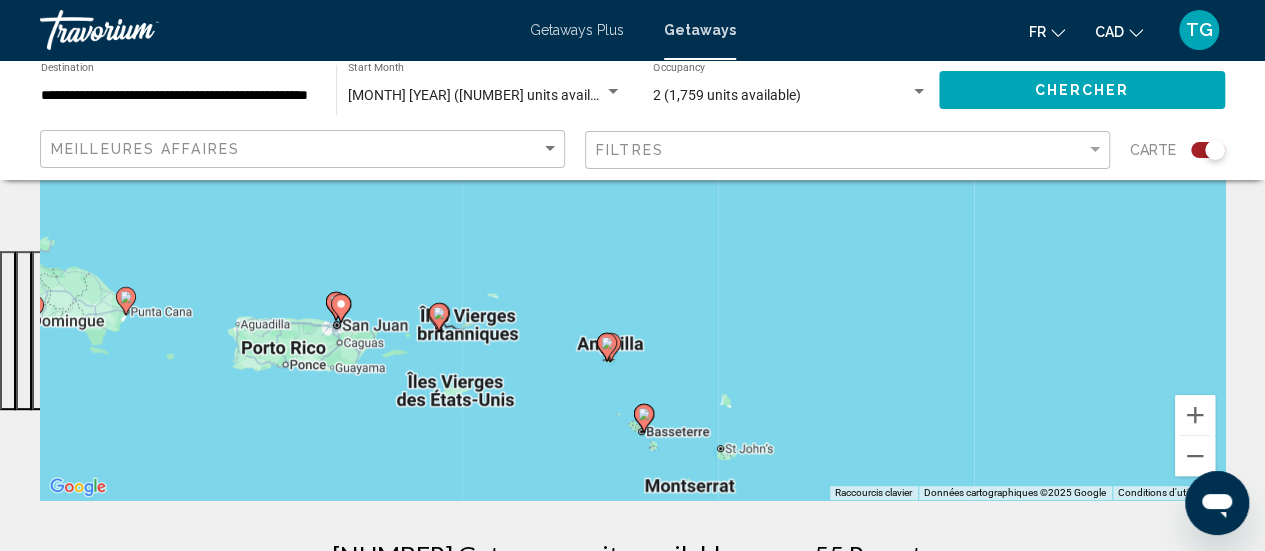 click on "Pour activer le glissement avec le clavier, appuyez sur Alt+Entrée. Une fois ce mode activé, utilisez les touches fléchées pour déplacer le repère. Pour valider le déplacement, appuyez sur Entrée. Pour annuler, appuyez sur Échap." at bounding box center [632, 200] 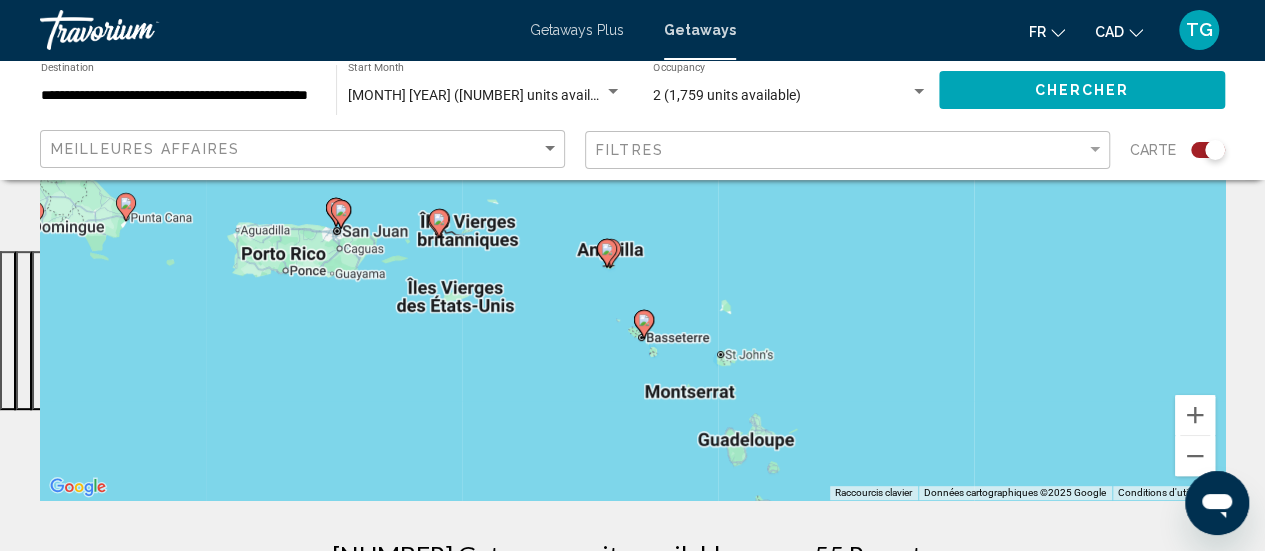 drag, startPoint x: 809, startPoint y: 401, endPoint x: 810, endPoint y: 301, distance: 100.005 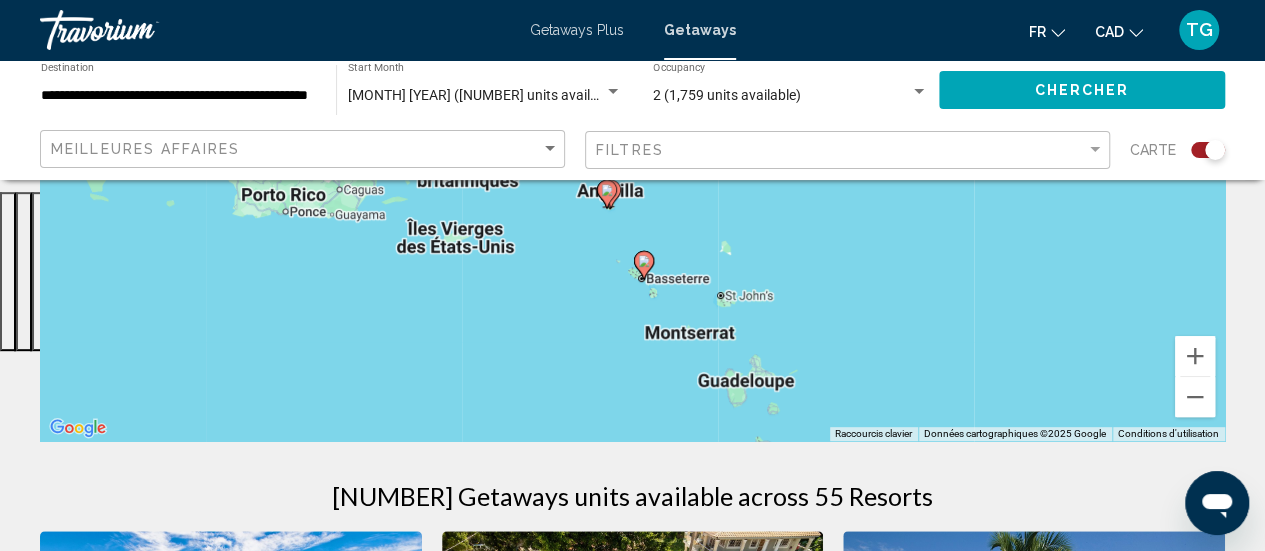 scroll, scrollTop: 300, scrollLeft: 0, axis: vertical 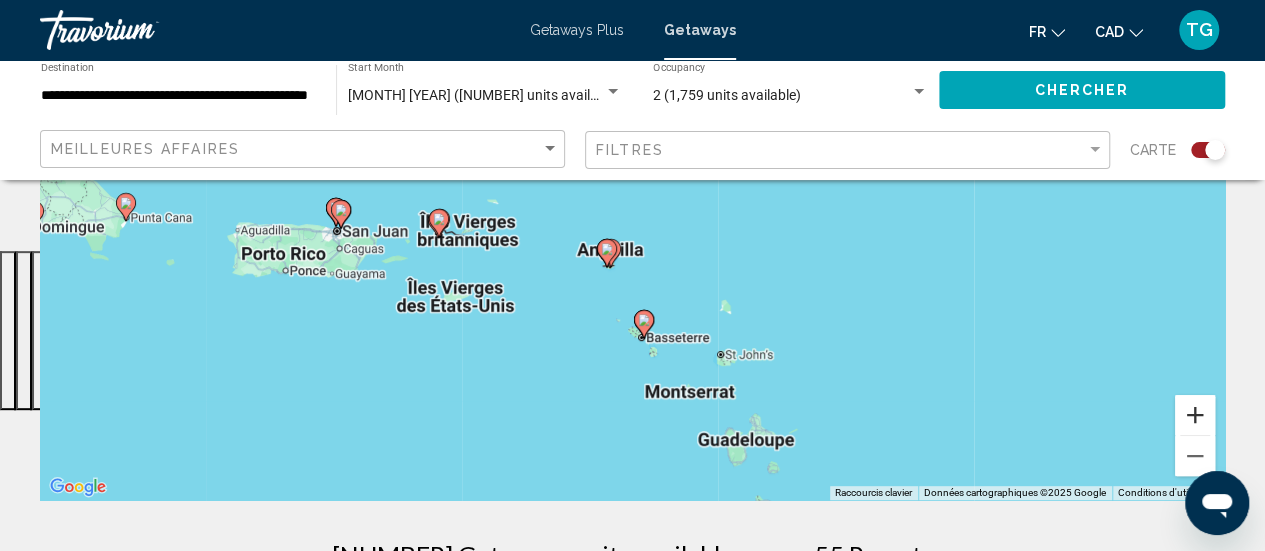 click at bounding box center [1195, 415] 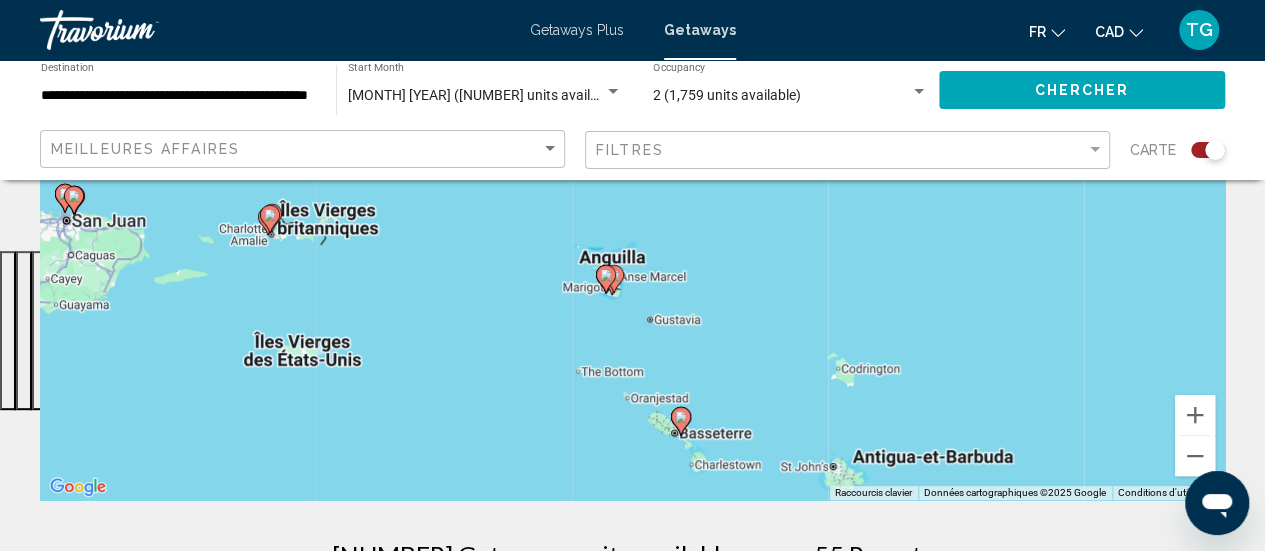 drag, startPoint x: 773, startPoint y: 365, endPoint x: 800, endPoint y: 319, distance: 53.338543 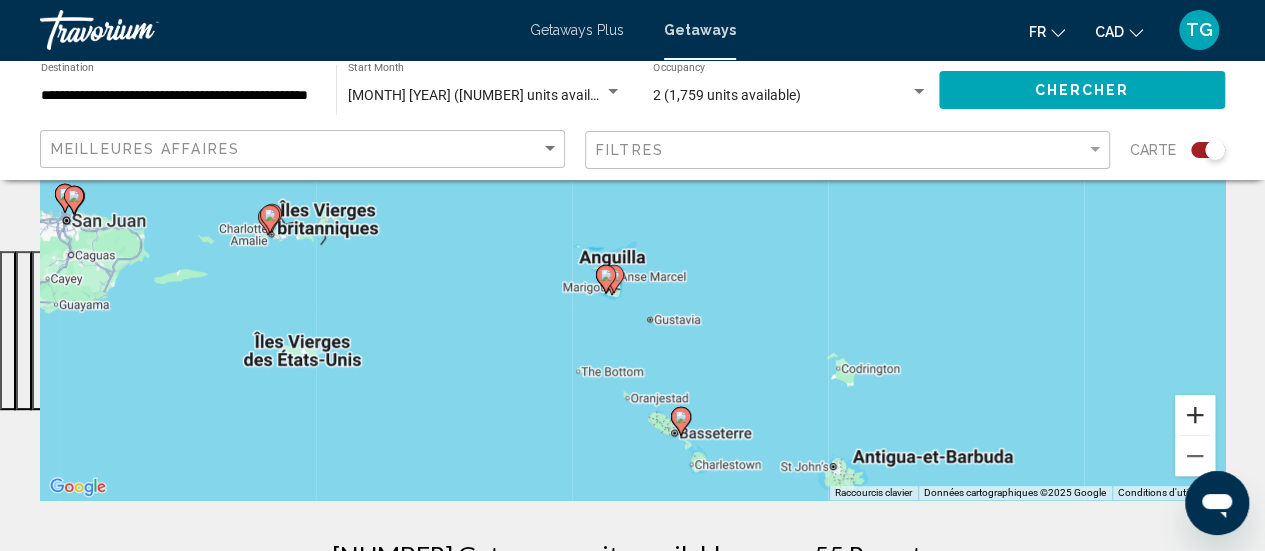 click at bounding box center [1195, 415] 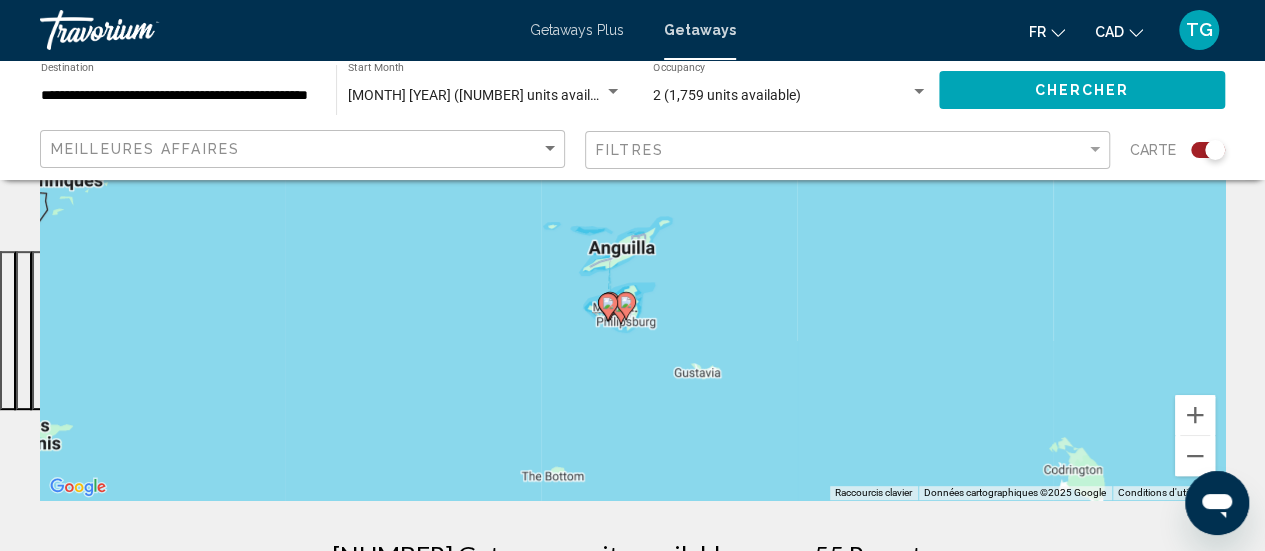 drag, startPoint x: 755, startPoint y: 406, endPoint x: 784, endPoint y: 335, distance: 76.6942 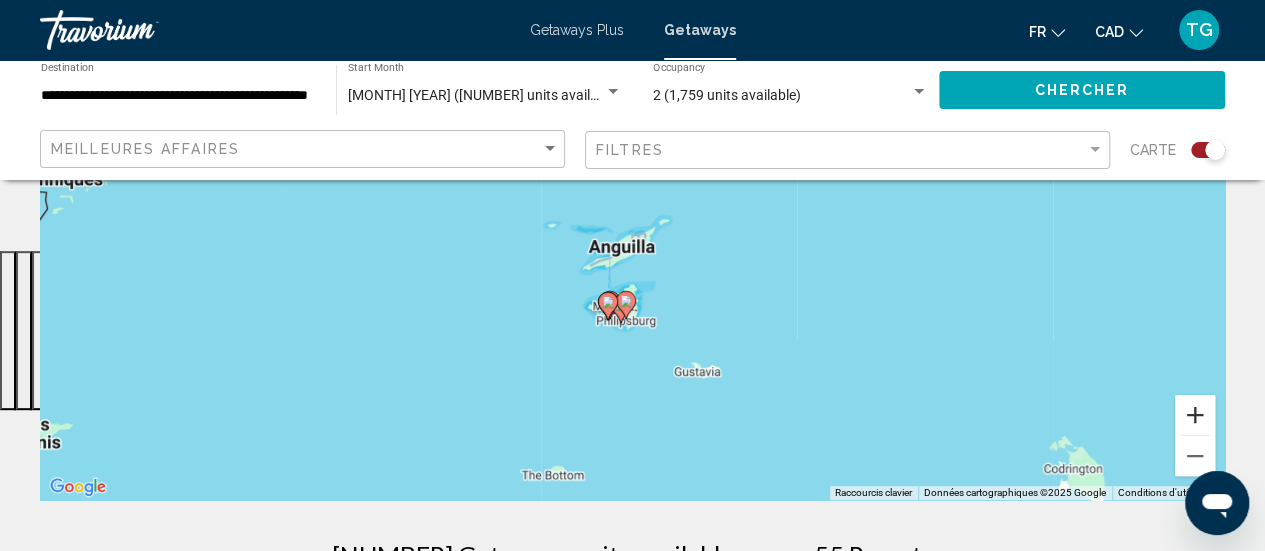 click at bounding box center (1195, 415) 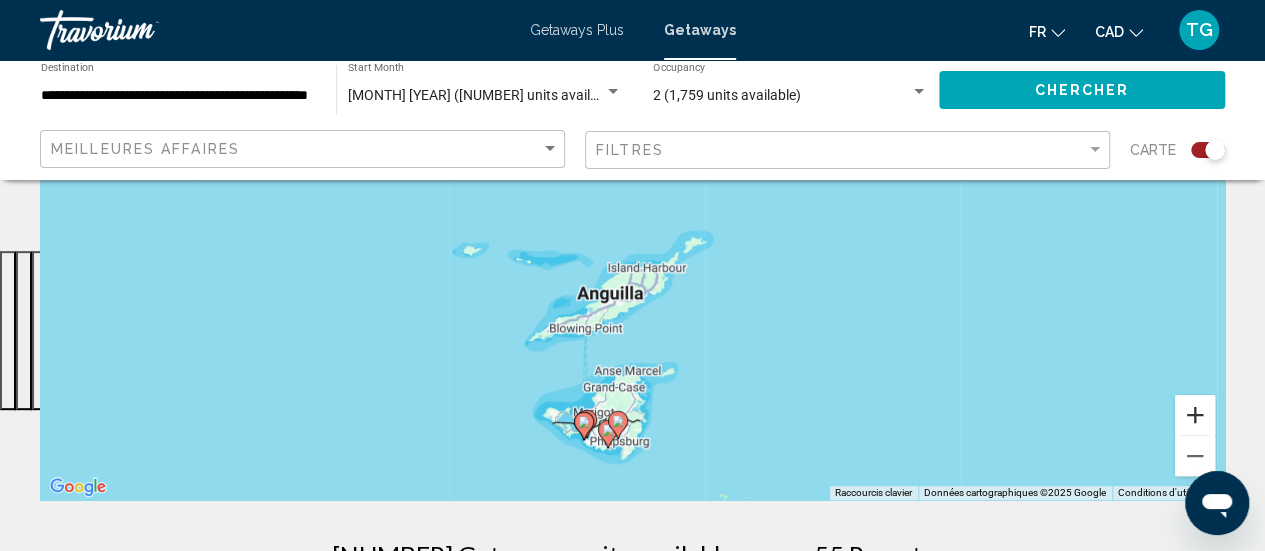 click at bounding box center [1195, 415] 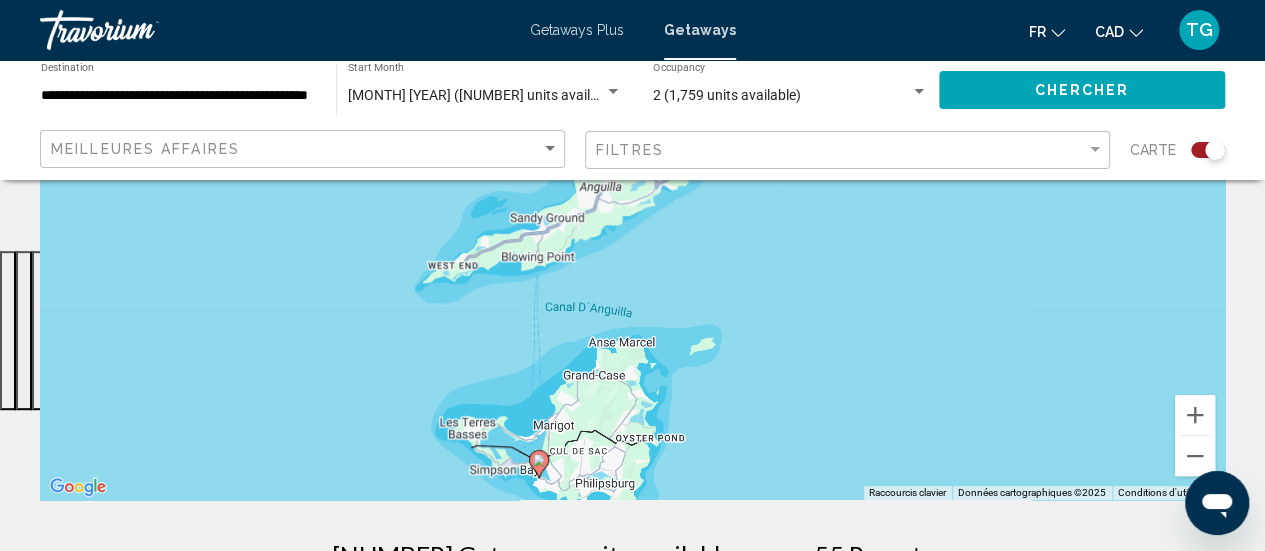 drag, startPoint x: 931, startPoint y: 430, endPoint x: 927, endPoint y: 180, distance: 250.032 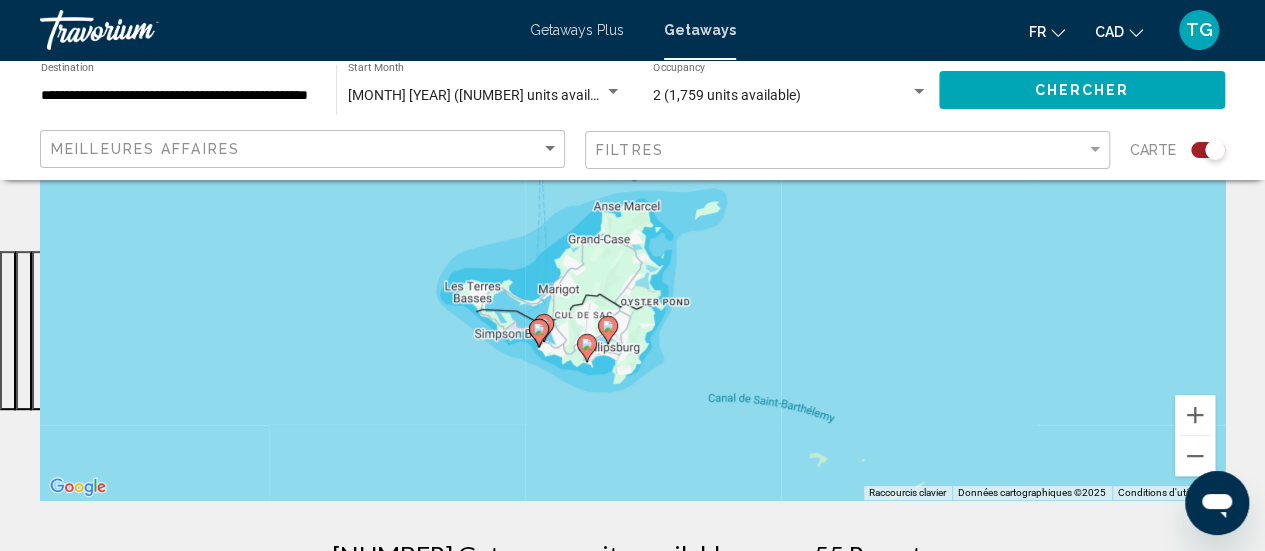 drag, startPoint x: 880, startPoint y: 334, endPoint x: 887, endPoint y: 279, distance: 55.443665 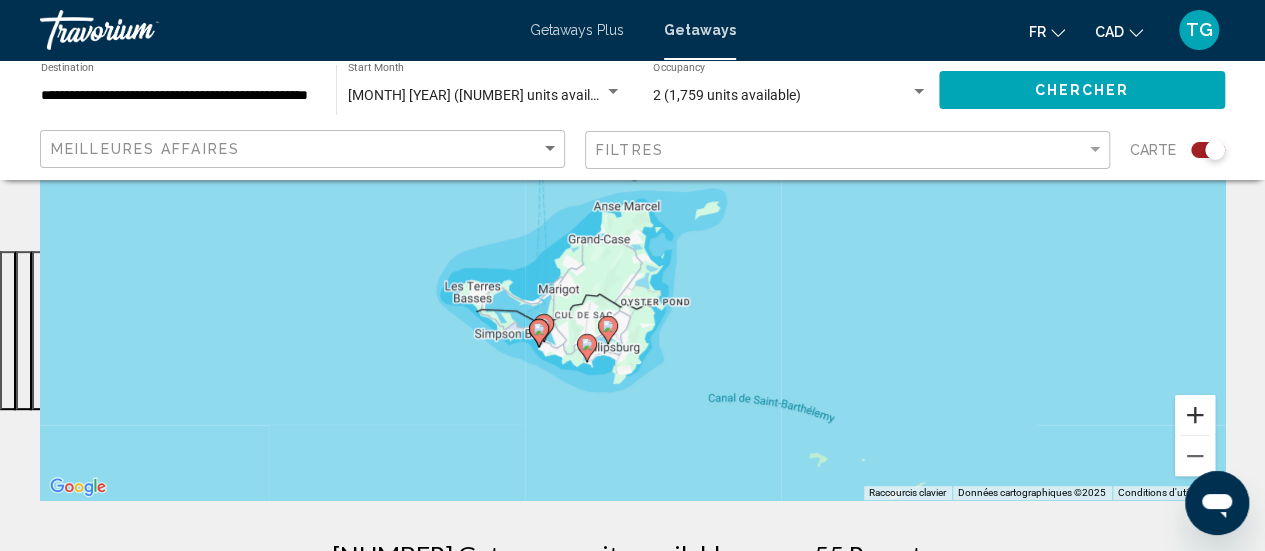 click at bounding box center [1195, 415] 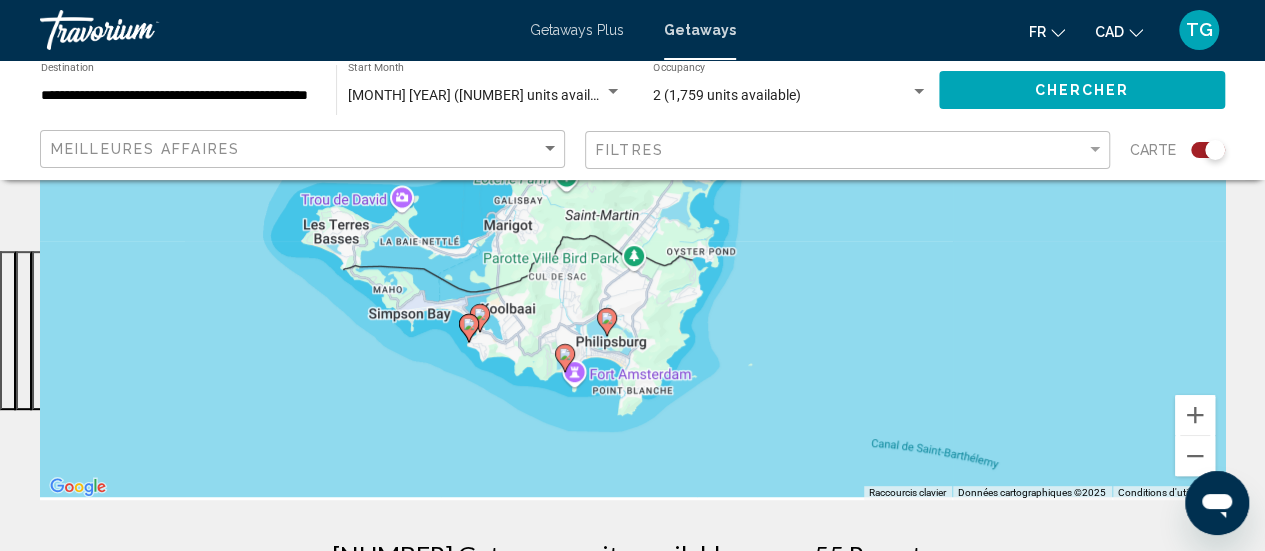 drag, startPoint x: 902, startPoint y: 441, endPoint x: 926, endPoint y: 281, distance: 161.79 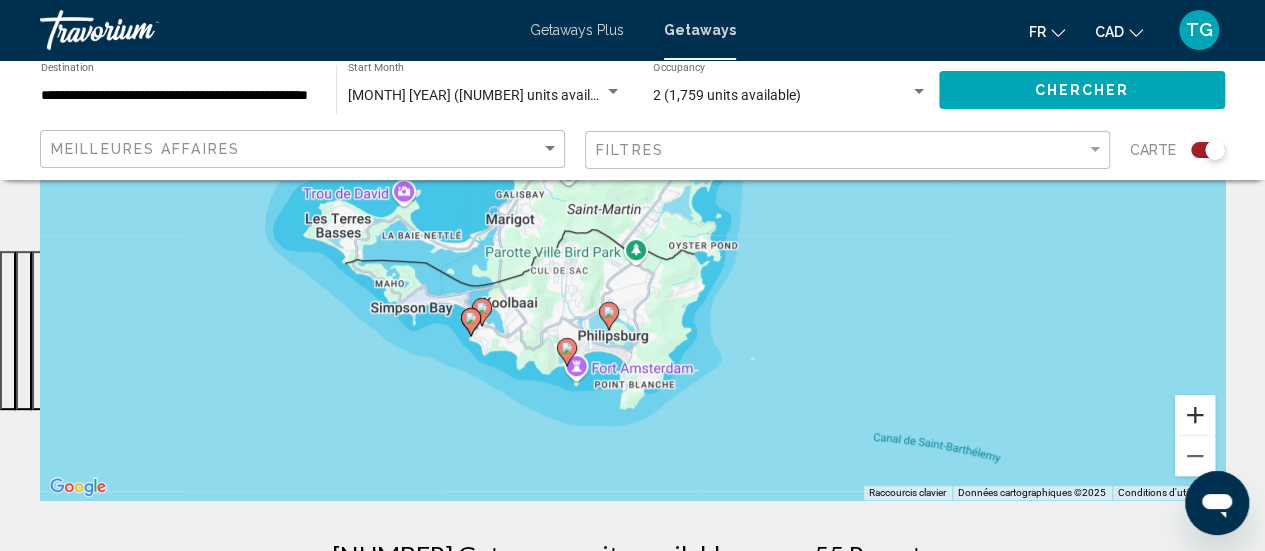 click at bounding box center (1195, 415) 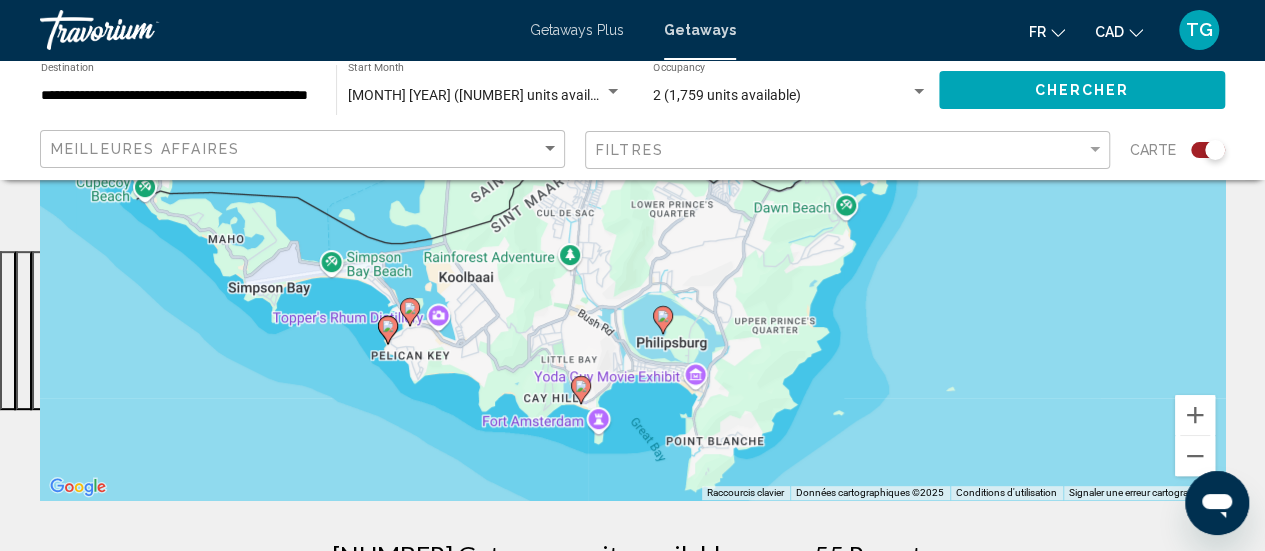 drag, startPoint x: 949, startPoint y: 441, endPoint x: 1029, endPoint y: 309, distance: 154.35025 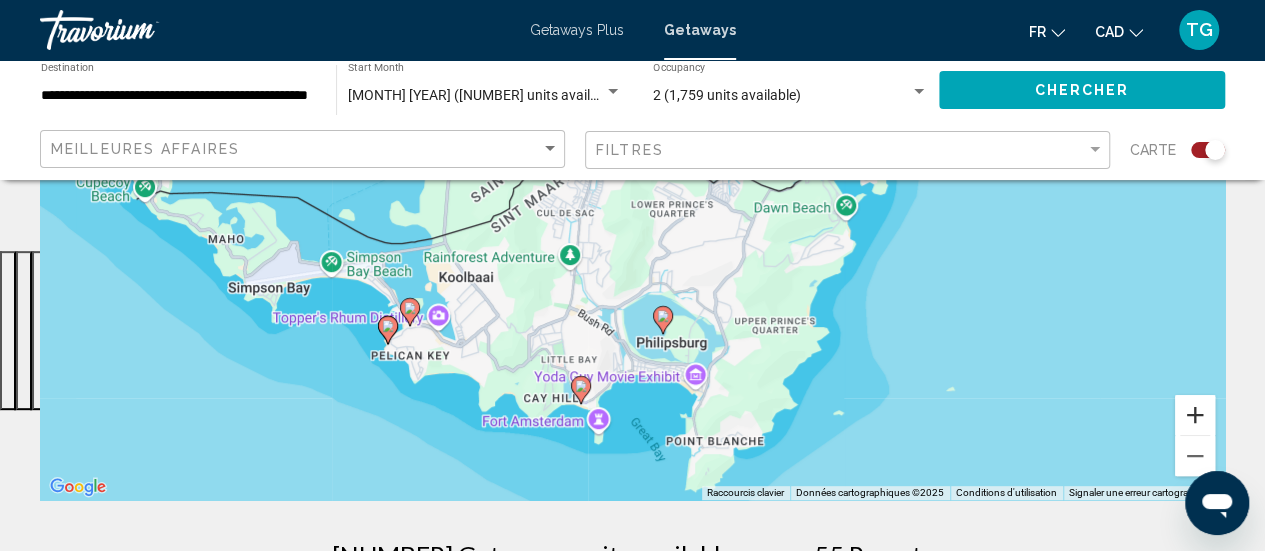 click at bounding box center [1195, 415] 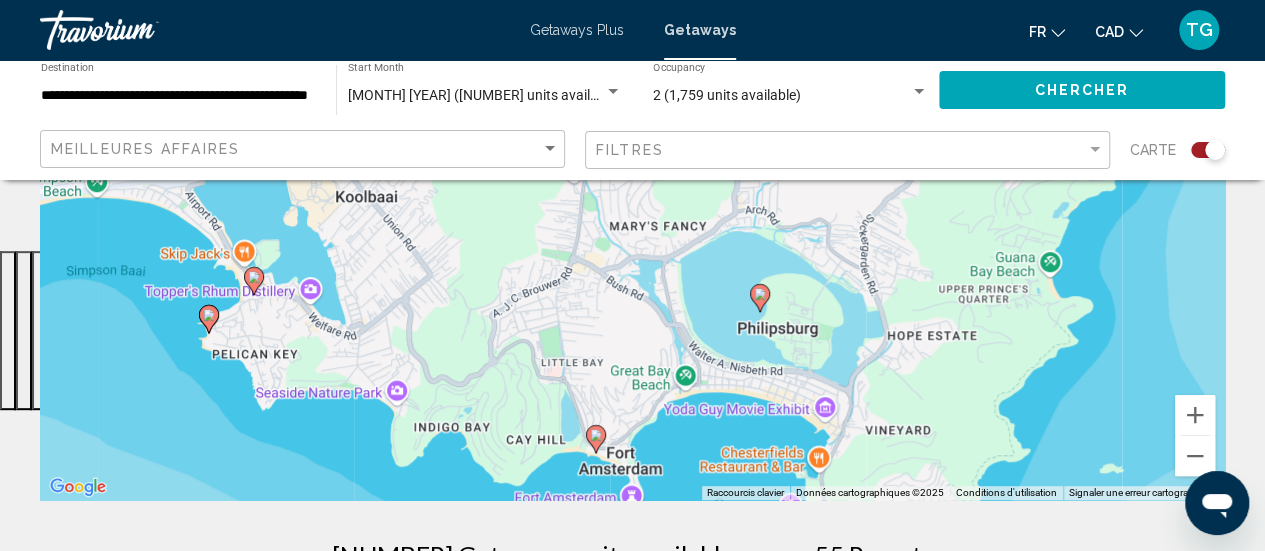 drag, startPoint x: 800, startPoint y: 426, endPoint x: 870, endPoint y: 265, distance: 175.55911 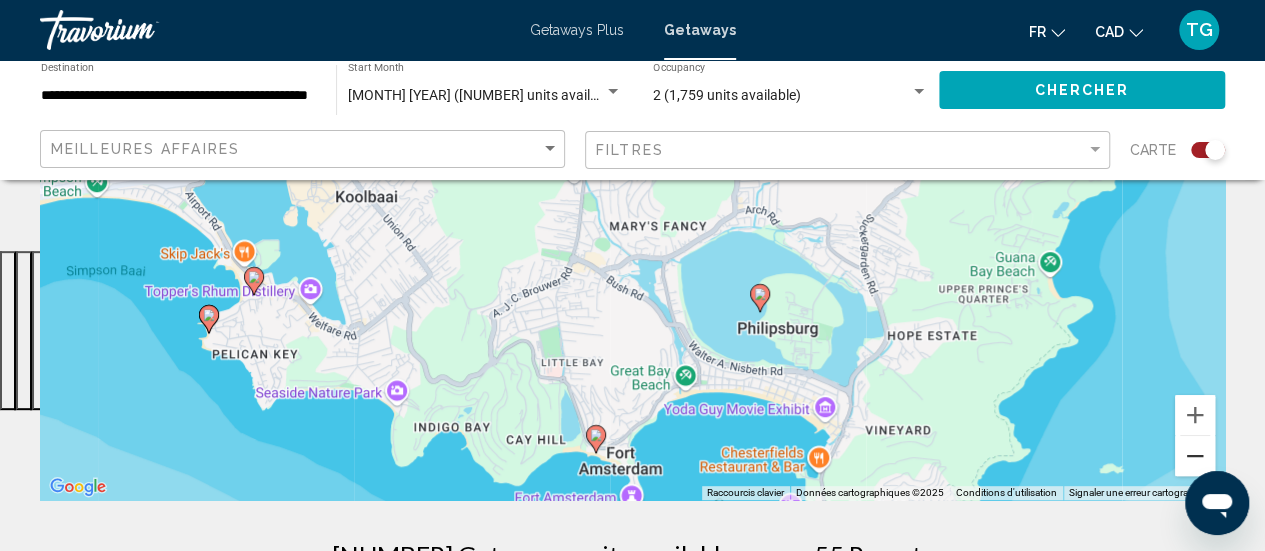 click at bounding box center (1195, 456) 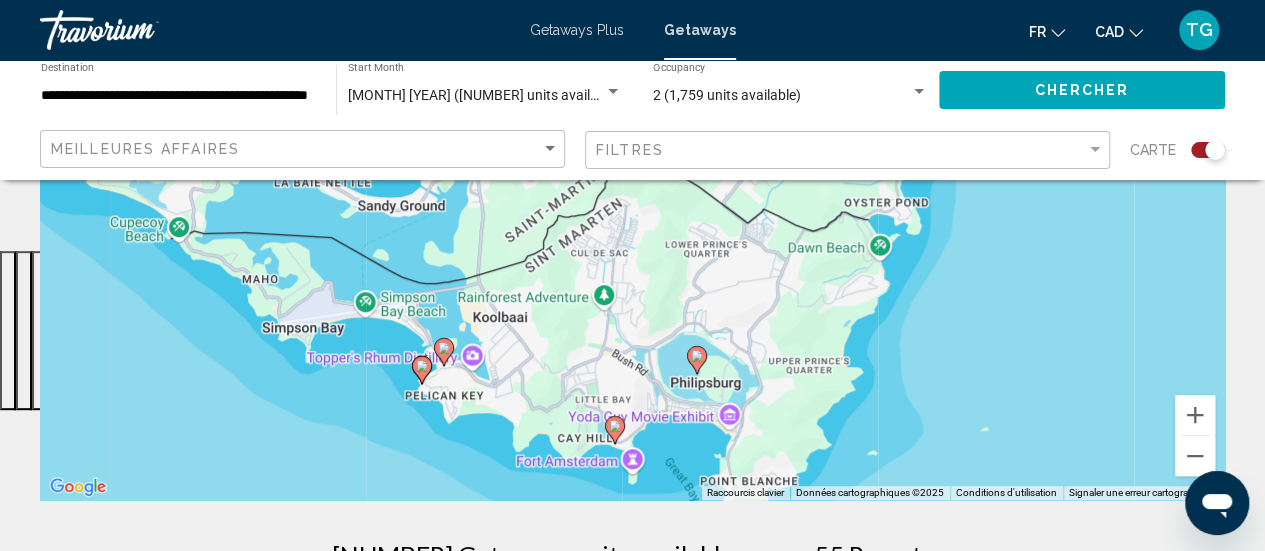 drag, startPoint x: 1013, startPoint y: 309, endPoint x: 1013, endPoint y: 430, distance: 121 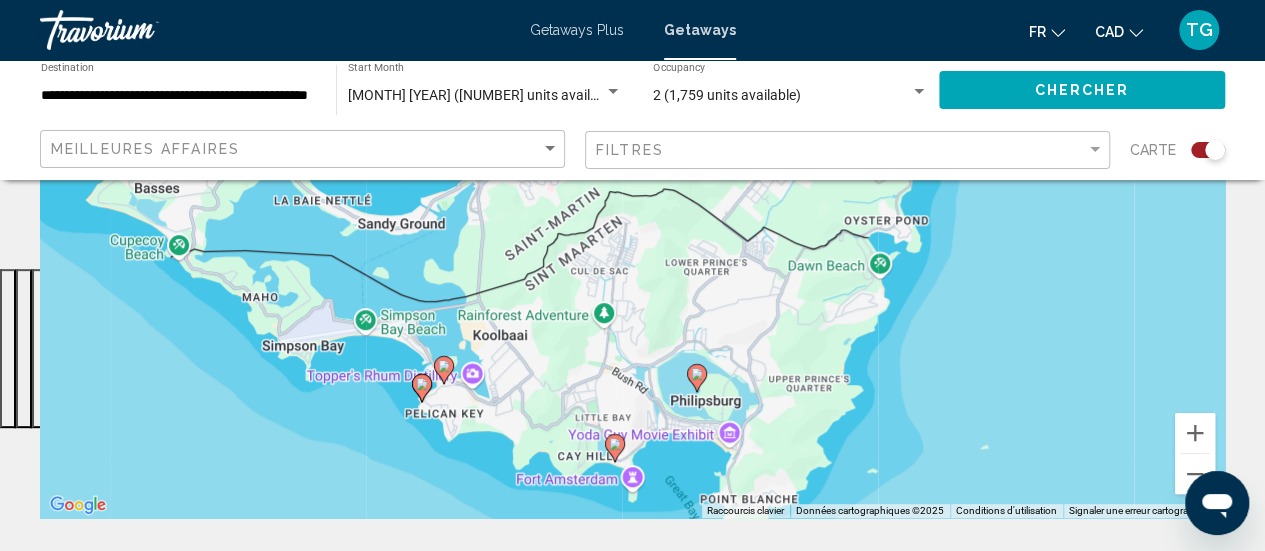 scroll, scrollTop: 300, scrollLeft: 0, axis: vertical 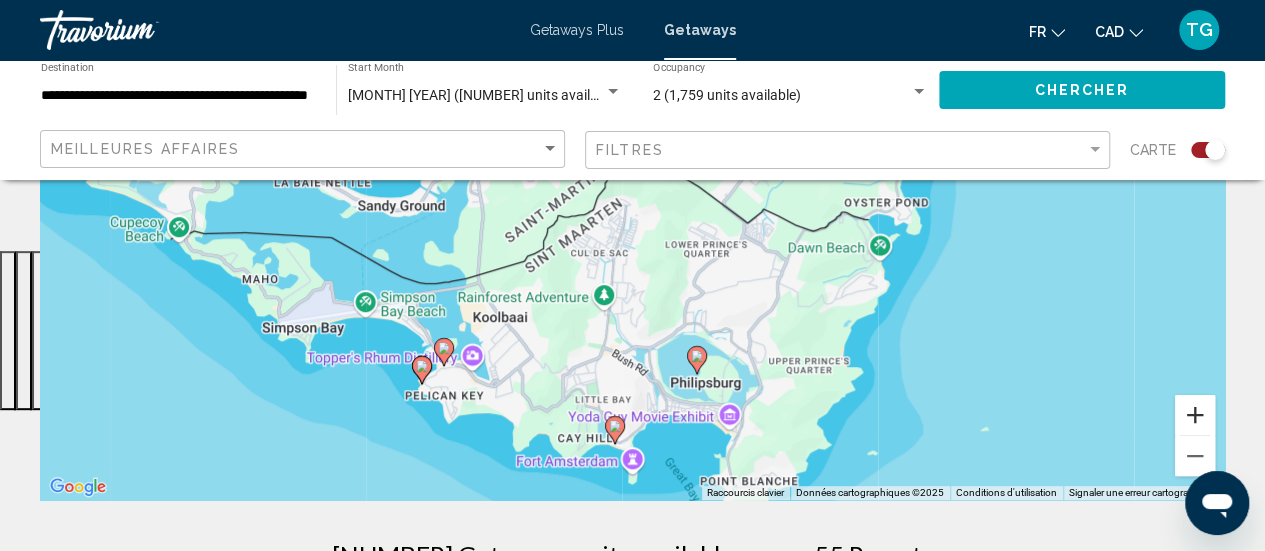 click at bounding box center [1195, 415] 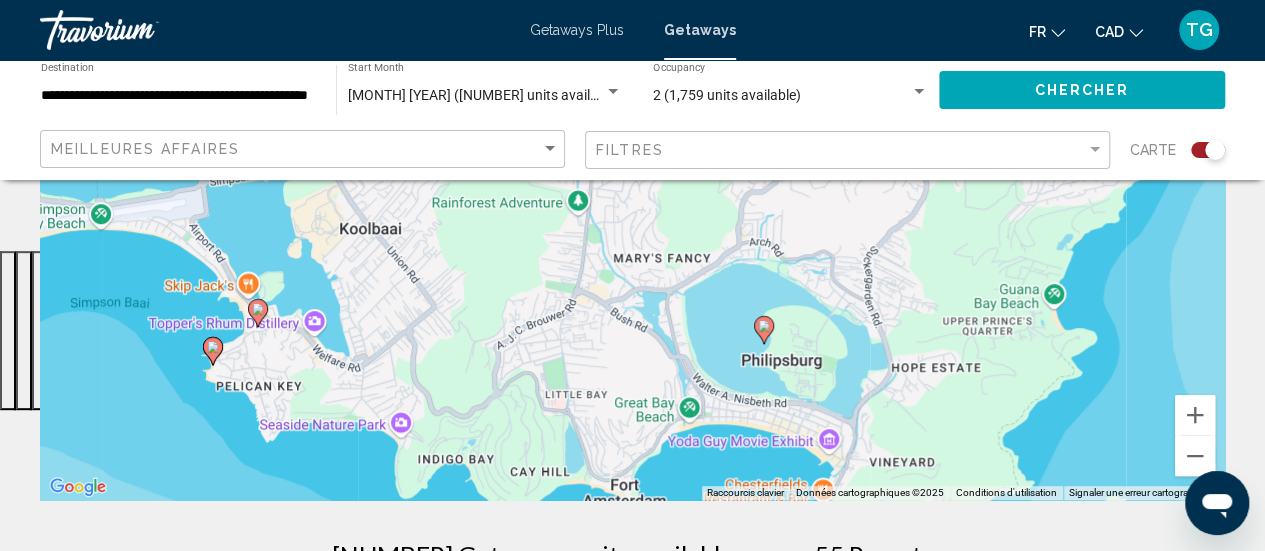 drag, startPoint x: 998, startPoint y: 443, endPoint x: 1002, endPoint y: 232, distance: 211.03792 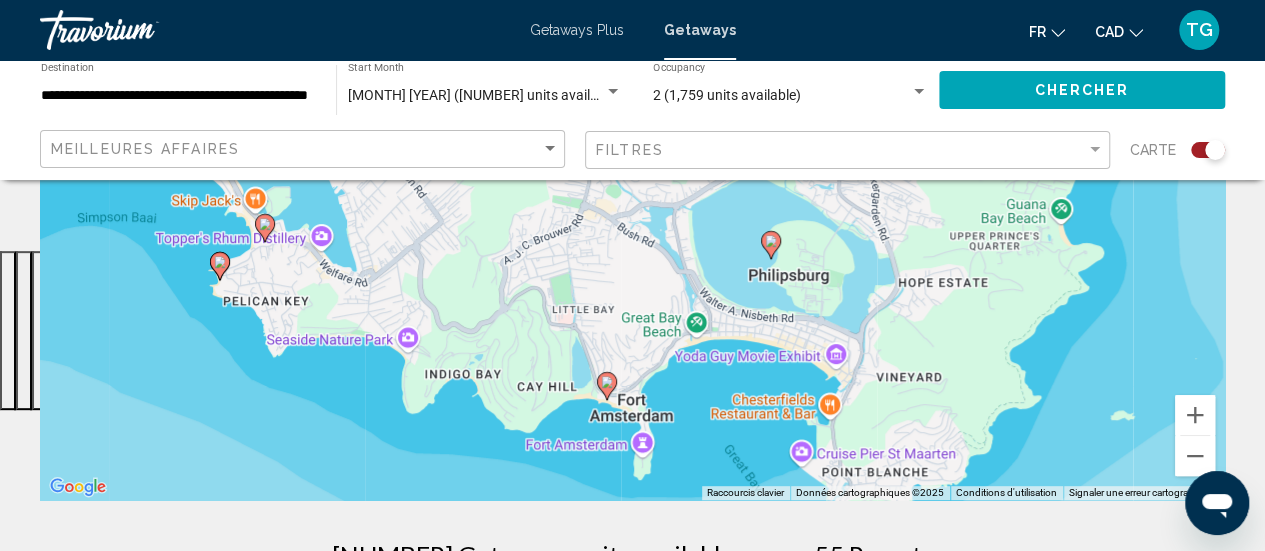 drag, startPoint x: 954, startPoint y: 363, endPoint x: 960, endPoint y: 278, distance: 85.2115 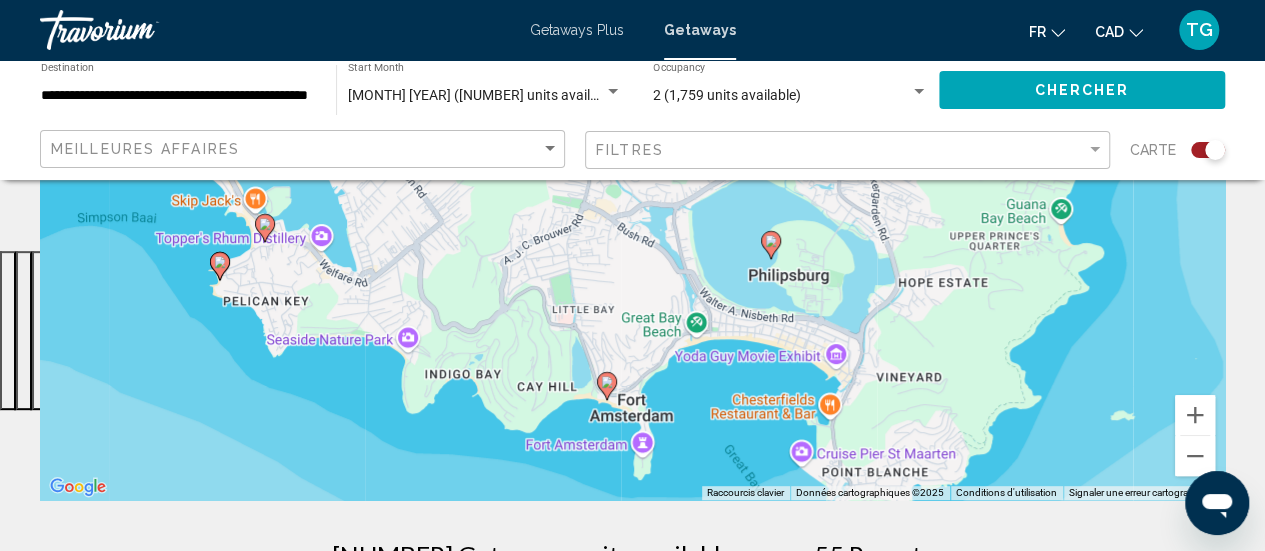 click 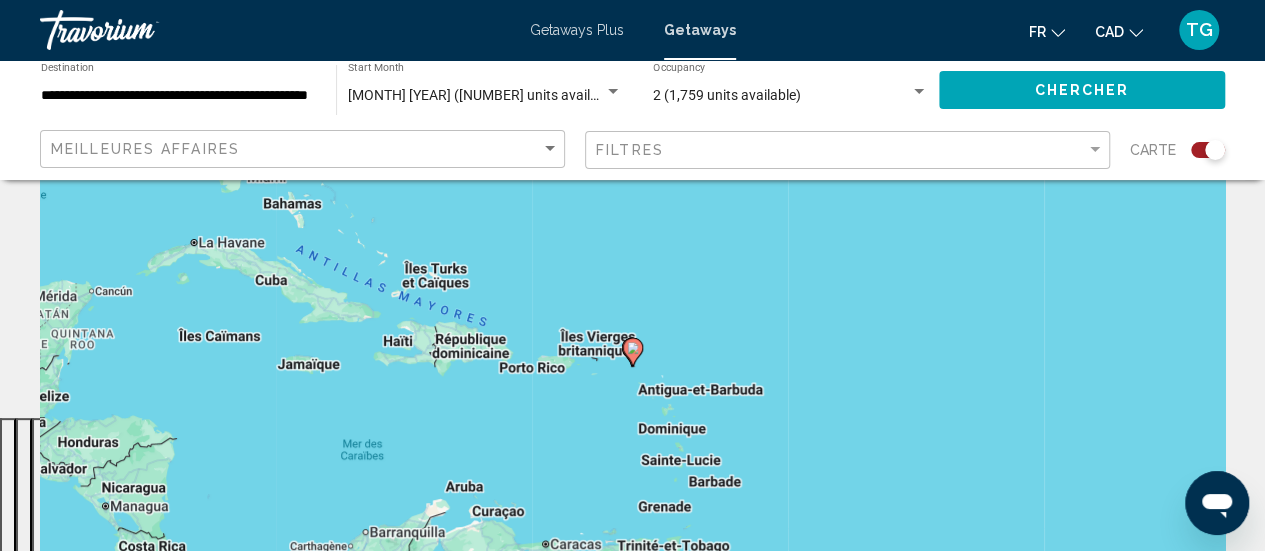scroll, scrollTop: 200, scrollLeft: 0, axis: vertical 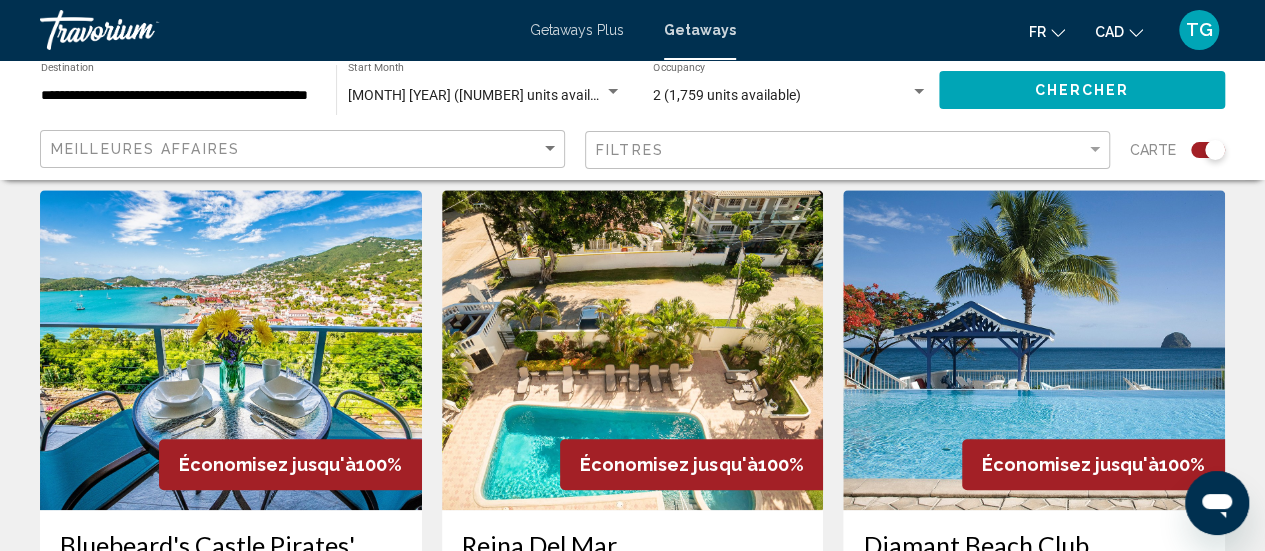 click 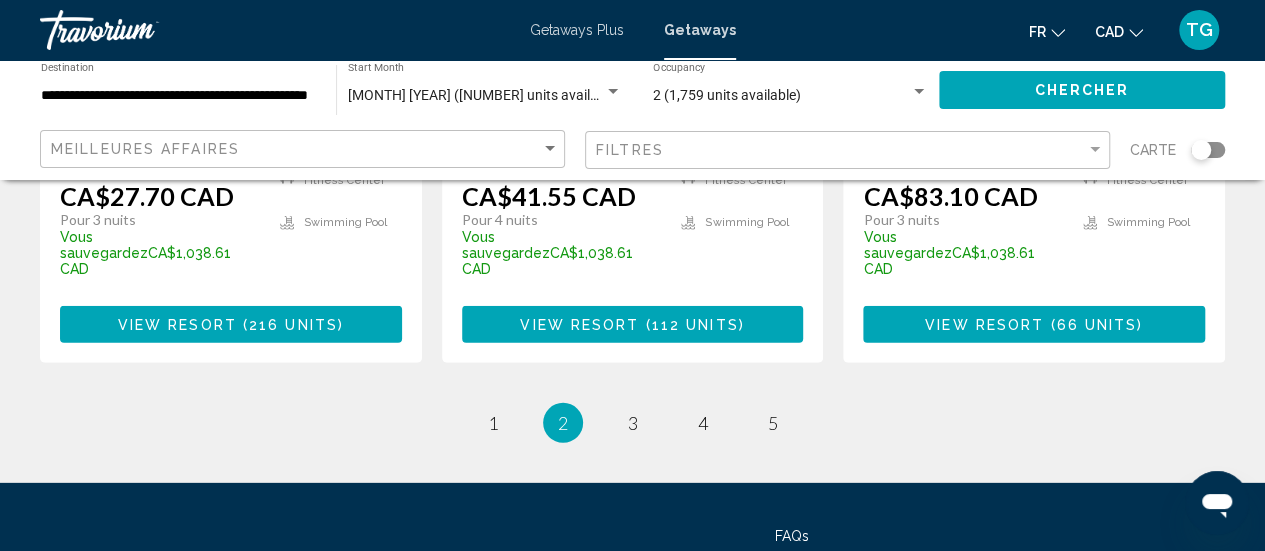 scroll, scrollTop: 2942, scrollLeft: 0, axis: vertical 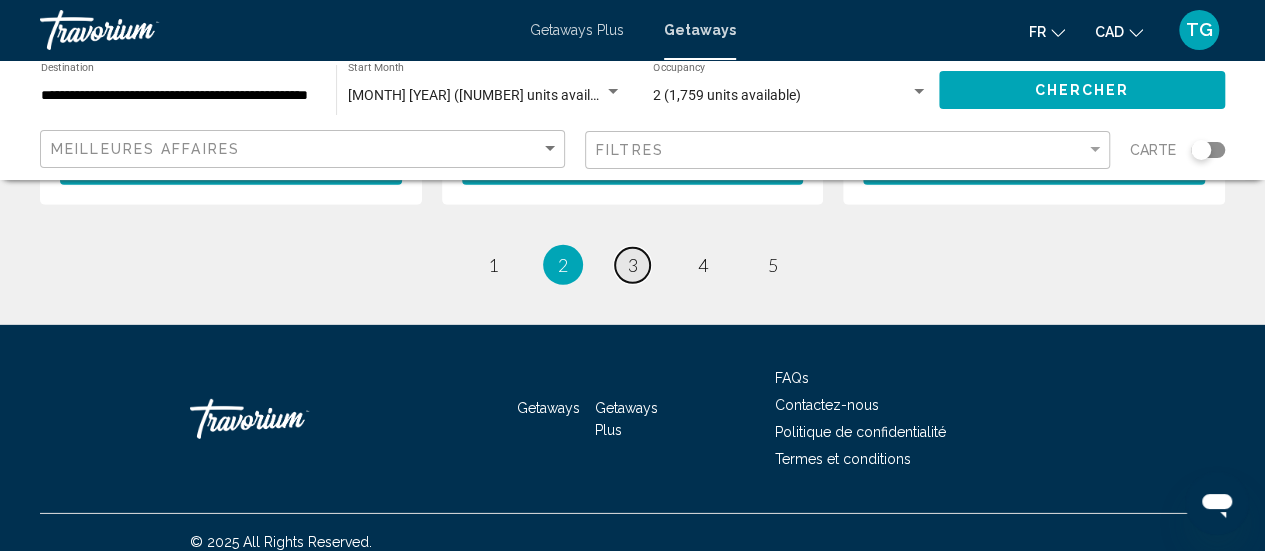 click on "page  3" at bounding box center [632, 265] 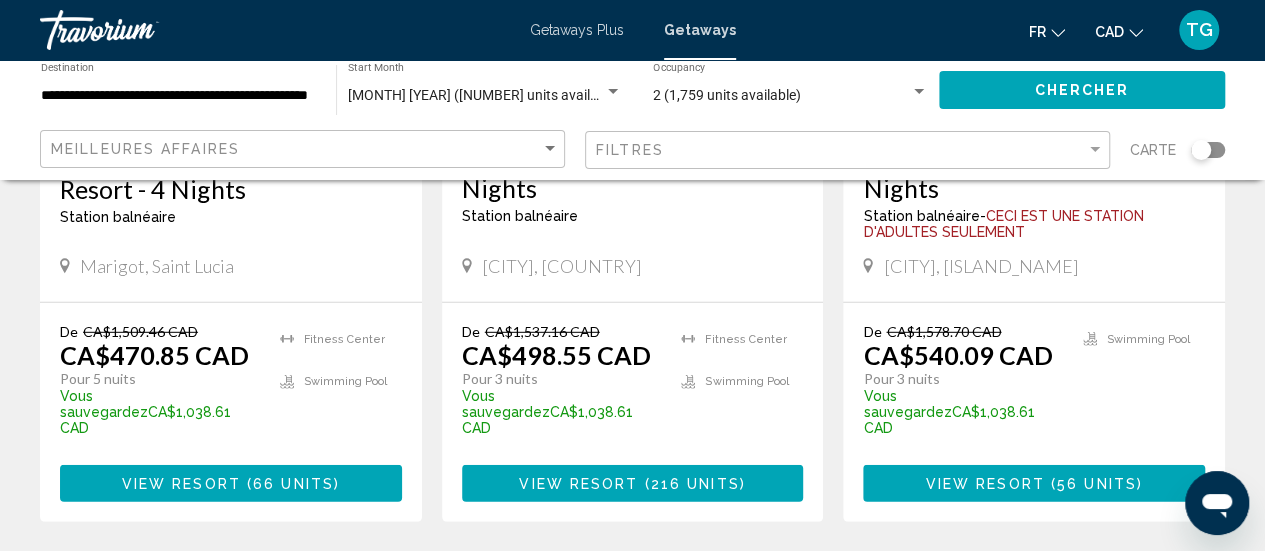 scroll, scrollTop: 2800, scrollLeft: 0, axis: vertical 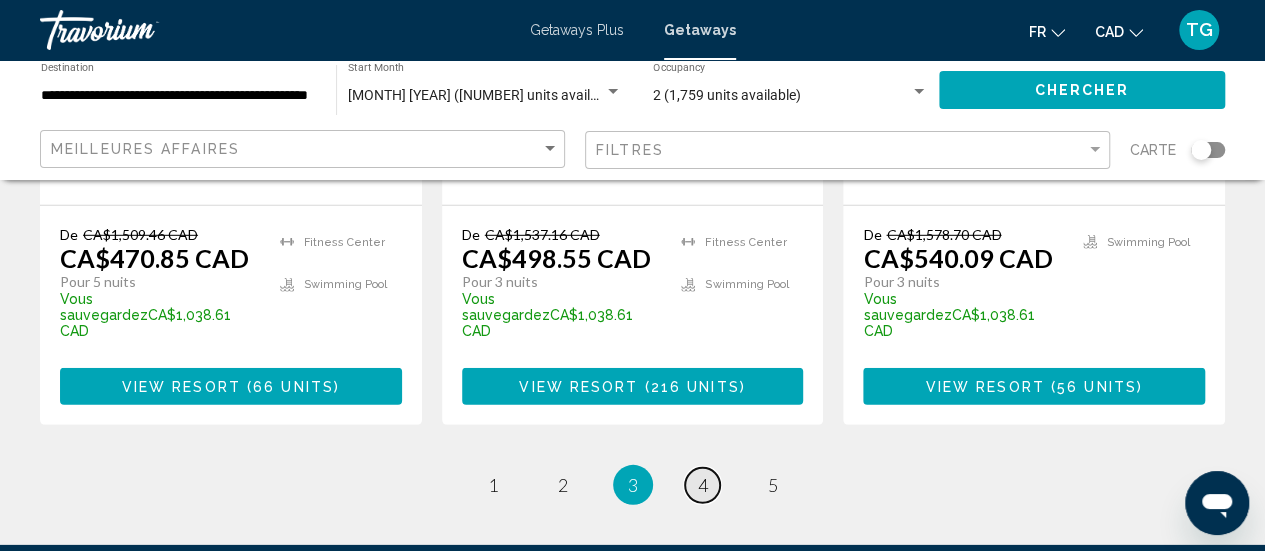 click on "page  4" at bounding box center (702, 485) 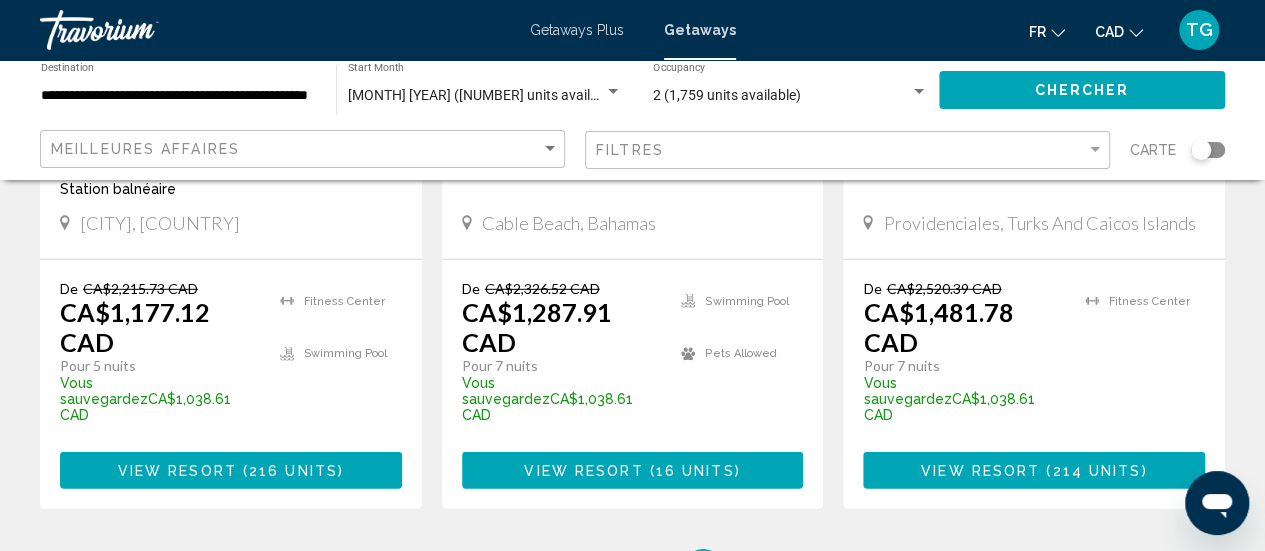 scroll, scrollTop: 3026, scrollLeft: 0, axis: vertical 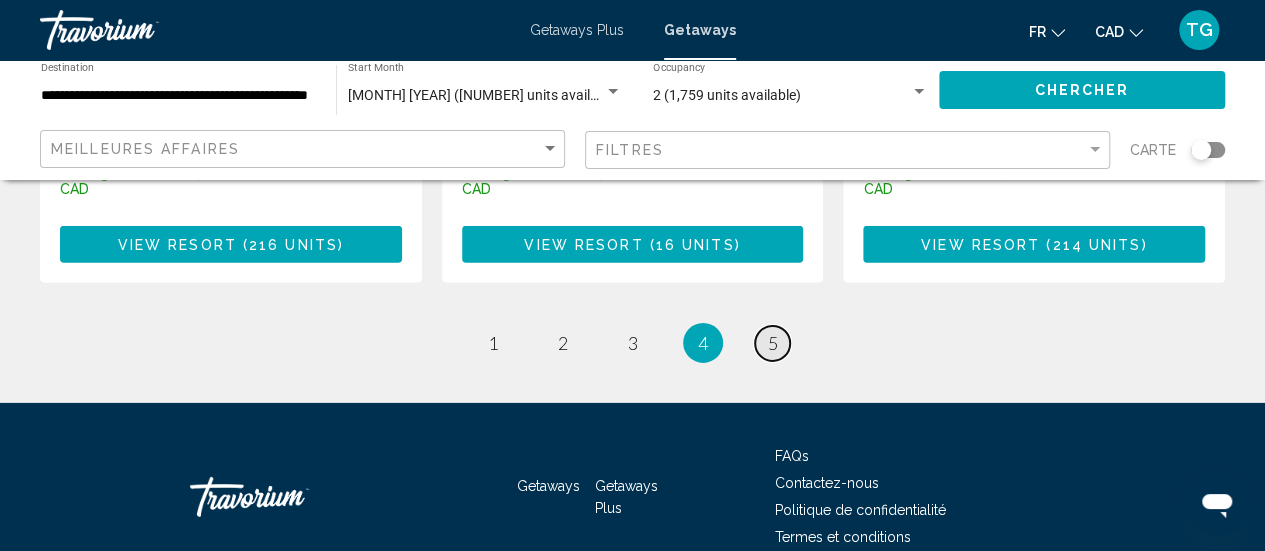 click on "5" at bounding box center (773, 343) 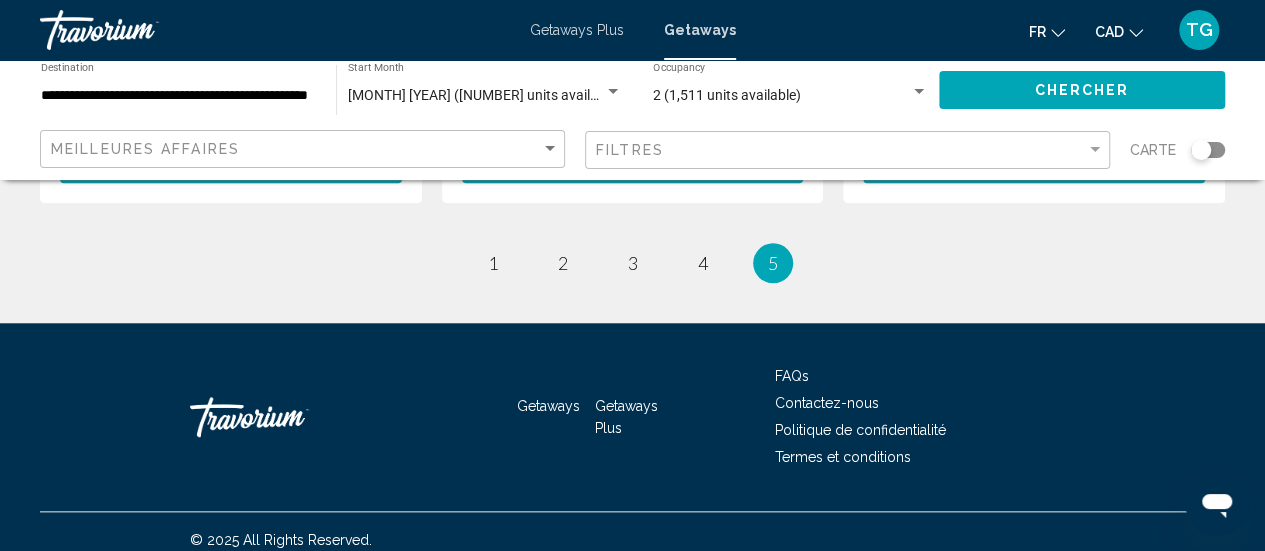 scroll, scrollTop: 600, scrollLeft: 0, axis: vertical 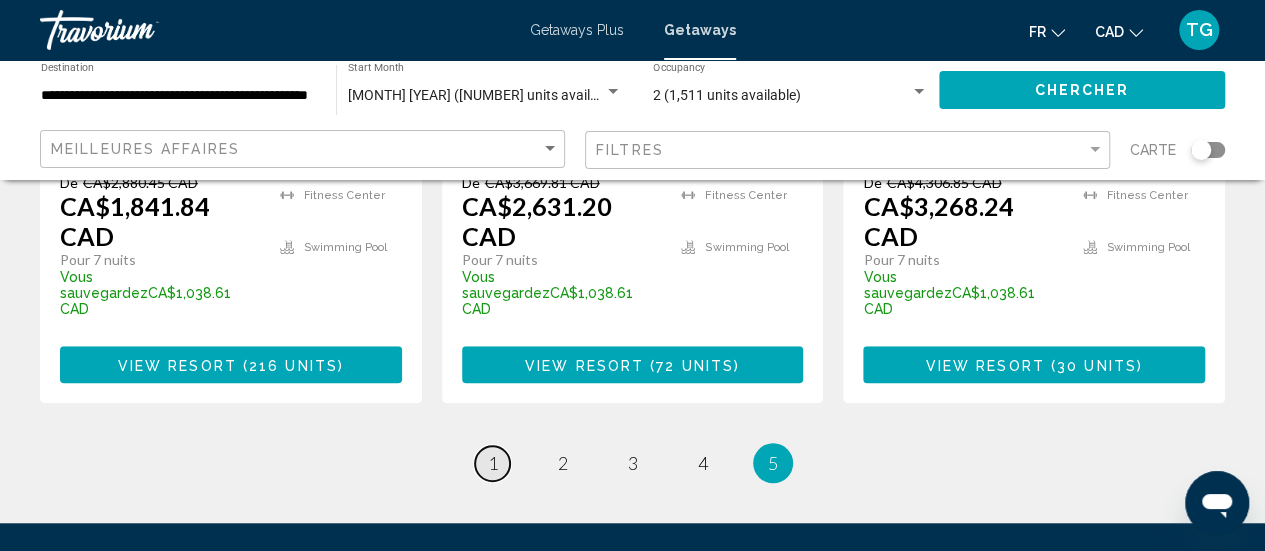 click on "page  1" at bounding box center (492, 463) 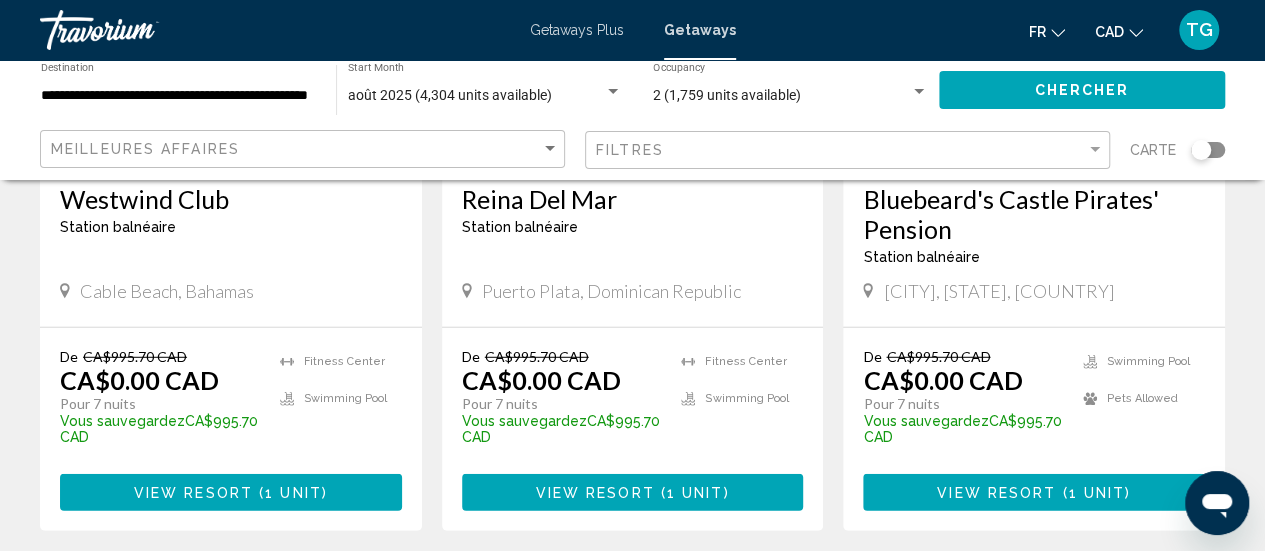 scroll, scrollTop: 2900, scrollLeft: 0, axis: vertical 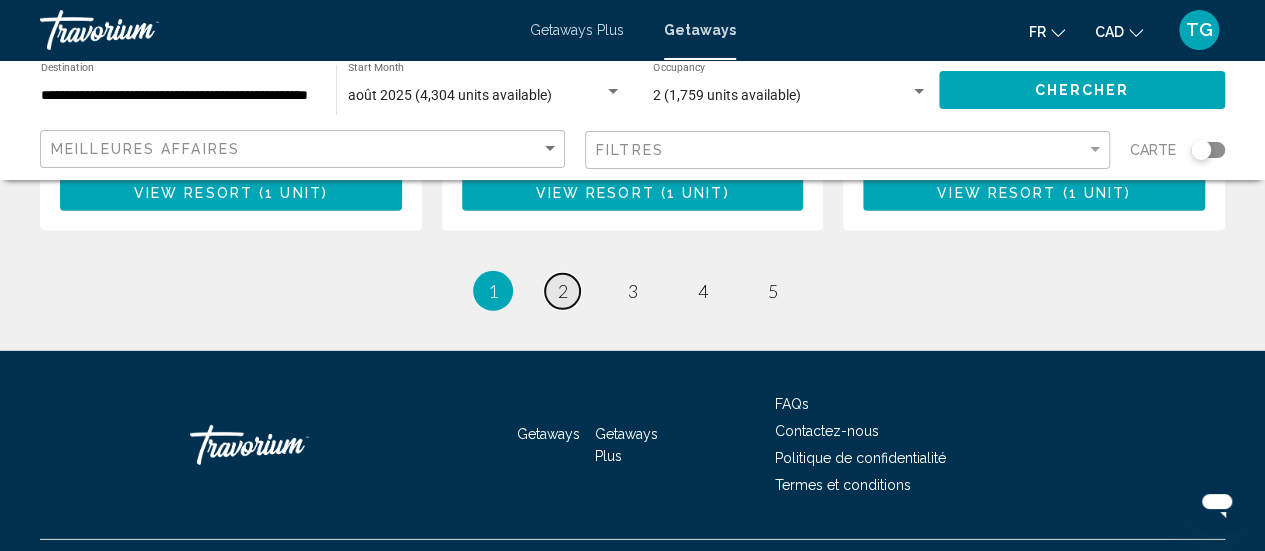 click on "2" at bounding box center [563, 291] 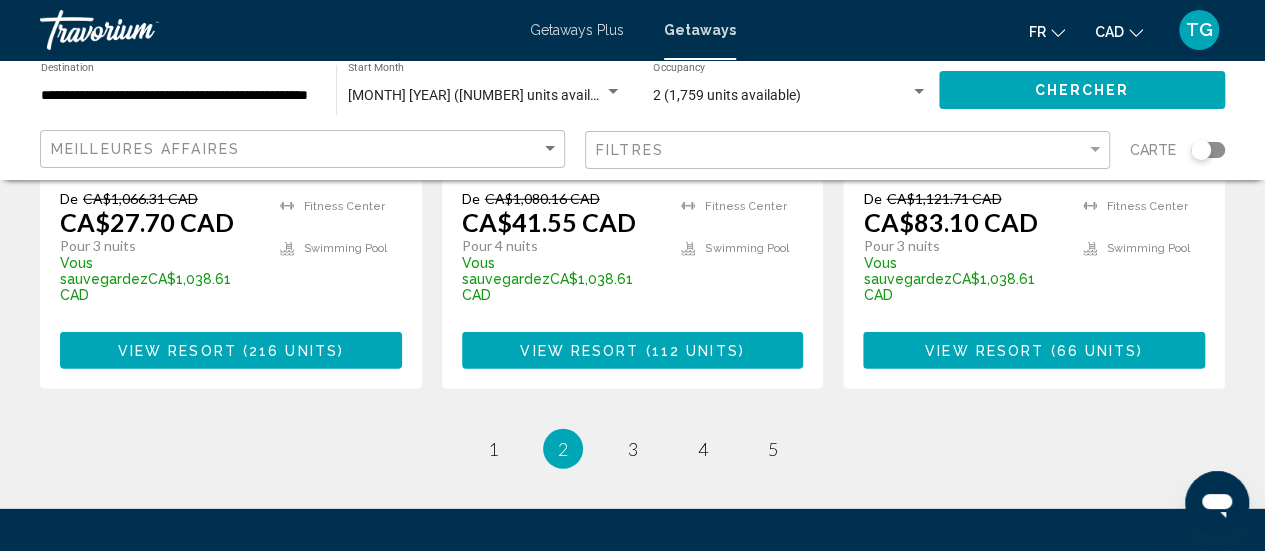 scroll, scrollTop: 2800, scrollLeft: 0, axis: vertical 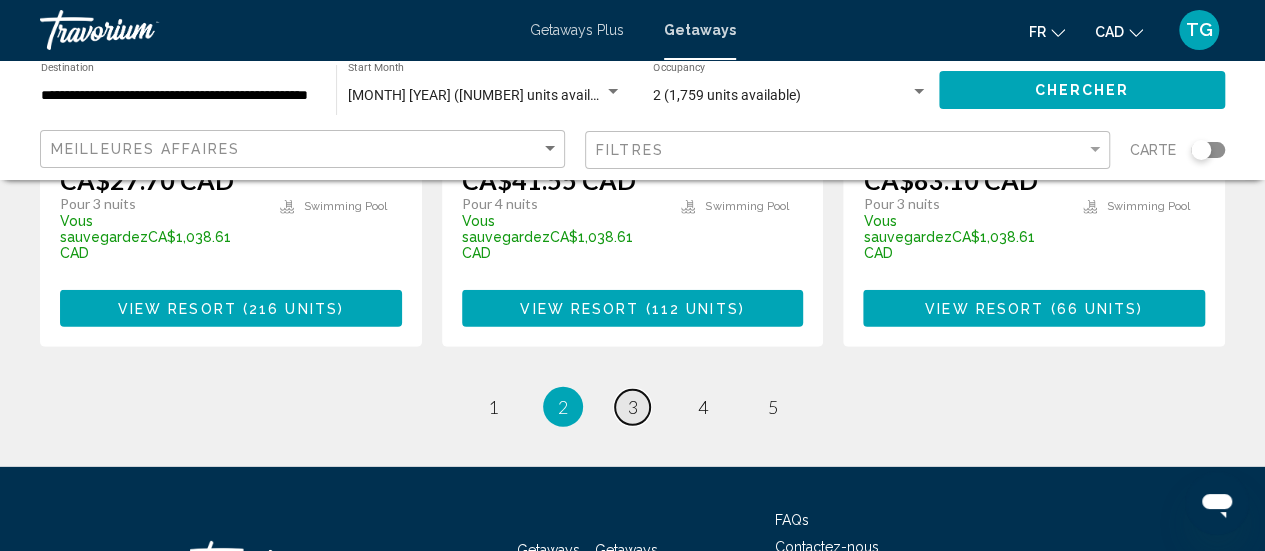 click on "page  3" at bounding box center [632, 407] 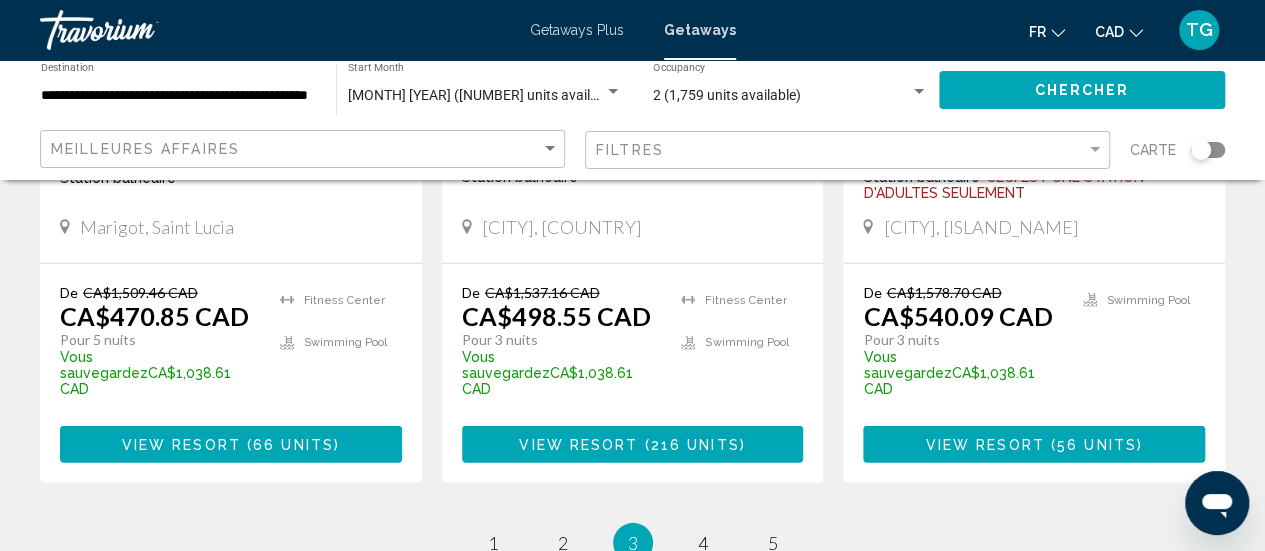 scroll, scrollTop: 2800, scrollLeft: 0, axis: vertical 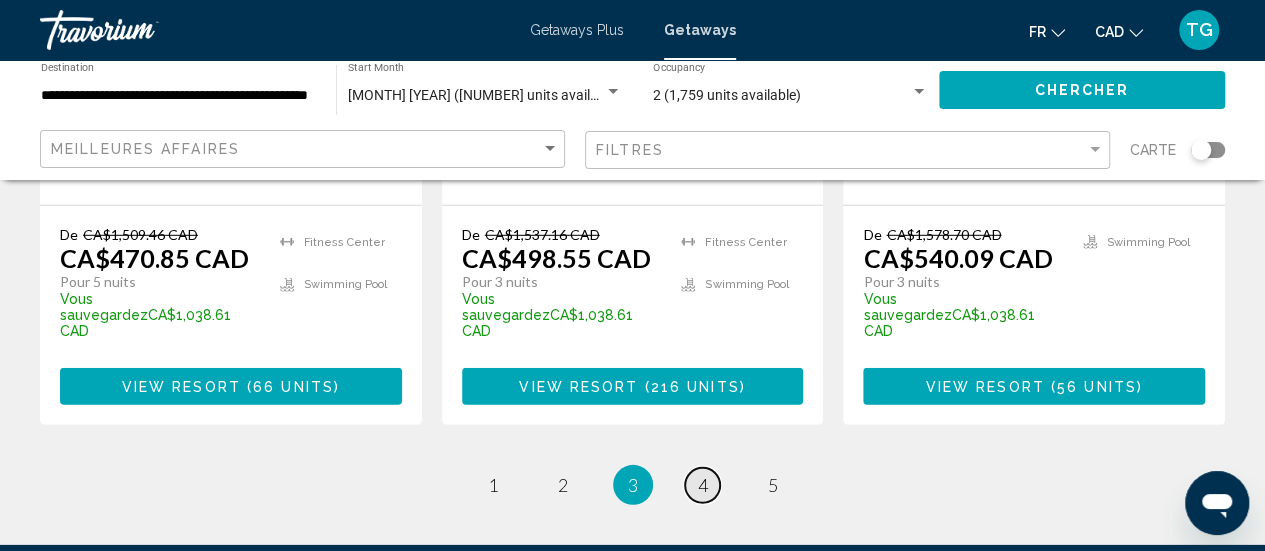 click on "page  4" at bounding box center (702, 485) 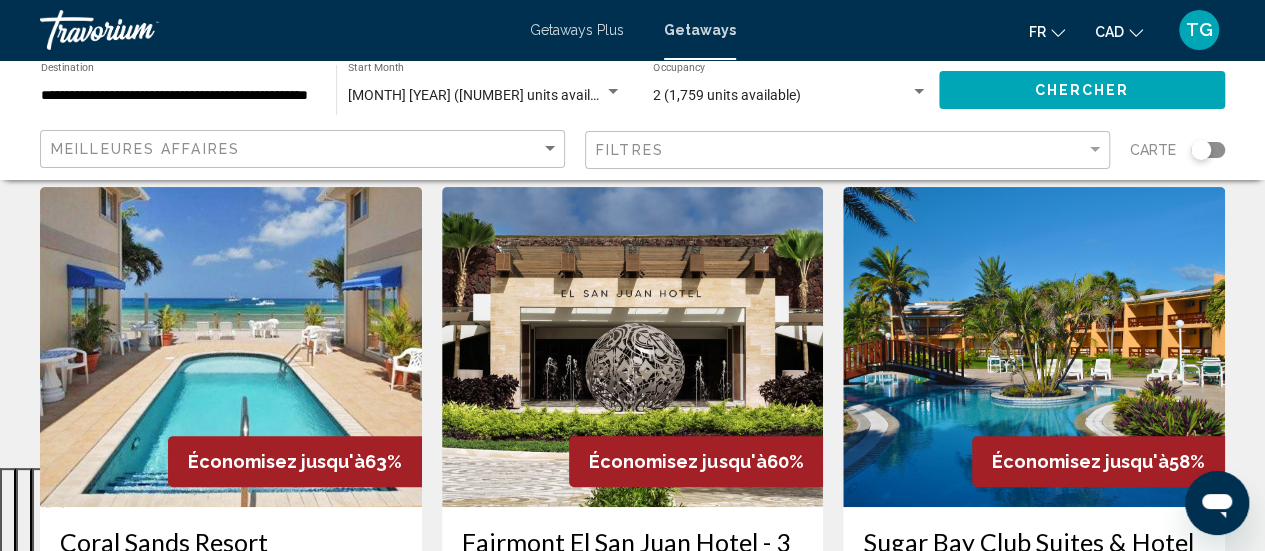 scroll, scrollTop: 0, scrollLeft: 0, axis: both 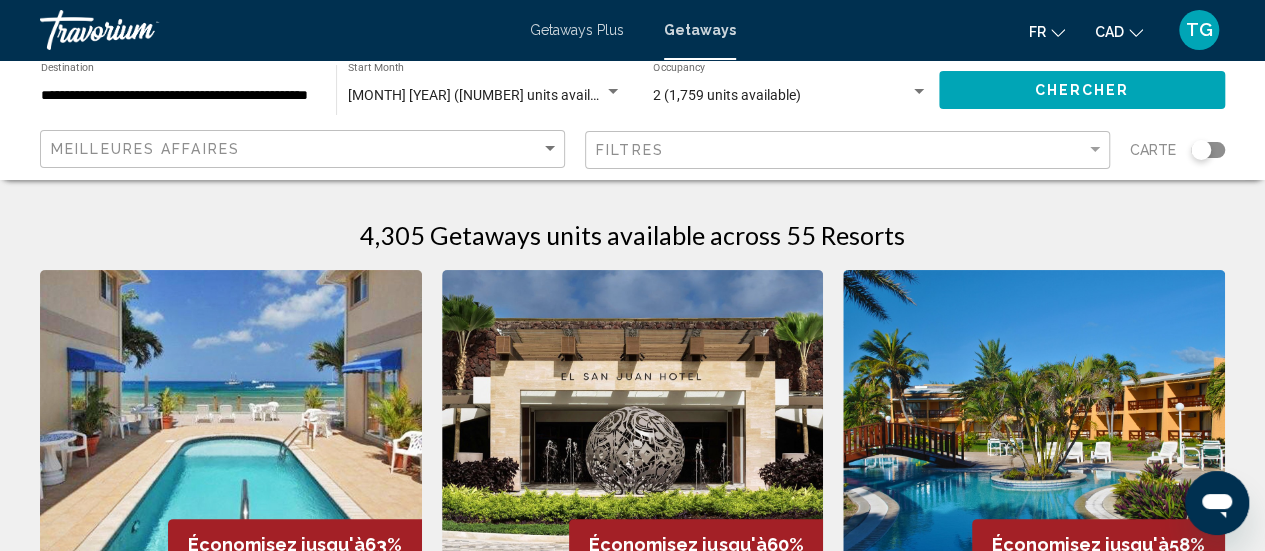 click at bounding box center [231, 430] 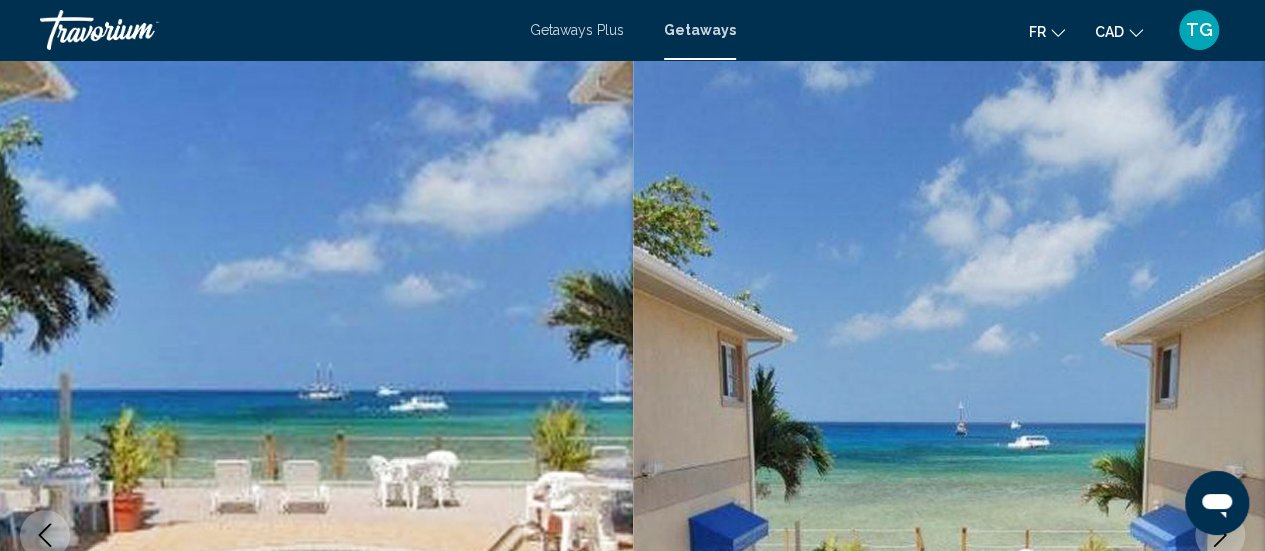 scroll, scrollTop: 259, scrollLeft: 0, axis: vertical 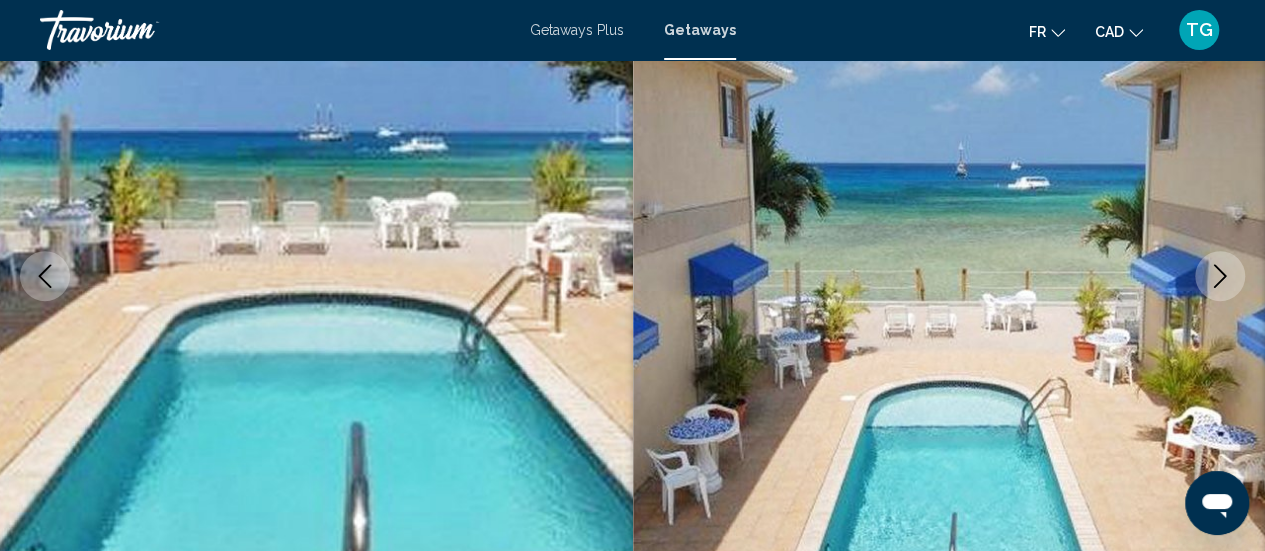 click 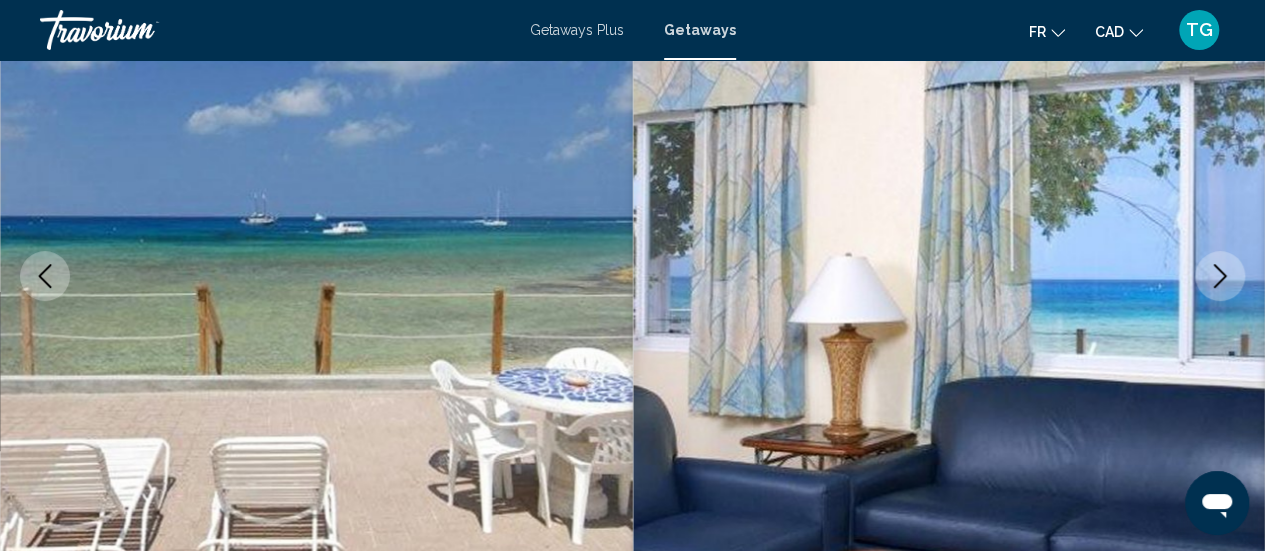 click 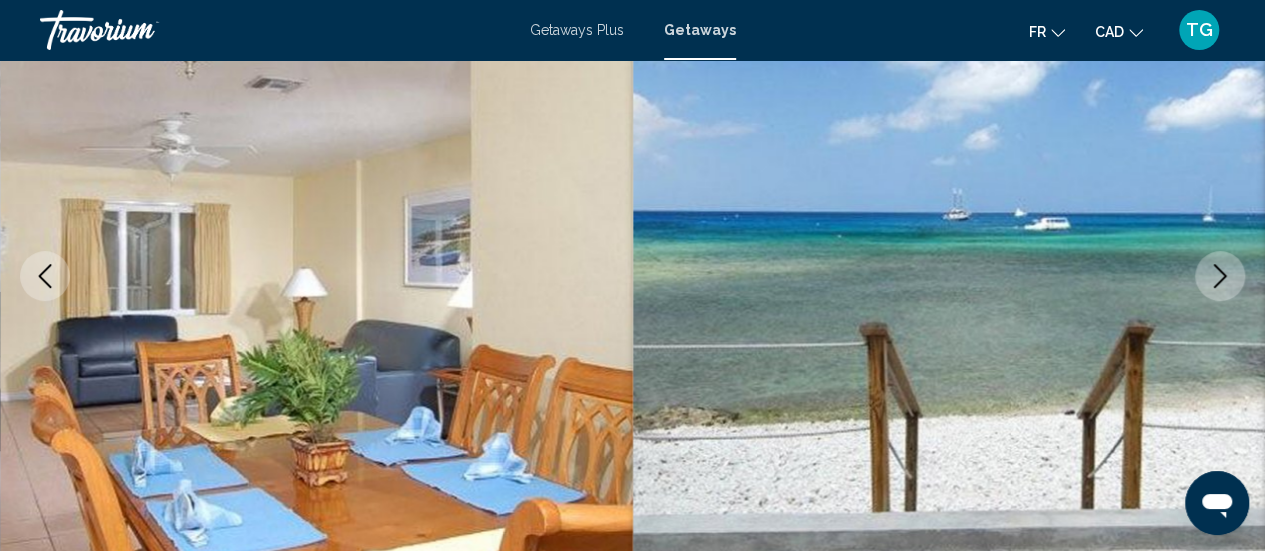 click 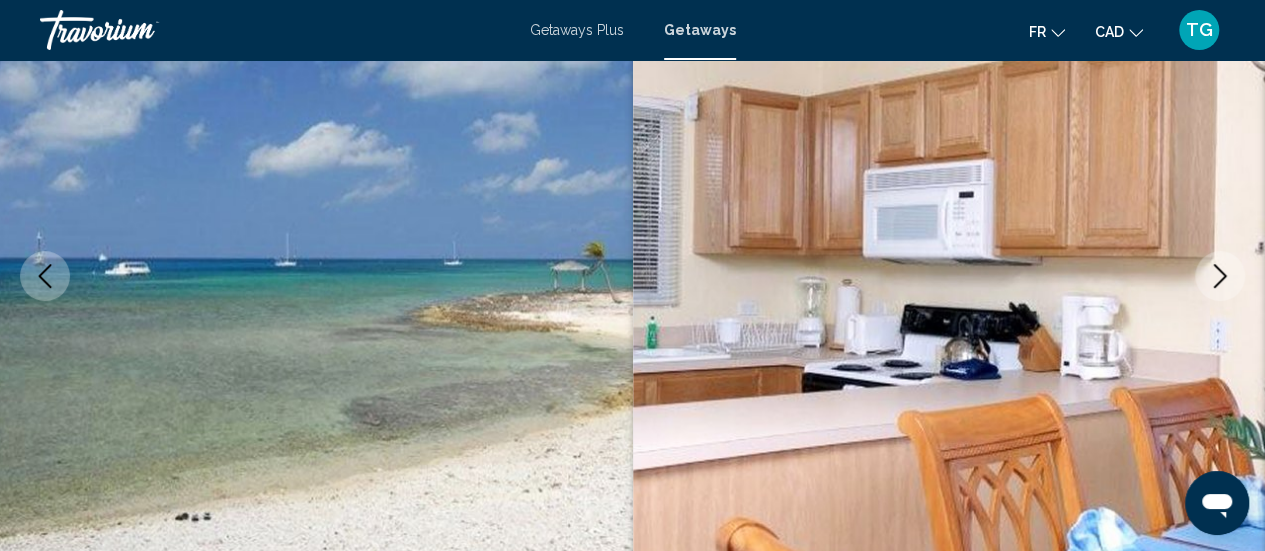 click 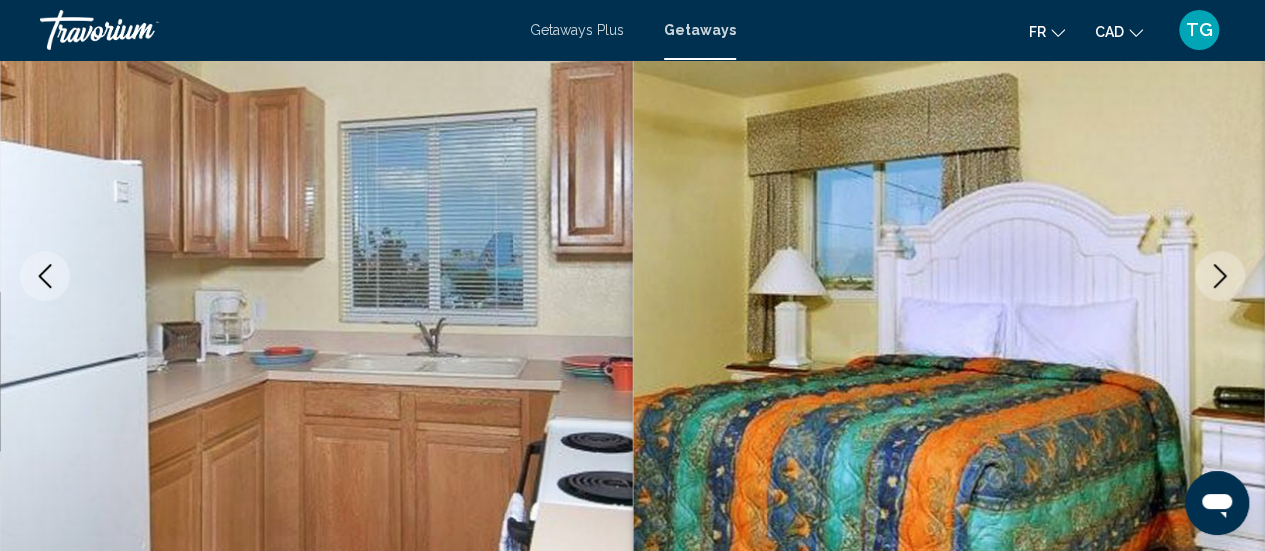 click 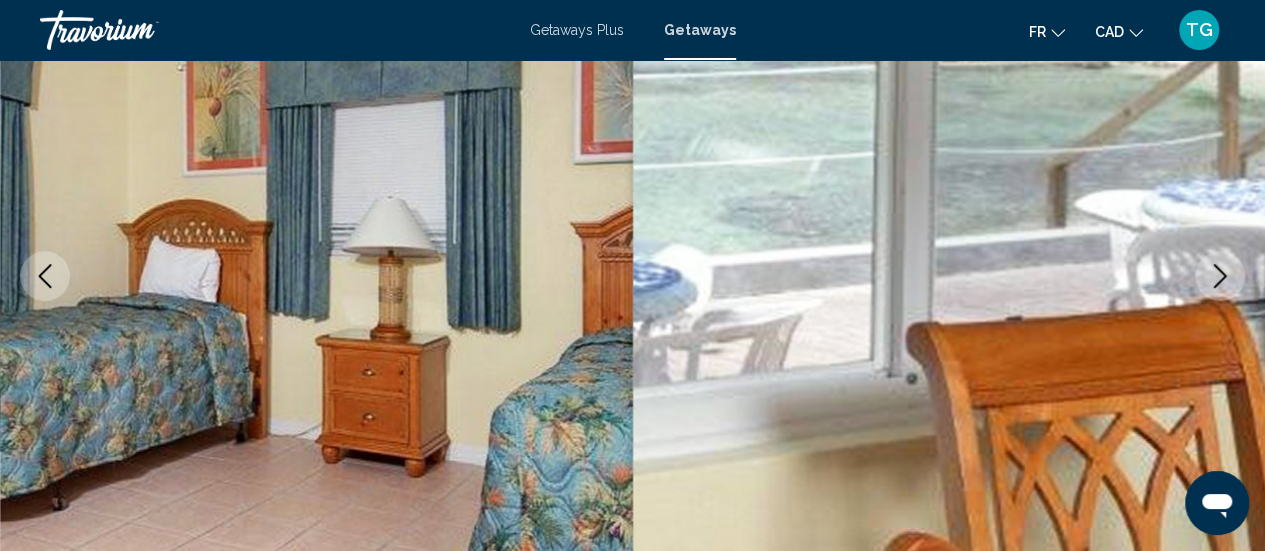 click 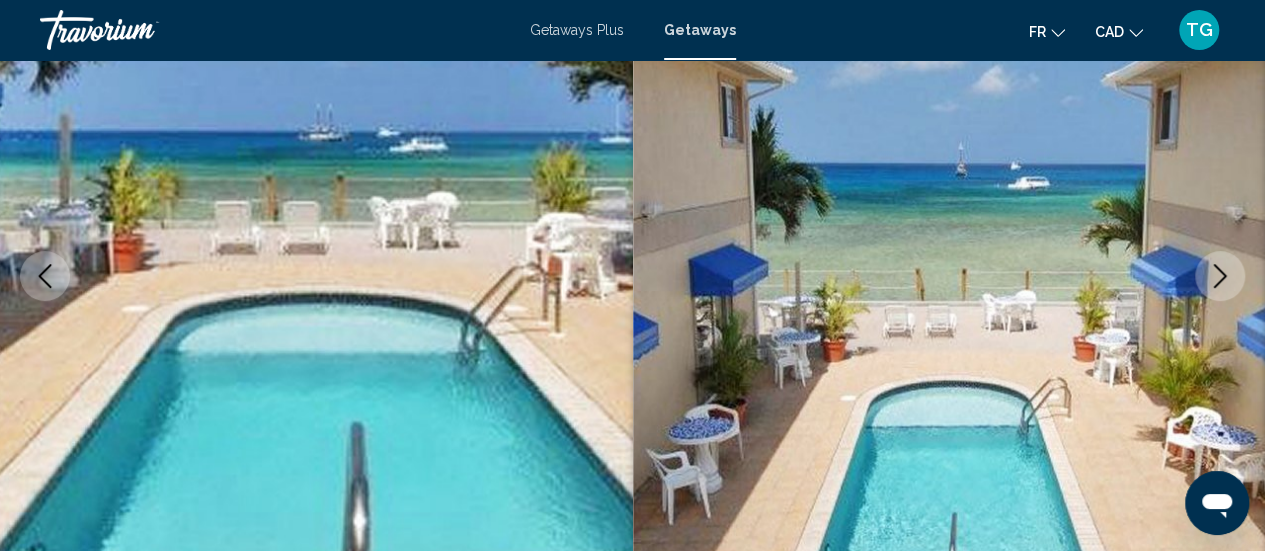 click 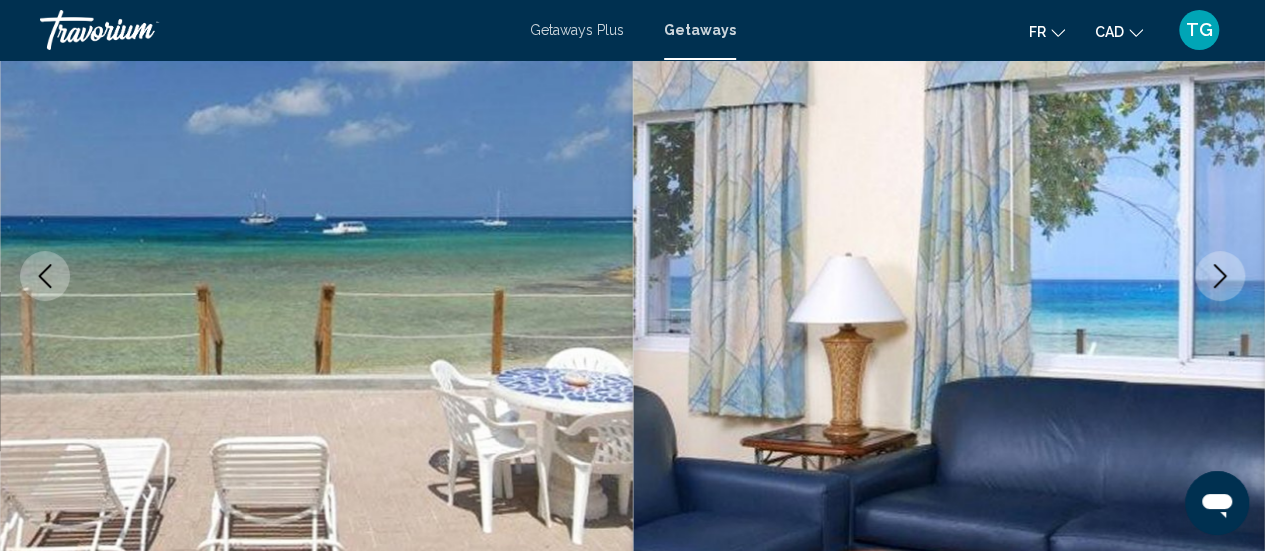 click 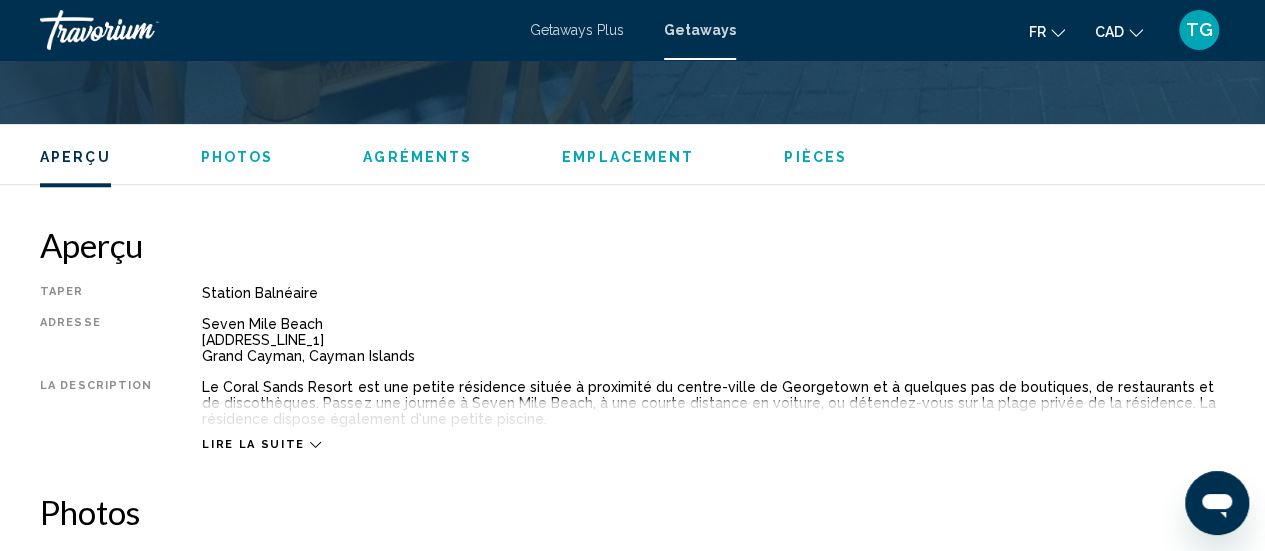 scroll, scrollTop: 860, scrollLeft: 0, axis: vertical 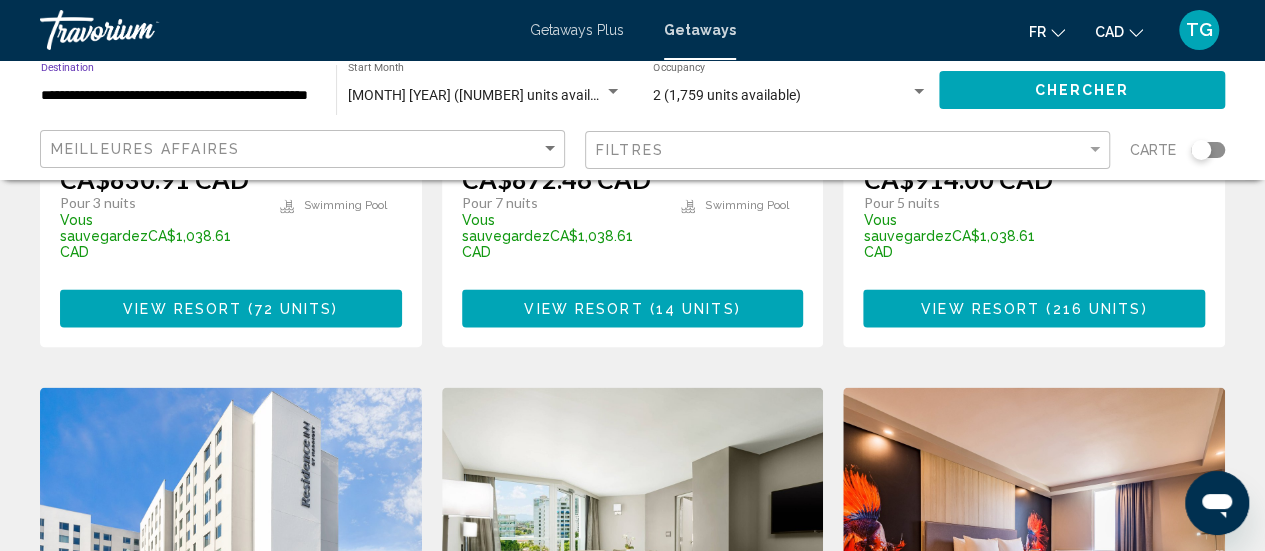 click on "**********" at bounding box center [178, 96] 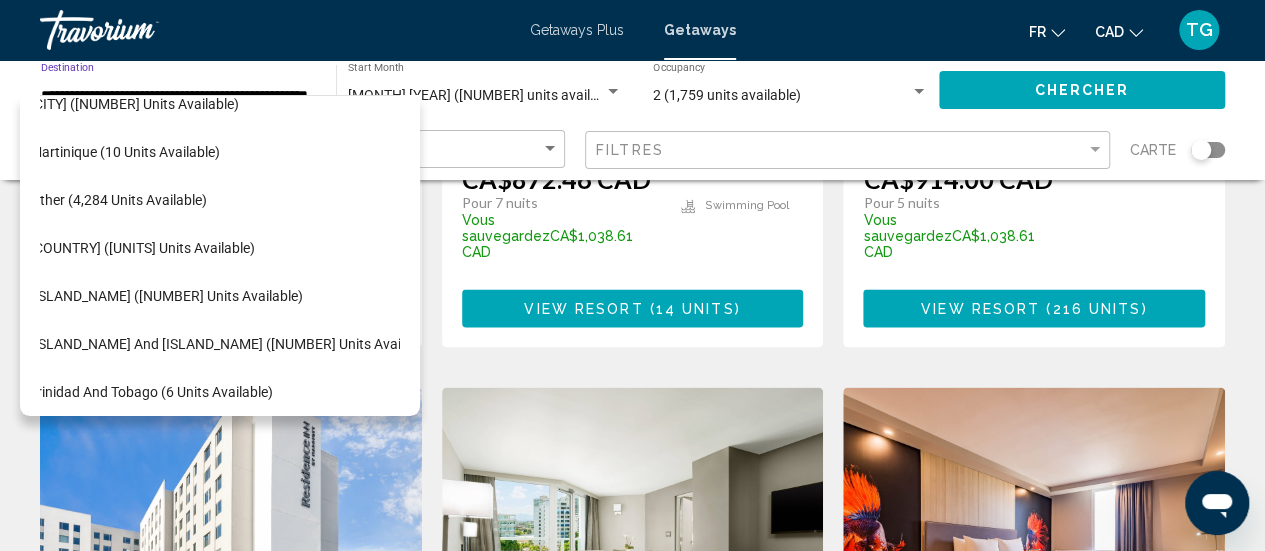scroll, scrollTop: 500, scrollLeft: 40, axis: both 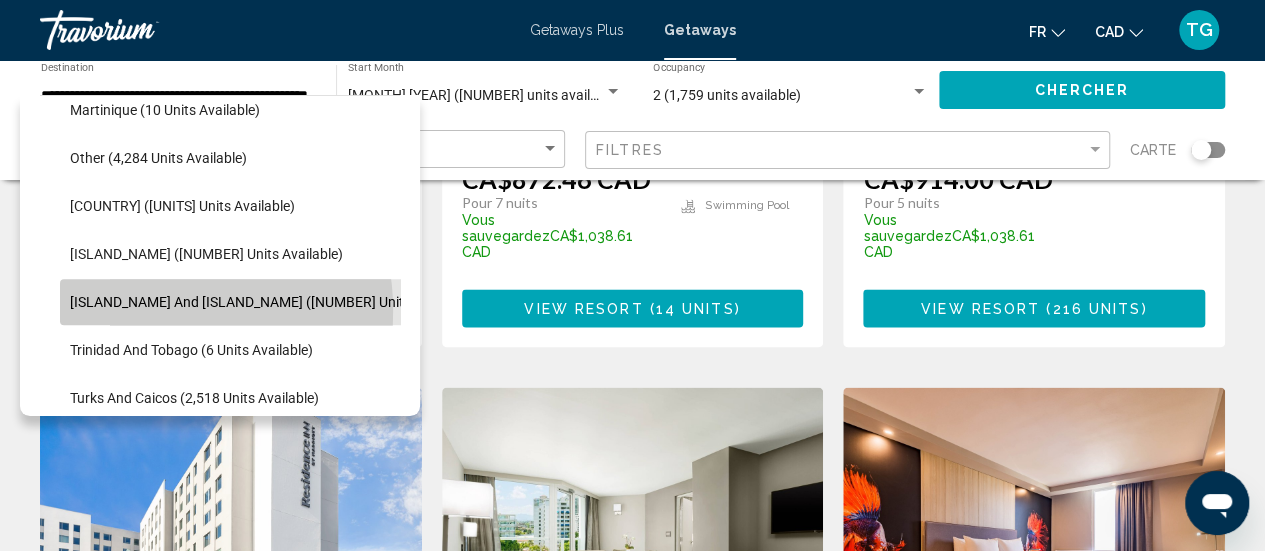 click on "[ISLAND_NAME] and [ISLAND_NAME] ([NUMBER] units available)" 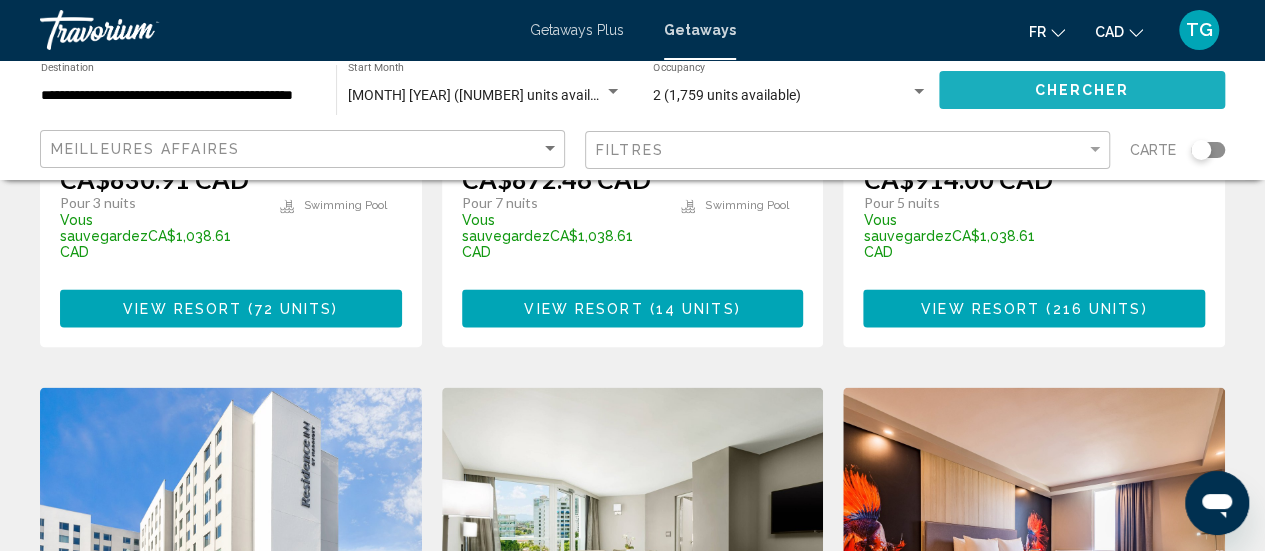 click on "Chercher" 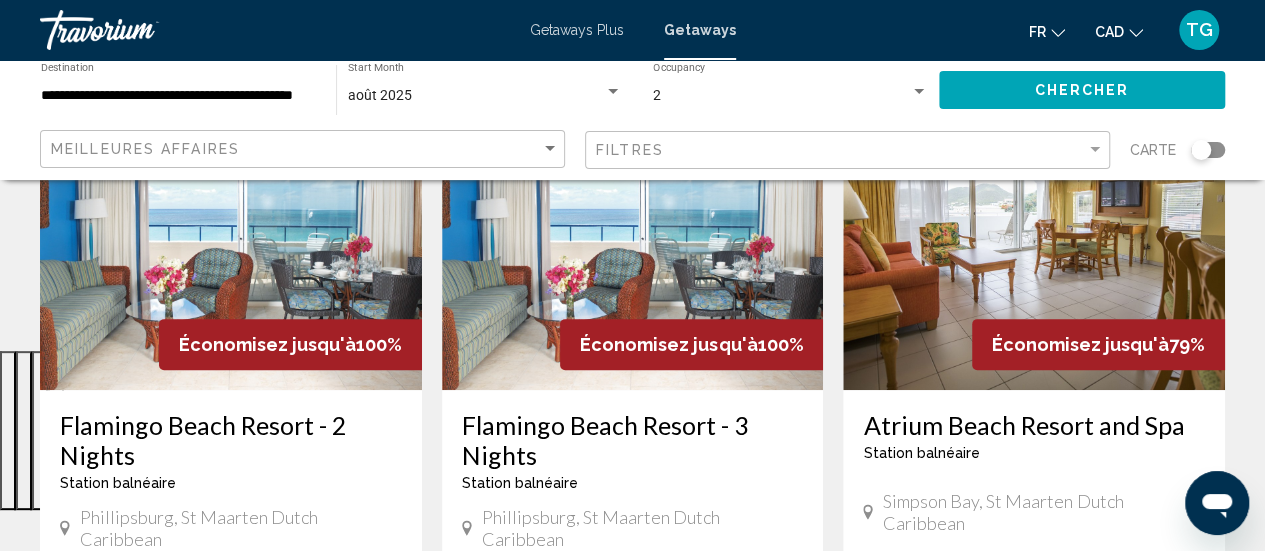 scroll, scrollTop: 100, scrollLeft: 0, axis: vertical 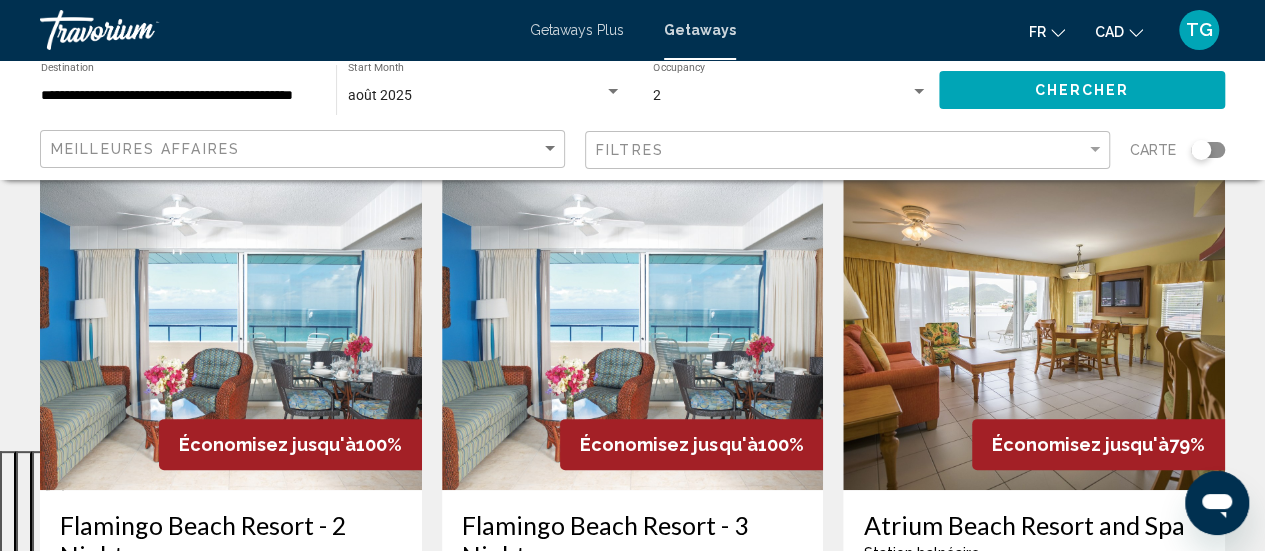 click 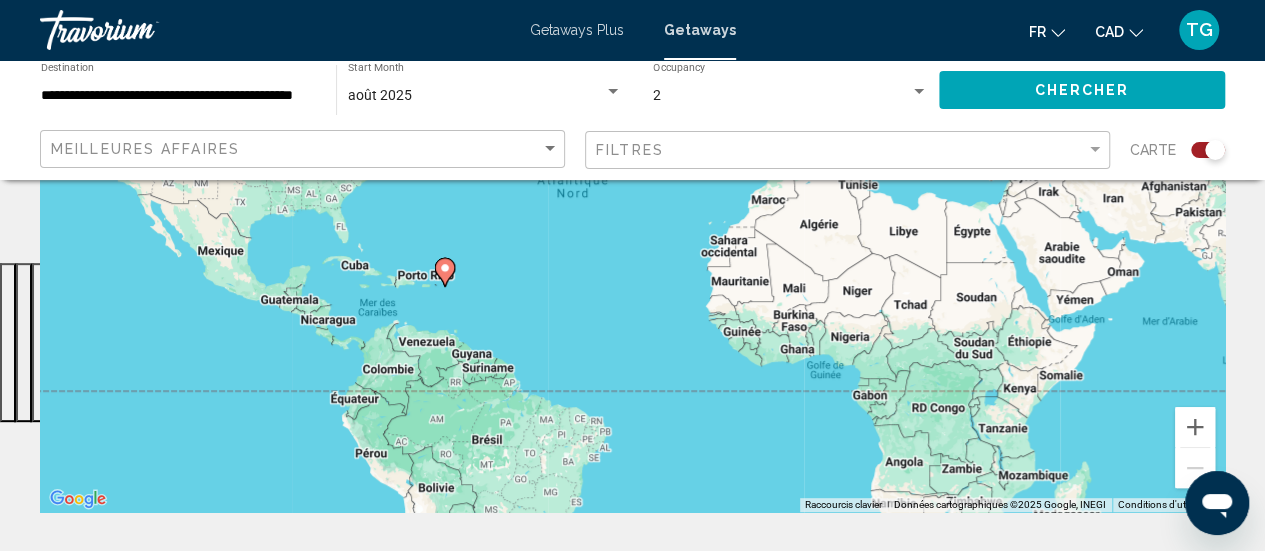 scroll, scrollTop: 220, scrollLeft: 0, axis: vertical 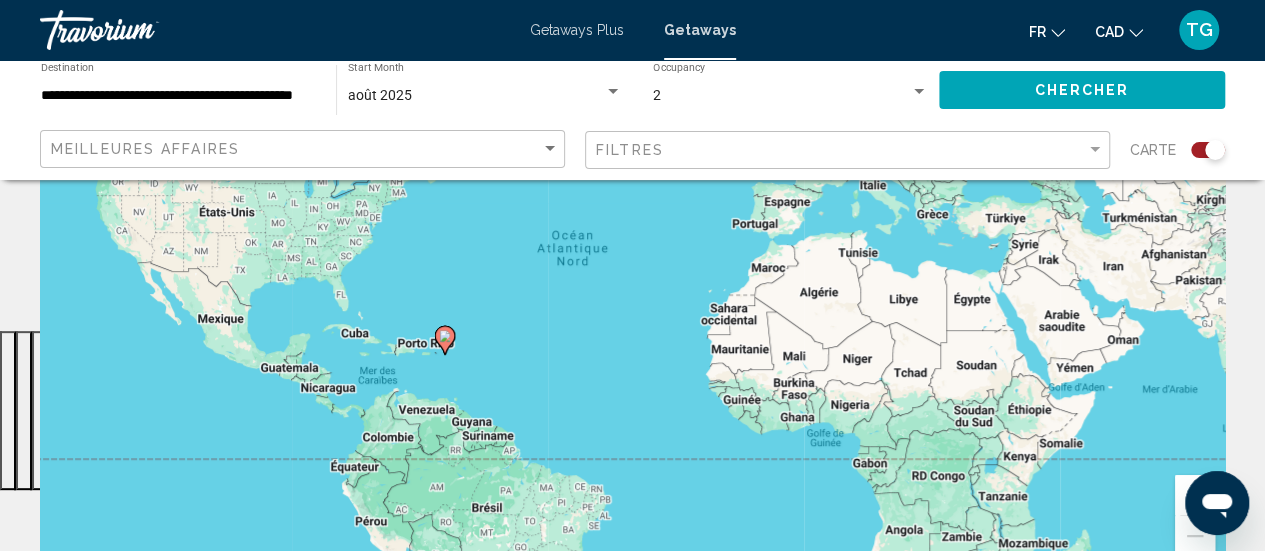 click at bounding box center (1195, 495) 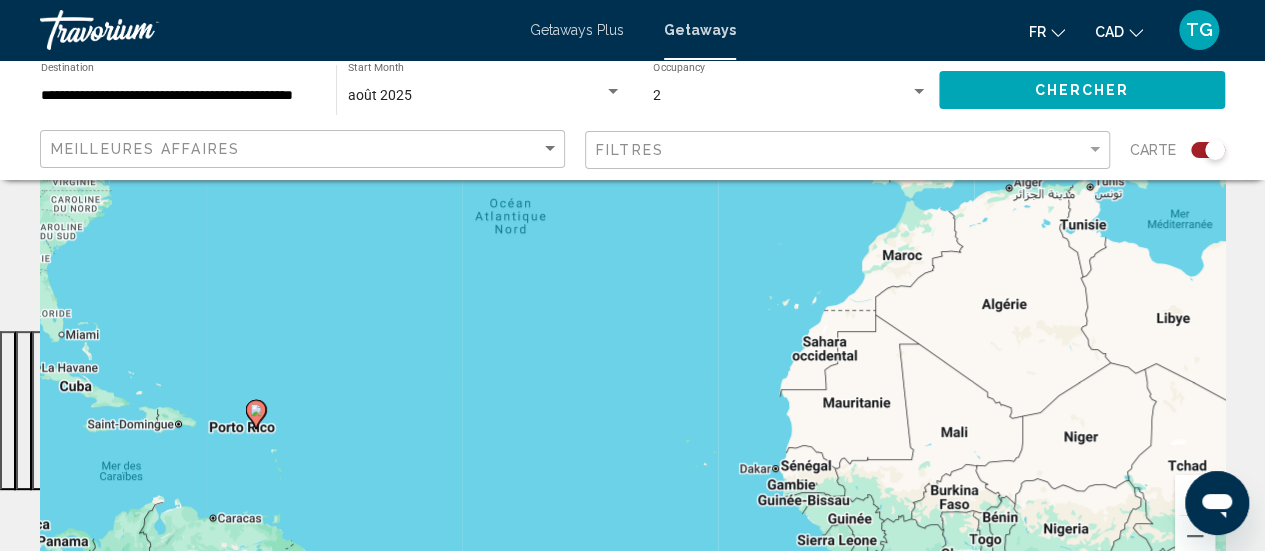 click at bounding box center [1195, 495] 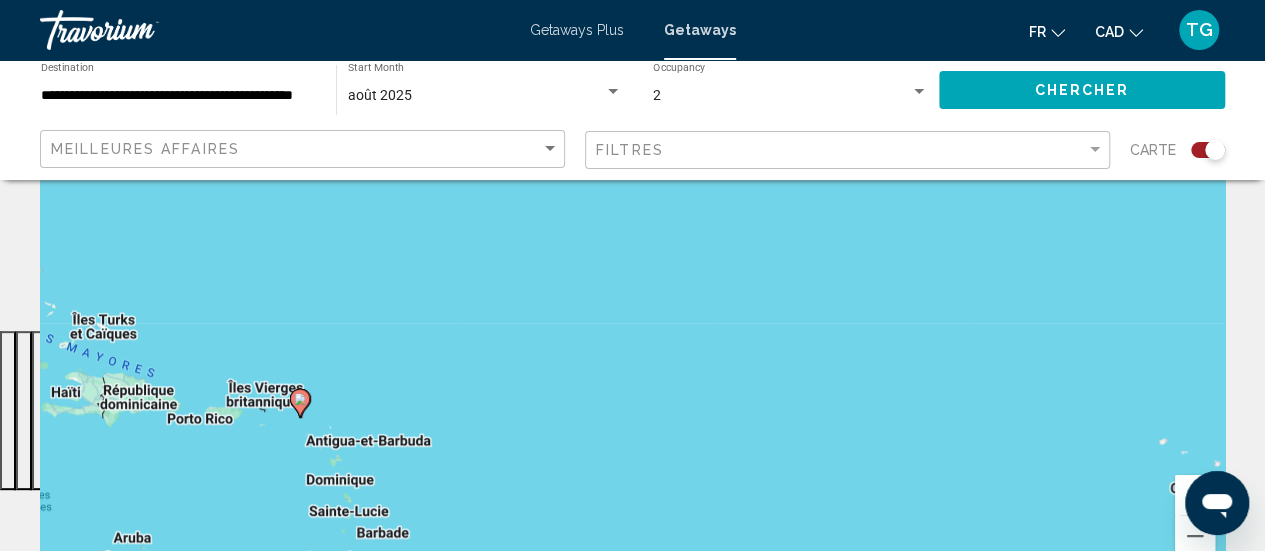 drag, startPoint x: 317, startPoint y: 471, endPoint x: 753, endPoint y: 301, distance: 467.9701 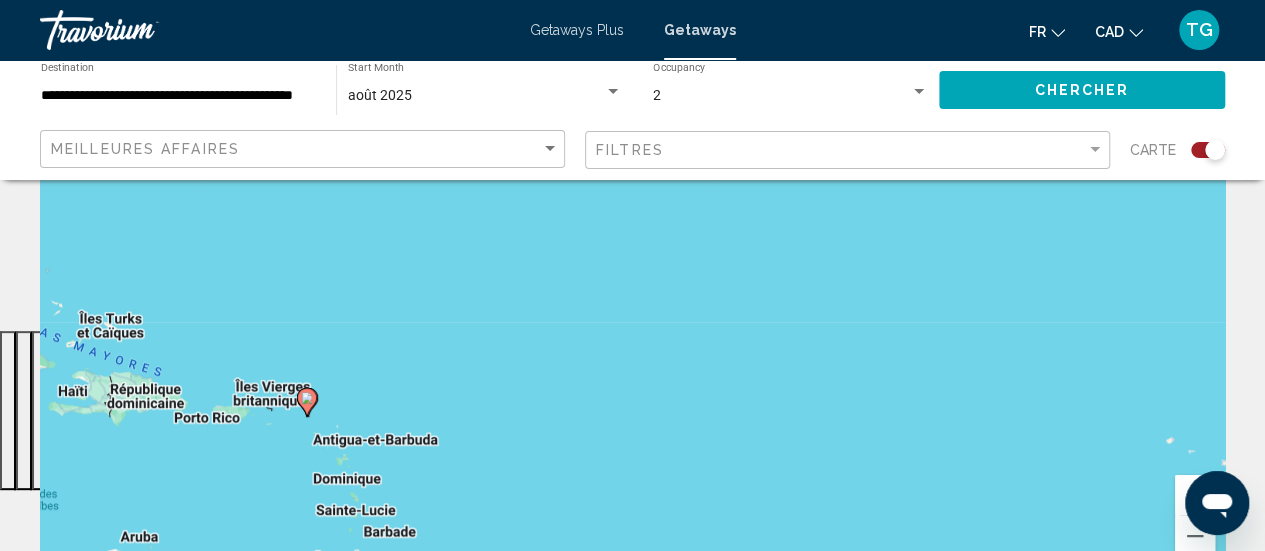 click at bounding box center [1195, 495] 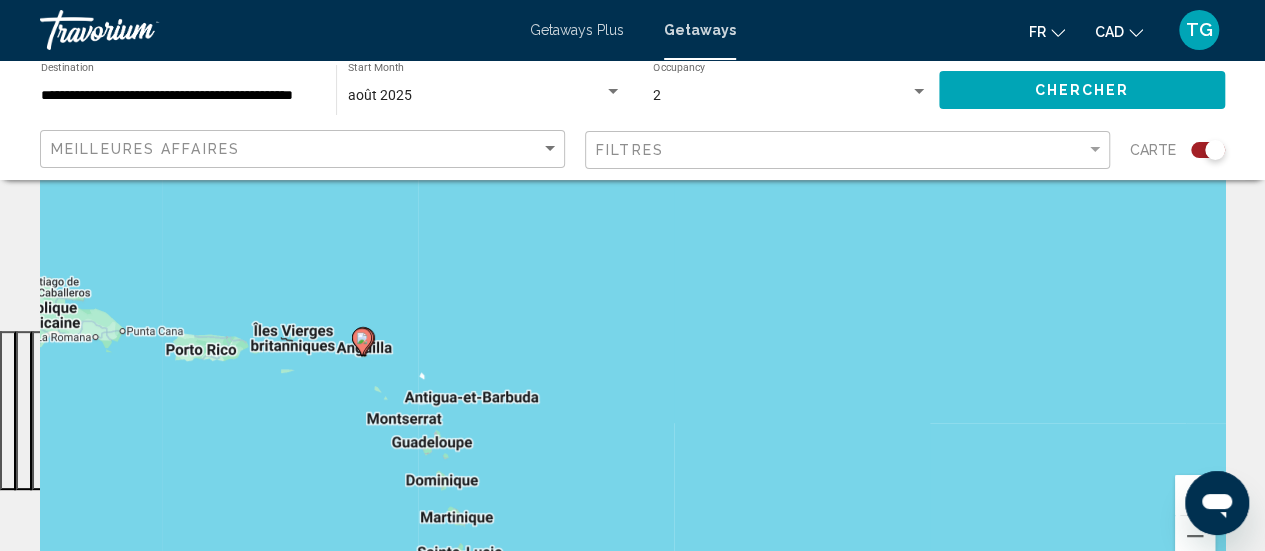 drag, startPoint x: 527, startPoint y: 420, endPoint x: 921, endPoint y: 217, distance: 443.22116 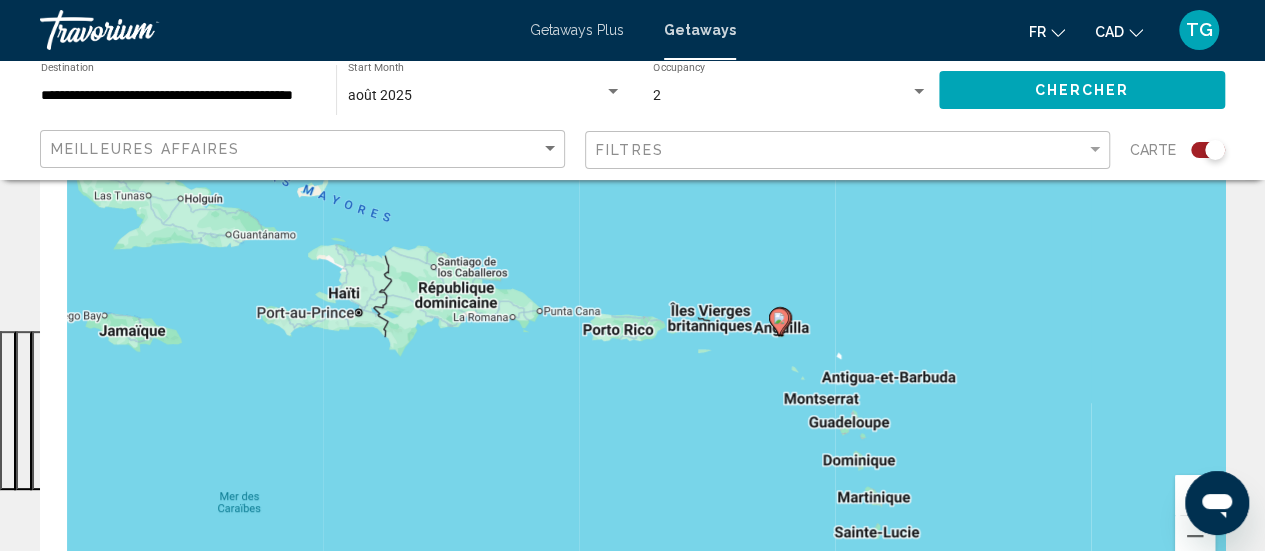 drag, startPoint x: 337, startPoint y: 472, endPoint x: 868, endPoint y: 507, distance: 532.1522 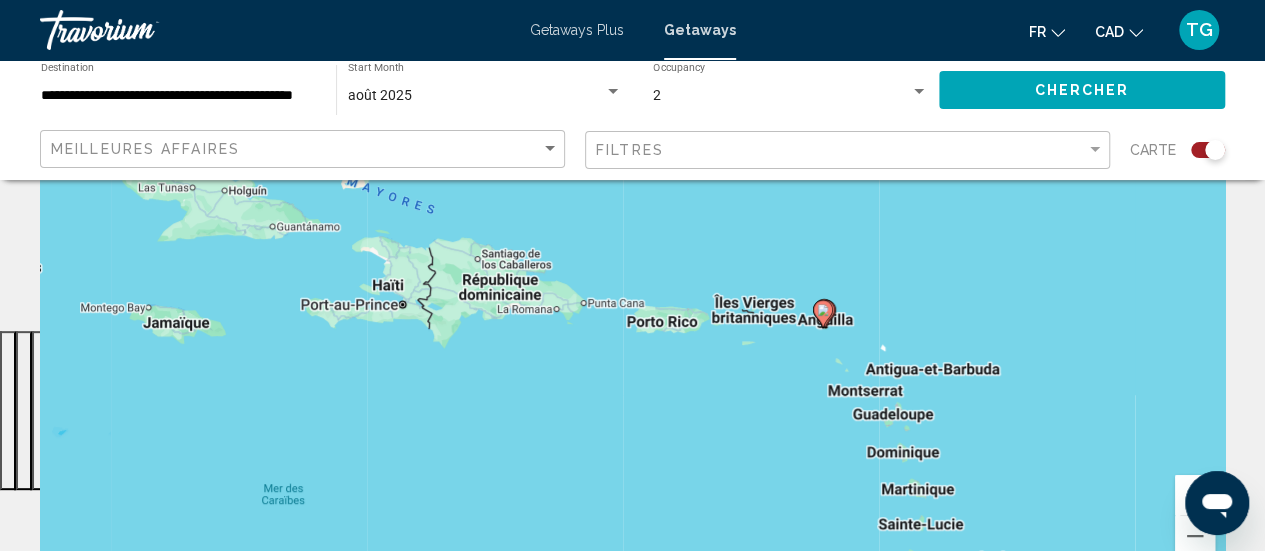 click at bounding box center (1195, 495) 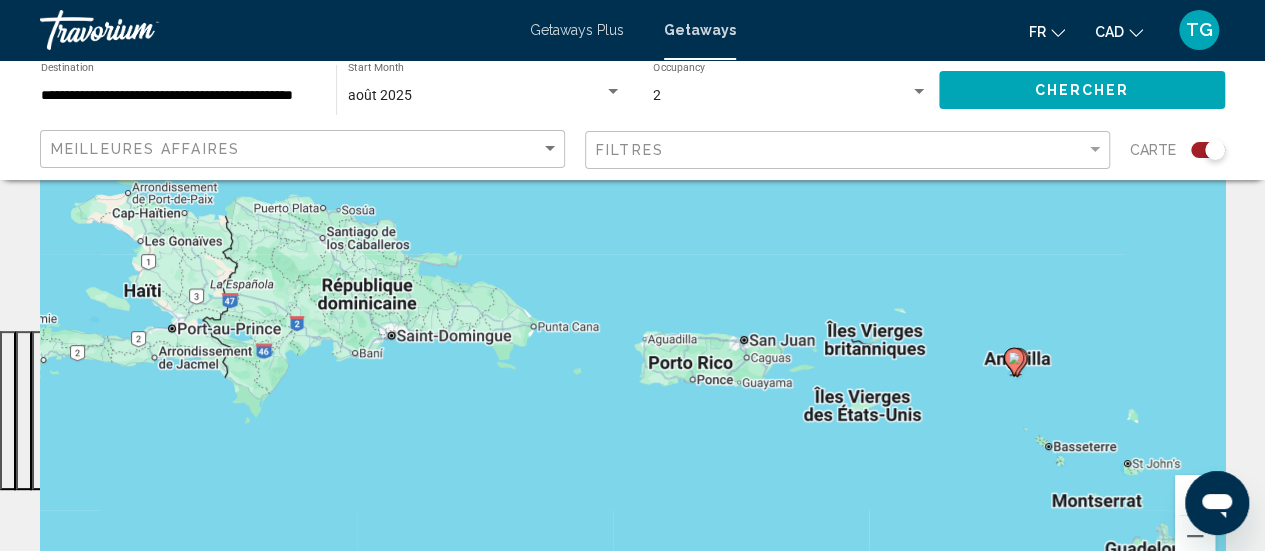 click at bounding box center [1195, 495] 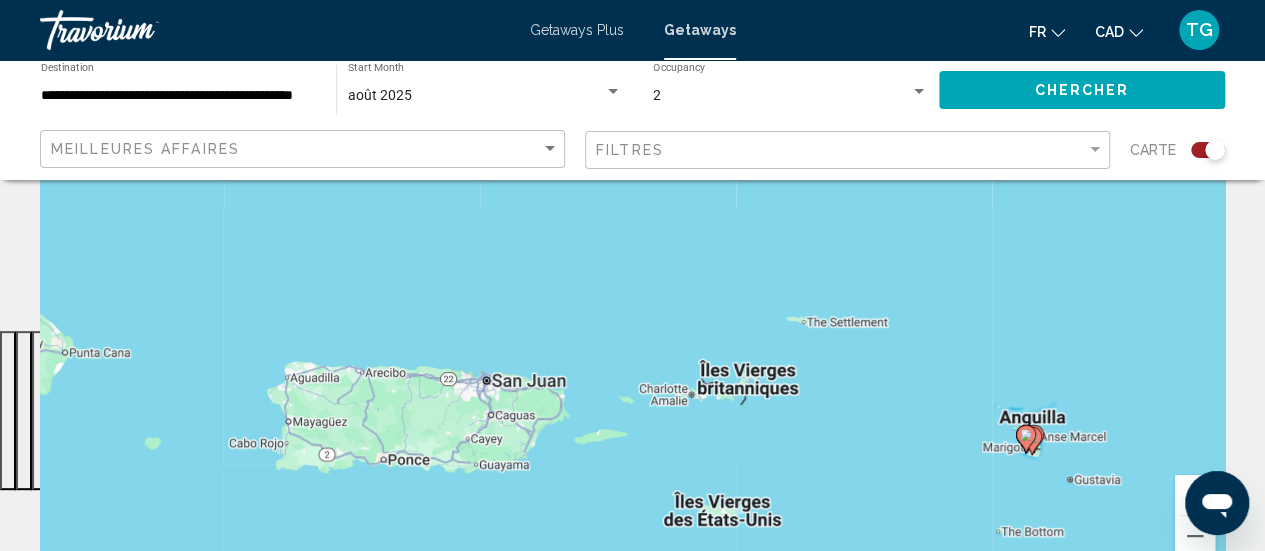 drag, startPoint x: 1057, startPoint y: 453, endPoint x: 515, endPoint y: 421, distance: 542.94385 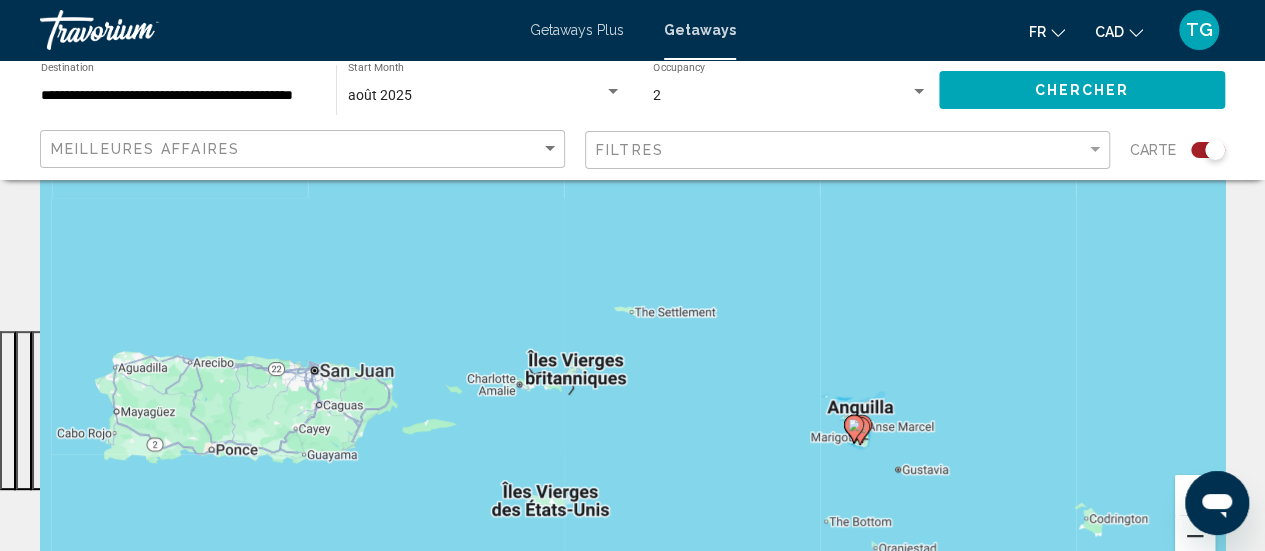 click at bounding box center [1195, 536] 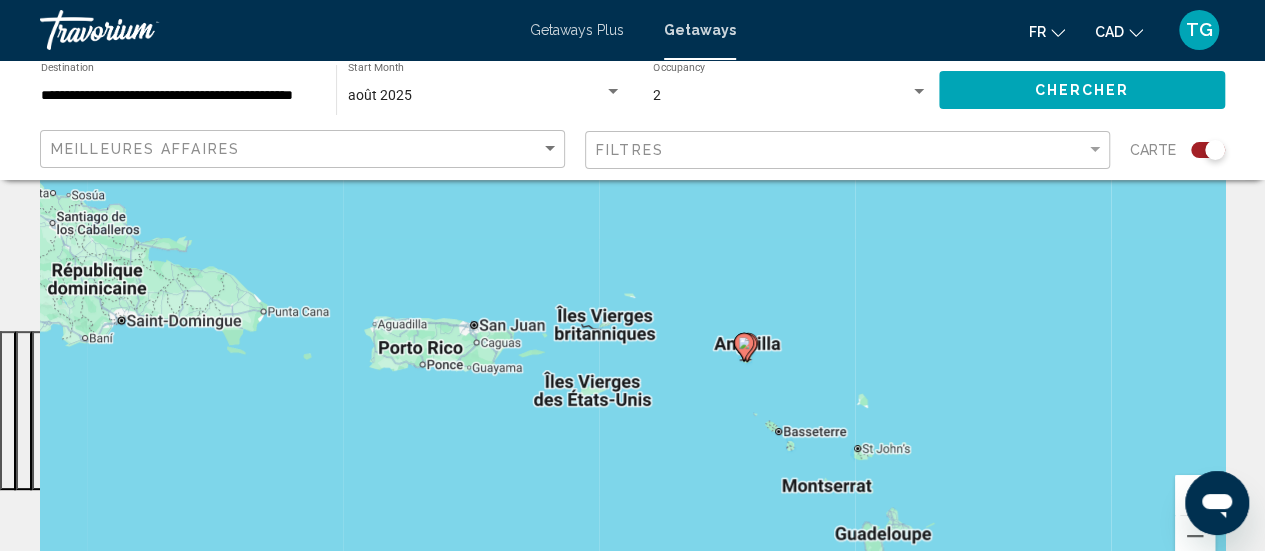 click at bounding box center [1195, 495] 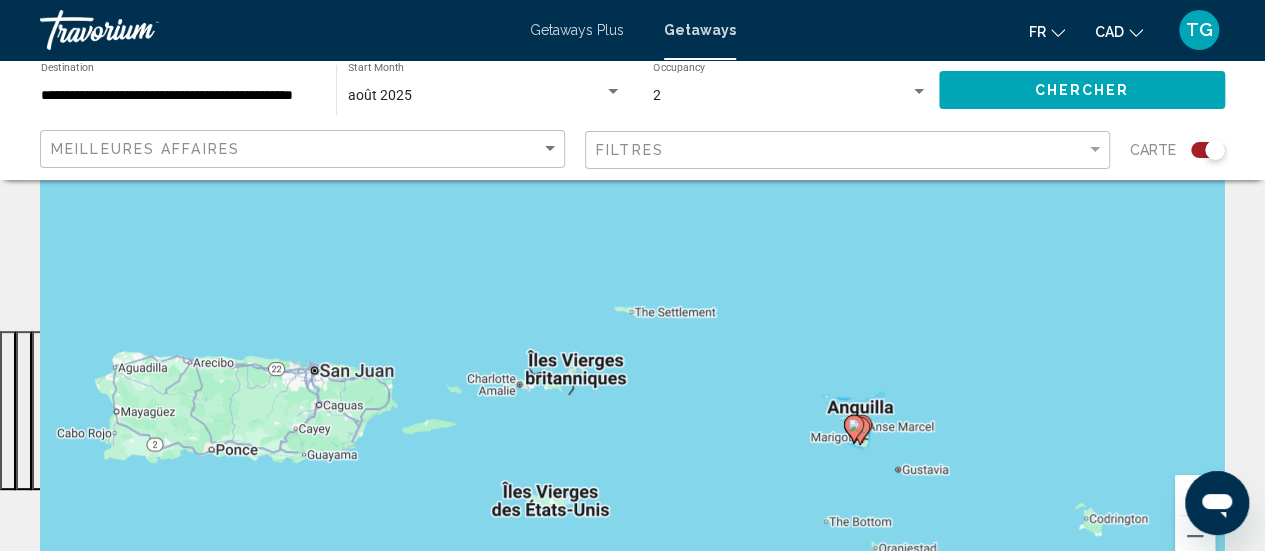 click at bounding box center (1195, 495) 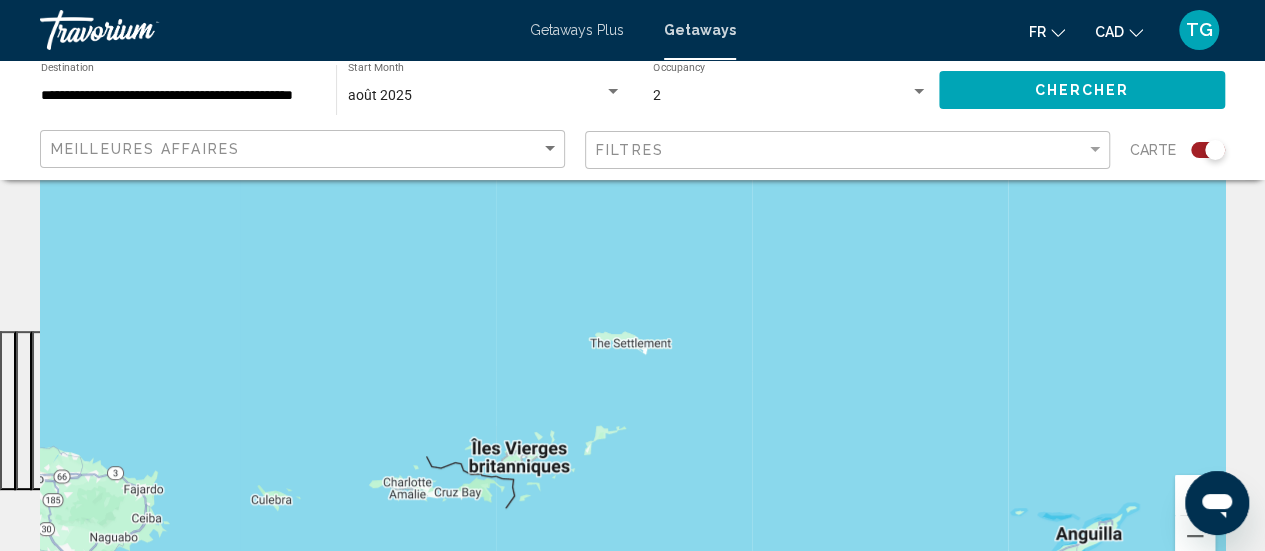 click at bounding box center [1195, 495] 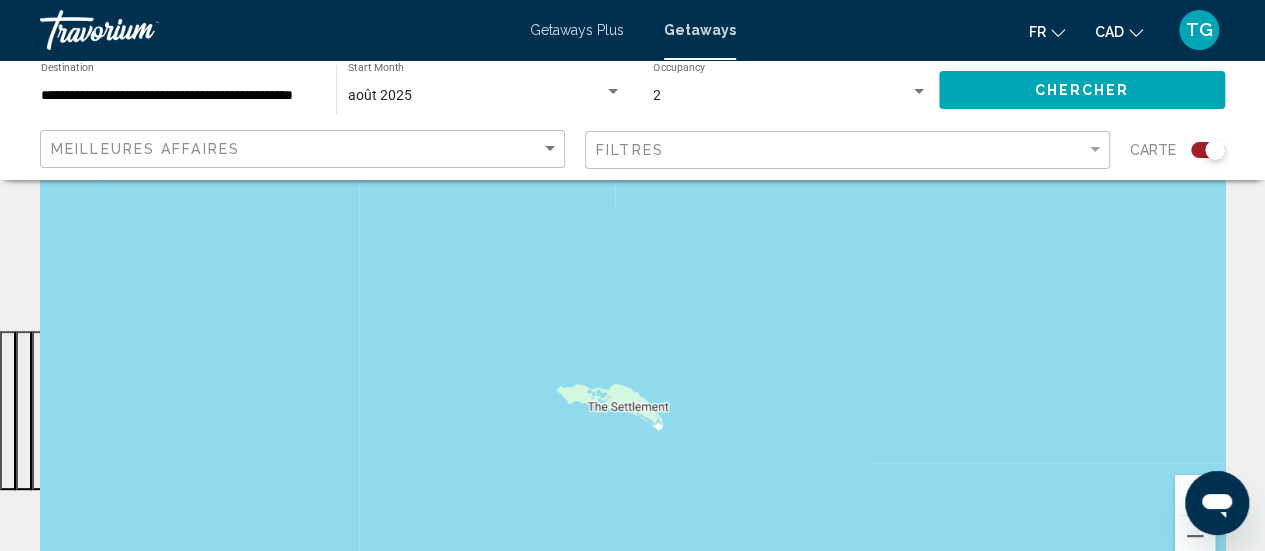 click at bounding box center [1195, 495] 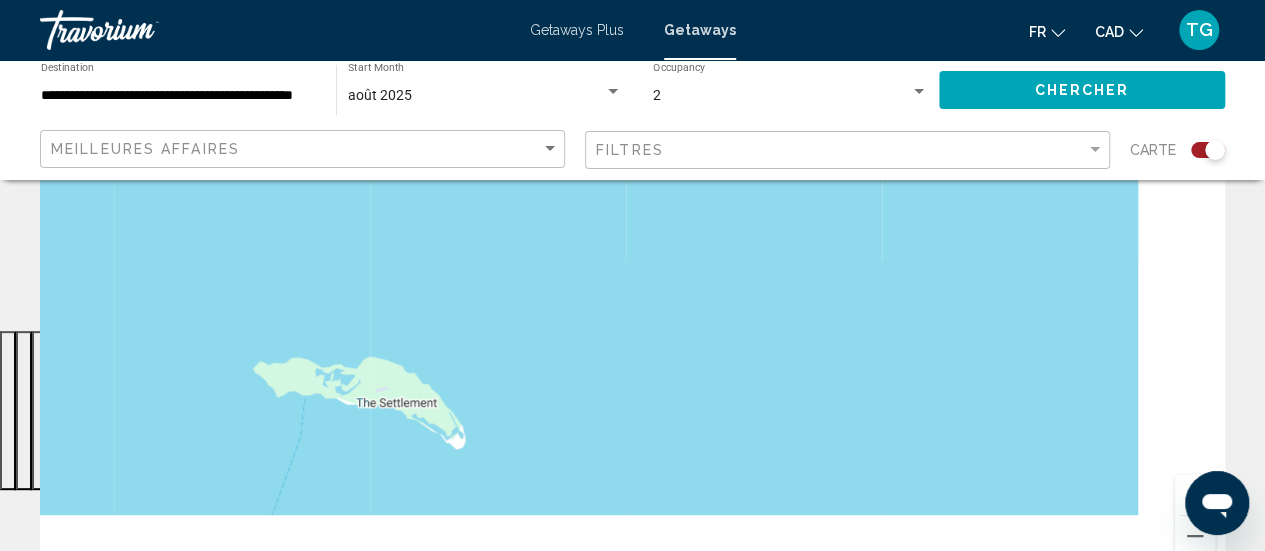 drag, startPoint x: 1094, startPoint y: 511, endPoint x: 579, endPoint y: 236, distance: 583.8236 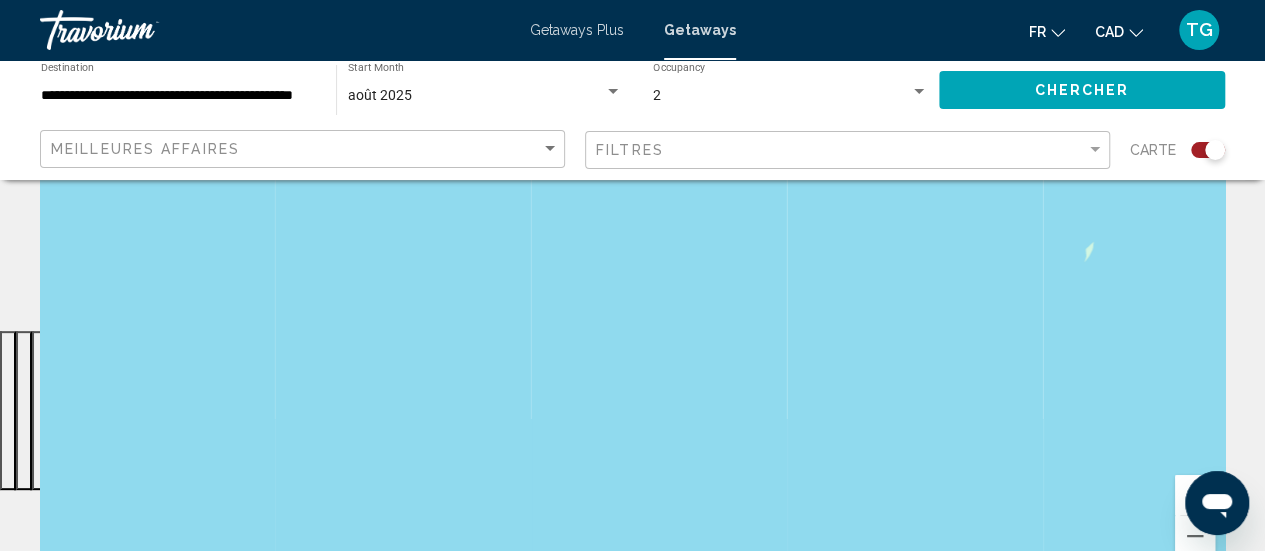 drag, startPoint x: 818, startPoint y: 435, endPoint x: 728, endPoint y: 205, distance: 246.98178 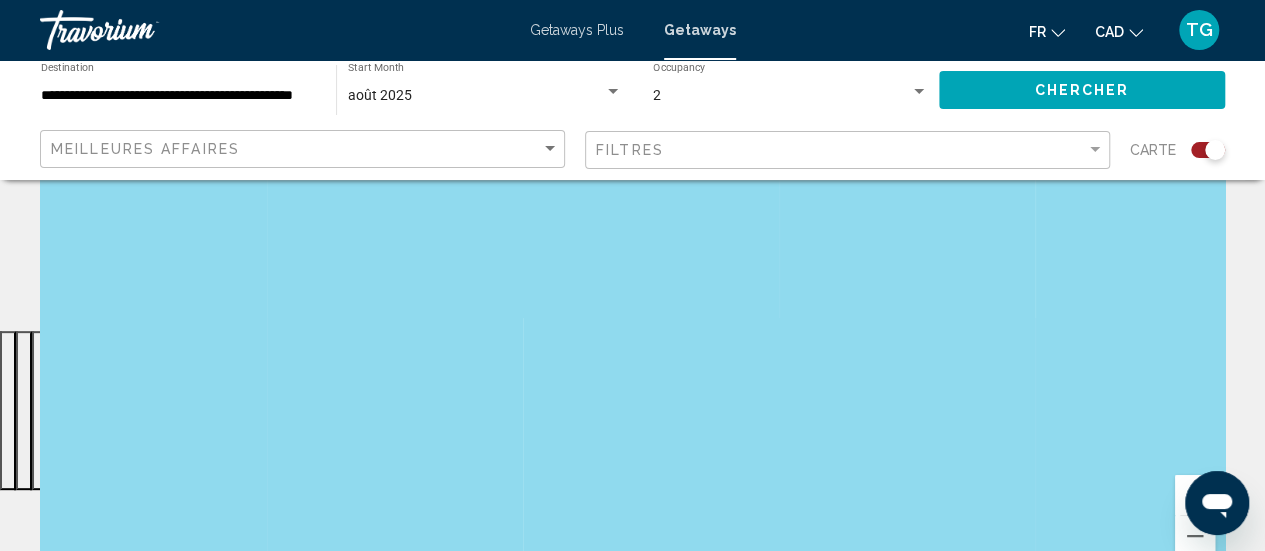 drag, startPoint x: 768, startPoint y: 447, endPoint x: 834, endPoint y: 217, distance: 239.28226 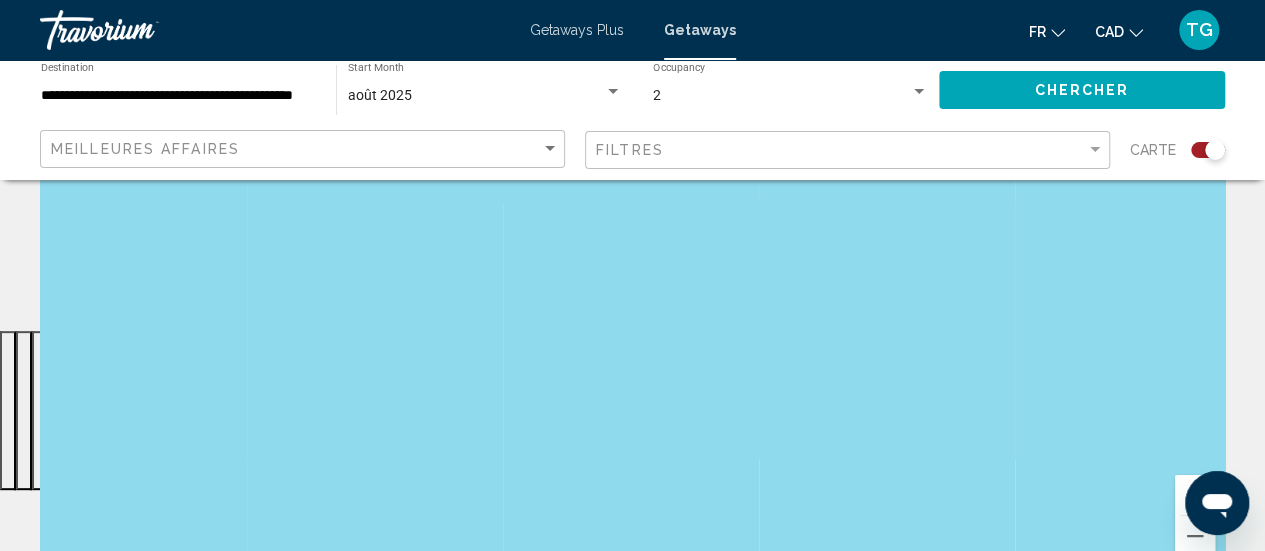 drag, startPoint x: 866, startPoint y: 401, endPoint x: 772, endPoint y: 187, distance: 233.7349 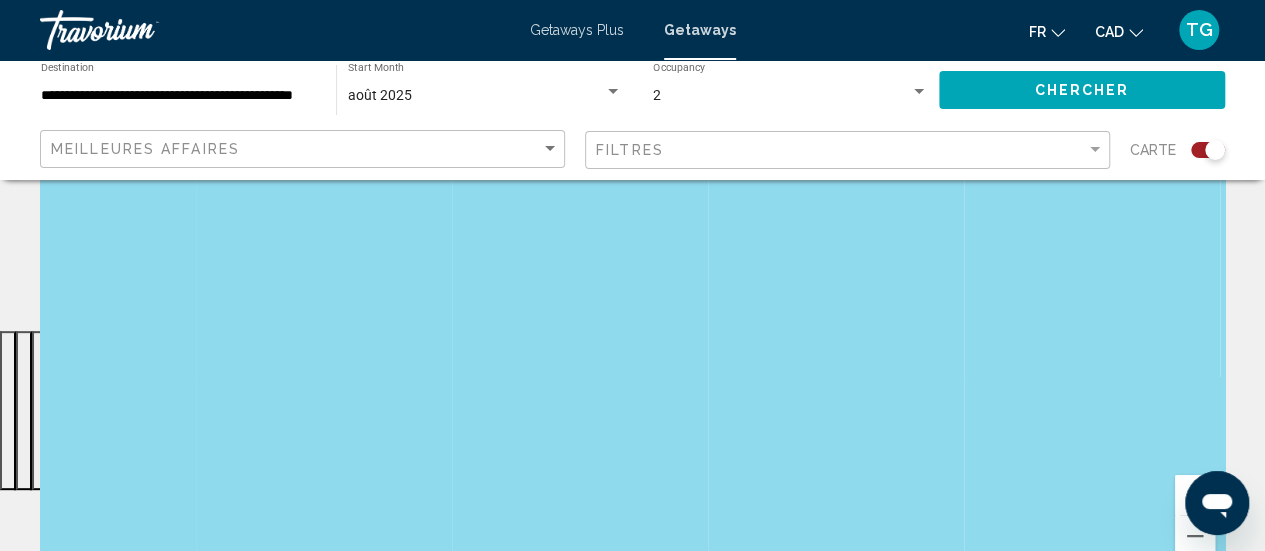 drag, startPoint x: 588, startPoint y: 397, endPoint x: 988, endPoint y: 331, distance: 405.40845 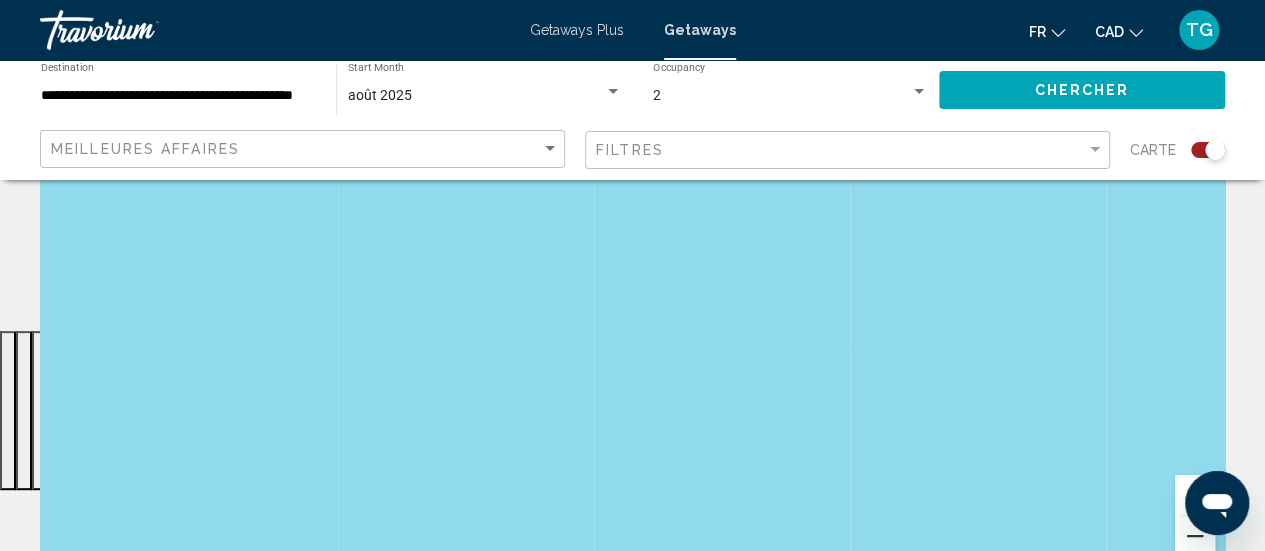 click at bounding box center [1195, 536] 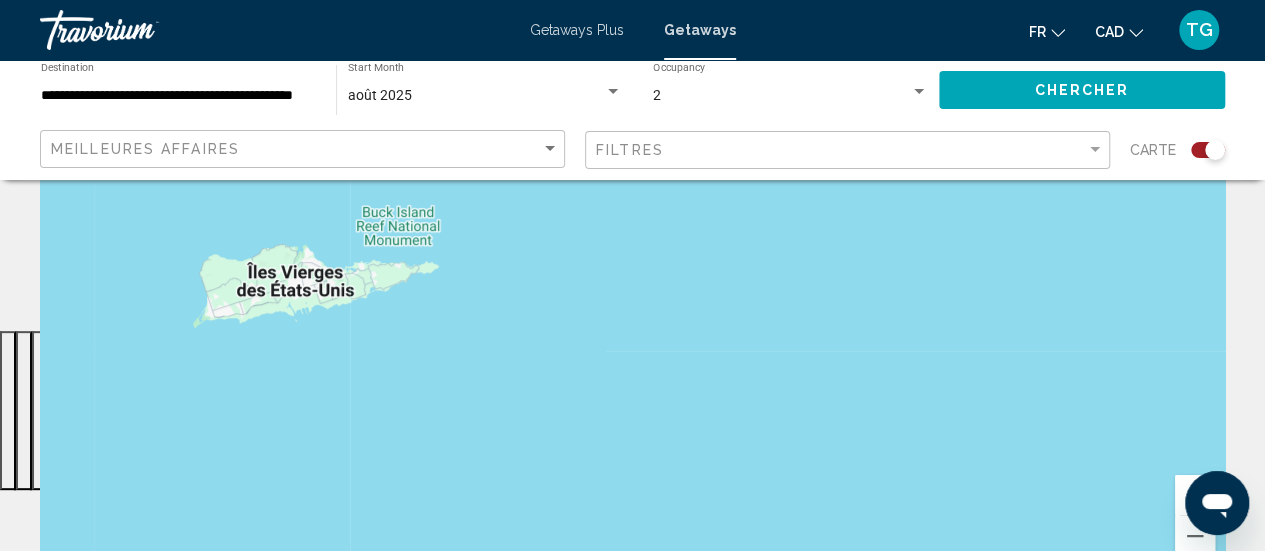 drag, startPoint x: 484, startPoint y: 445, endPoint x: 734, endPoint y: 225, distance: 333.0165 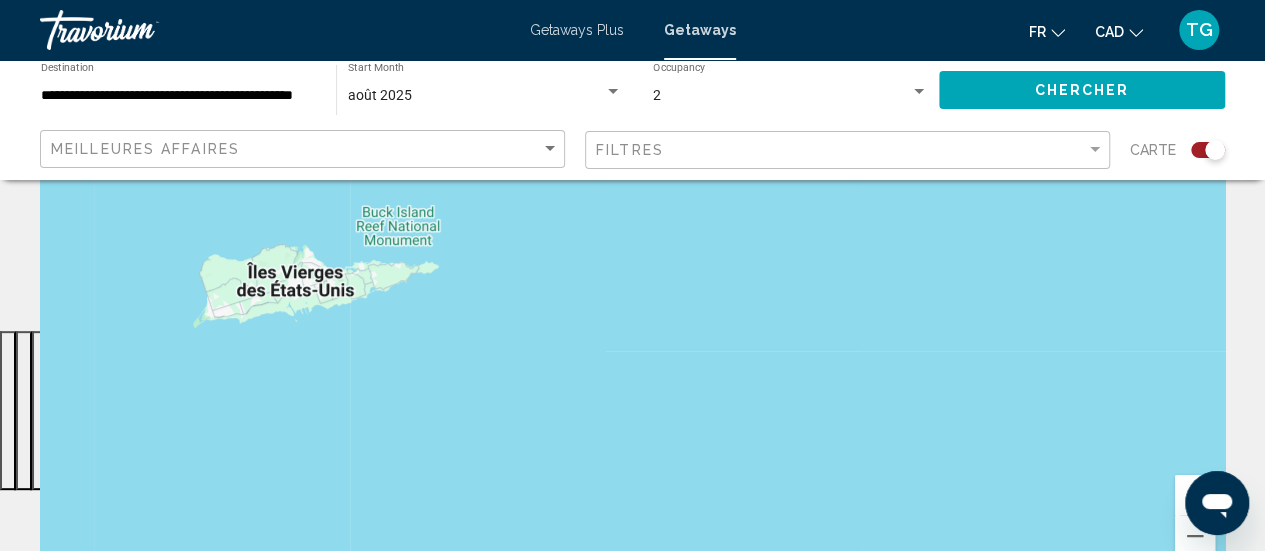 drag, startPoint x: 856, startPoint y: 419, endPoint x: 750, endPoint y: 194, distance: 248.71872 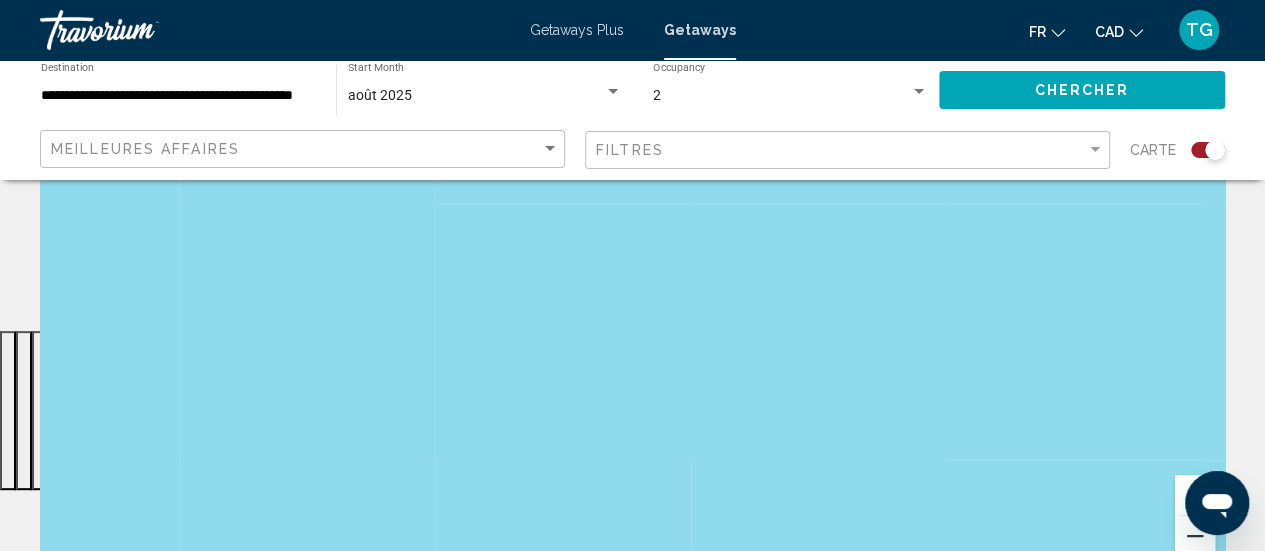 click at bounding box center (1195, 536) 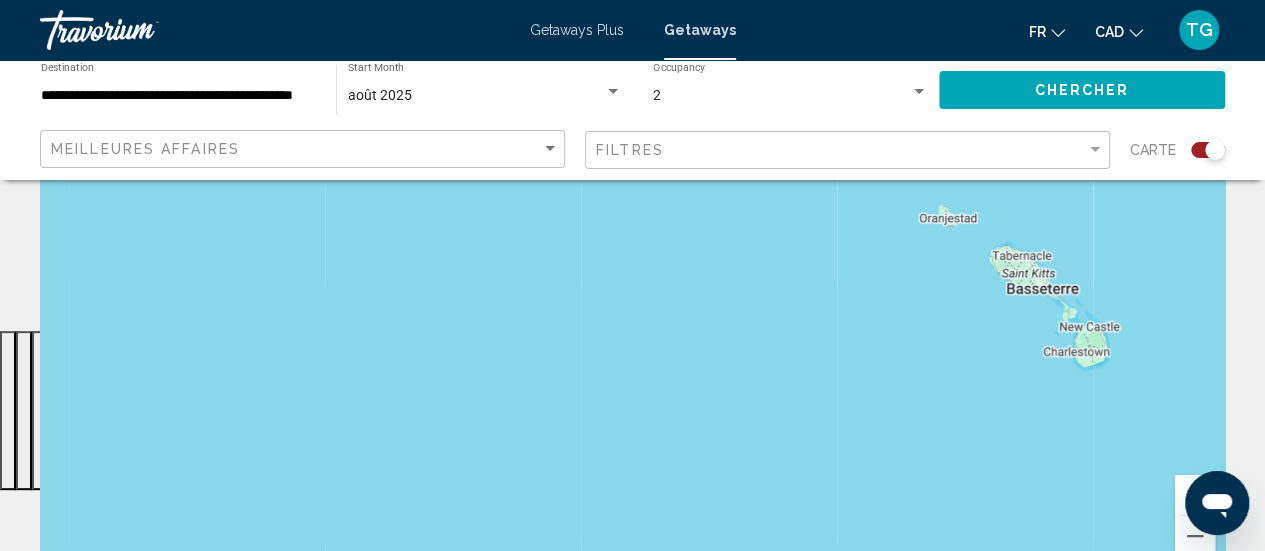 drag, startPoint x: 978, startPoint y: 413, endPoint x: 774, endPoint y: 493, distance: 219.12553 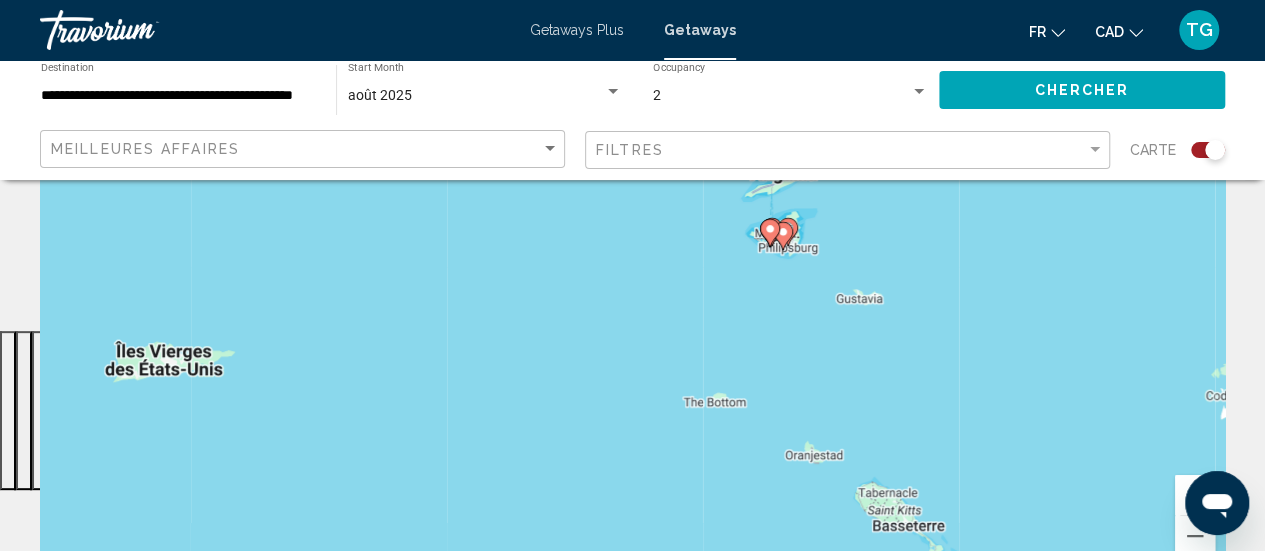 drag, startPoint x: 766, startPoint y: 355, endPoint x: 809, endPoint y: 547, distance: 196.7562 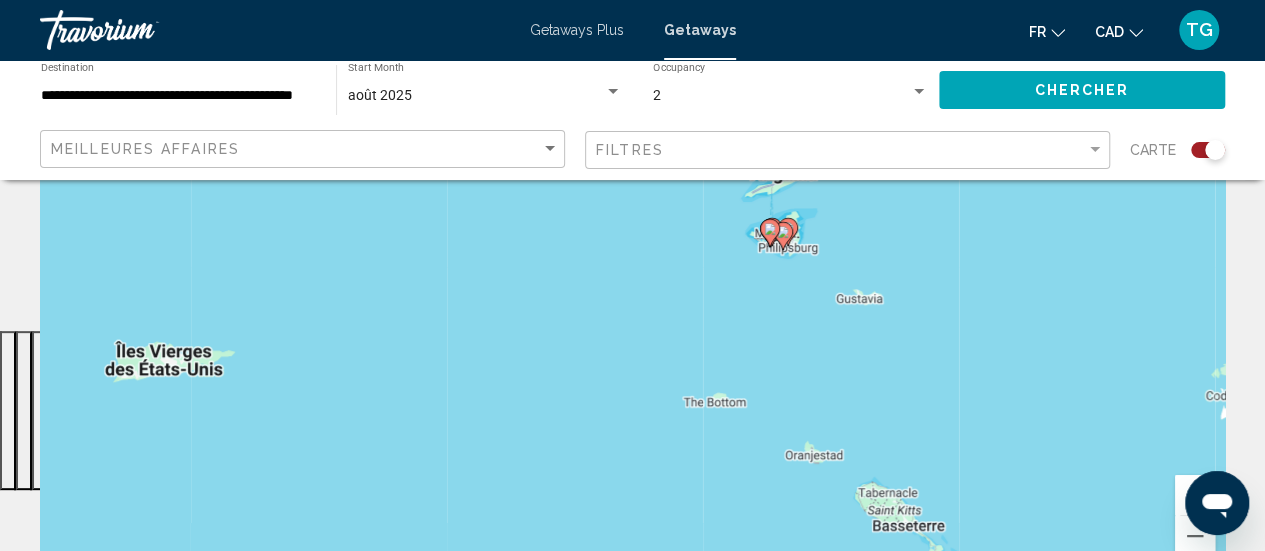click on "Pour activer le glissement avec le clavier, appuyez sur Alt+Entrée. Une fois ce mode activé, utilisez les touches fléchées pour déplacer le repère. Pour valider le déplacement, appuyez sur Entrée. Pour annuler, appuyez sur Échap." at bounding box center (632, 280) 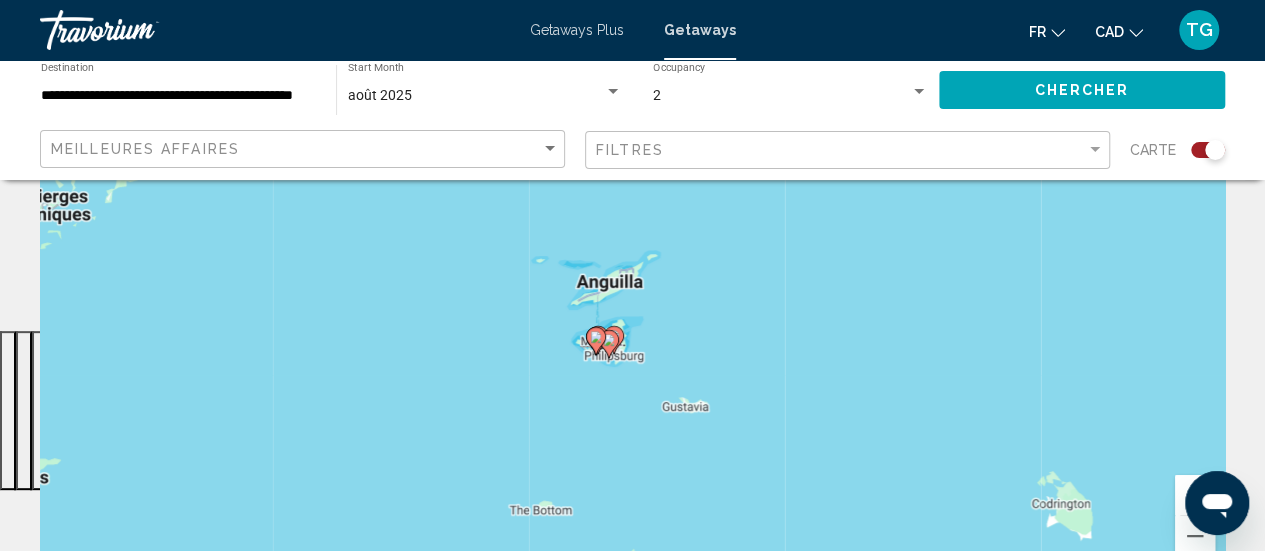 drag, startPoint x: 818, startPoint y: 387, endPoint x: 640, endPoint y: 495, distance: 208.20183 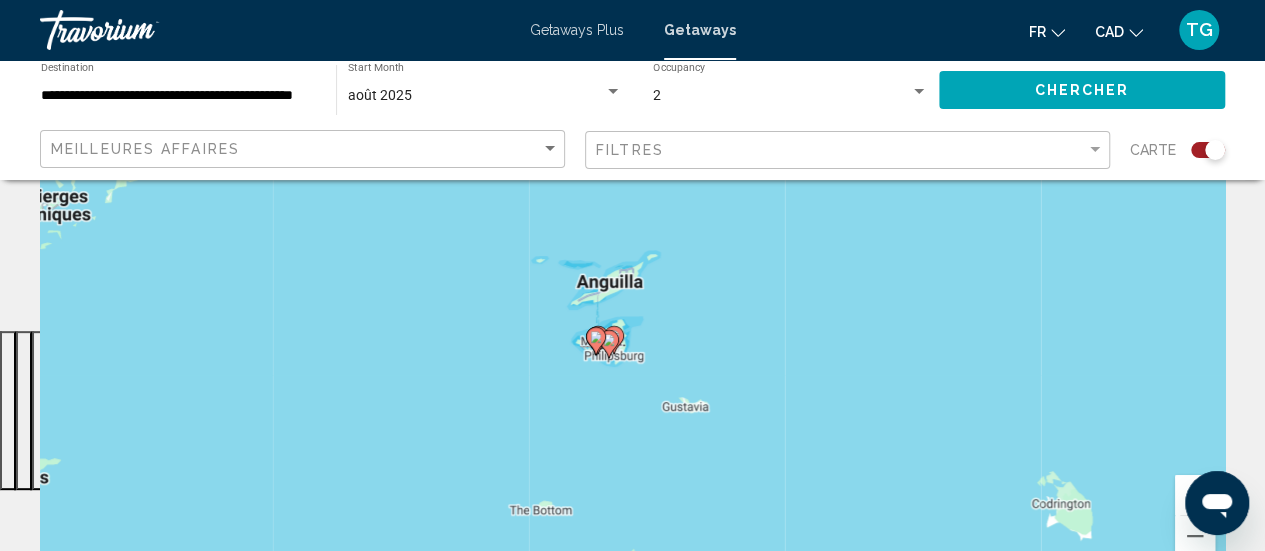 click at bounding box center [1195, 495] 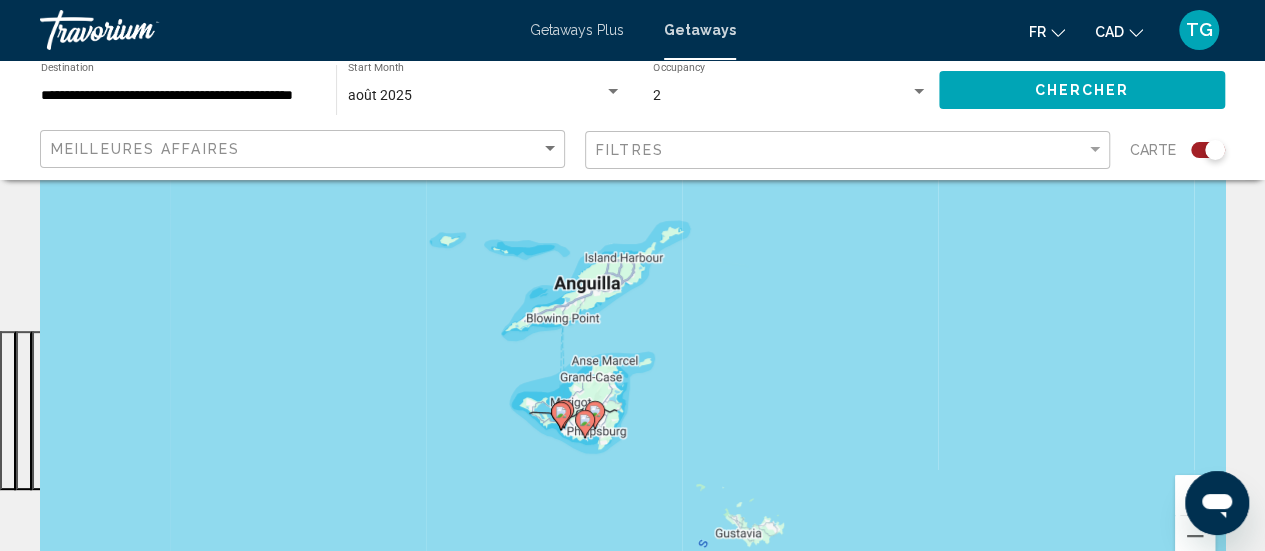 click at bounding box center (1195, 495) 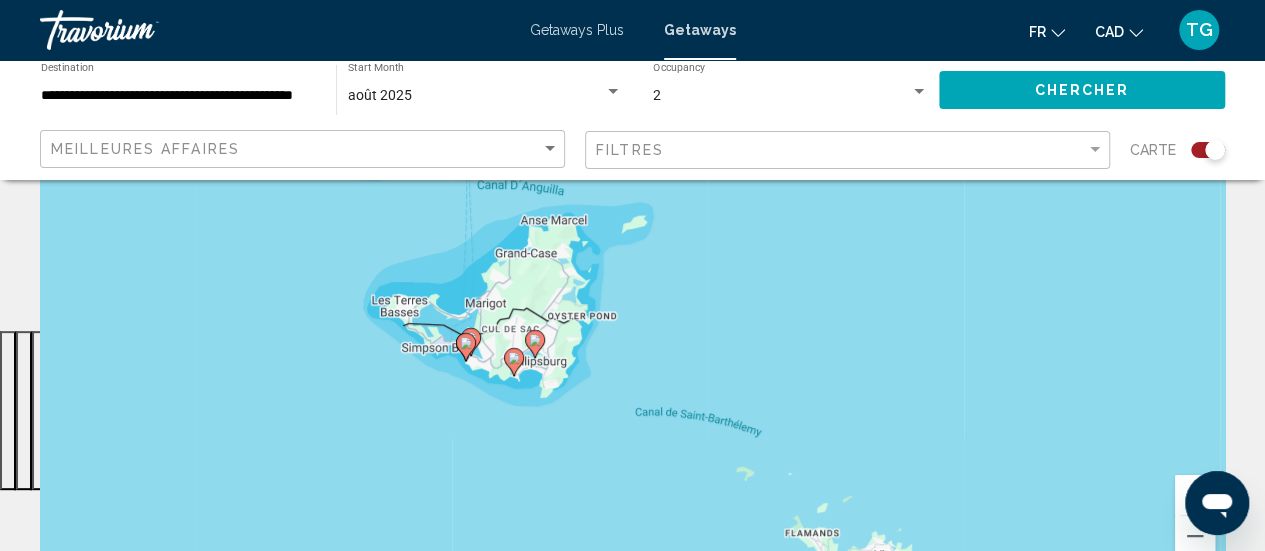 drag, startPoint x: 826, startPoint y: 531, endPoint x: 799, endPoint y: 302, distance: 230.58621 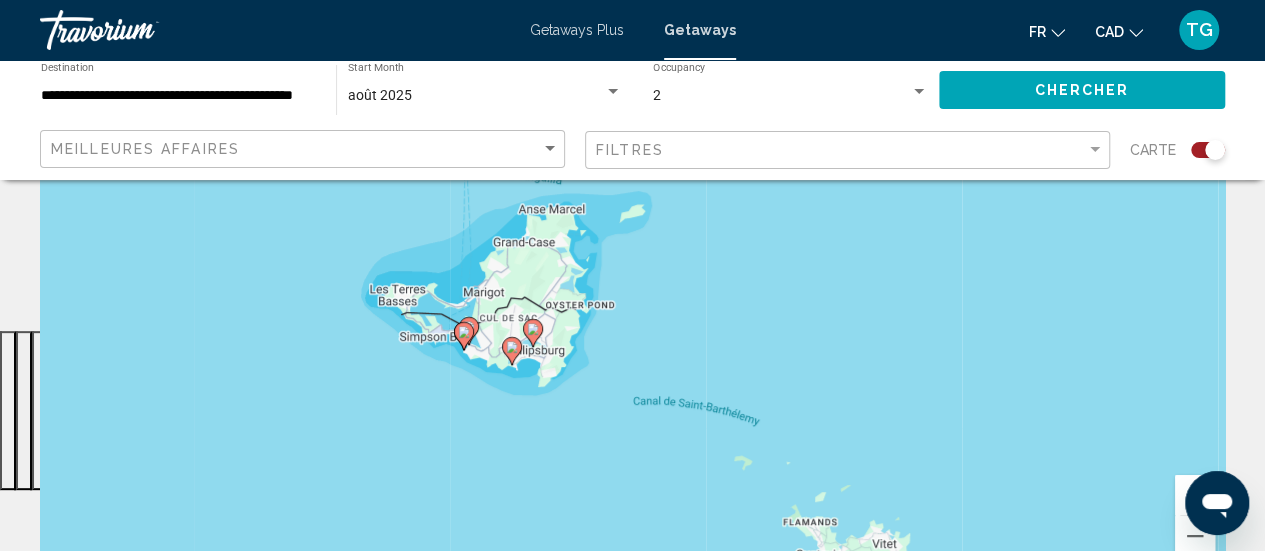 click at bounding box center (1195, 495) 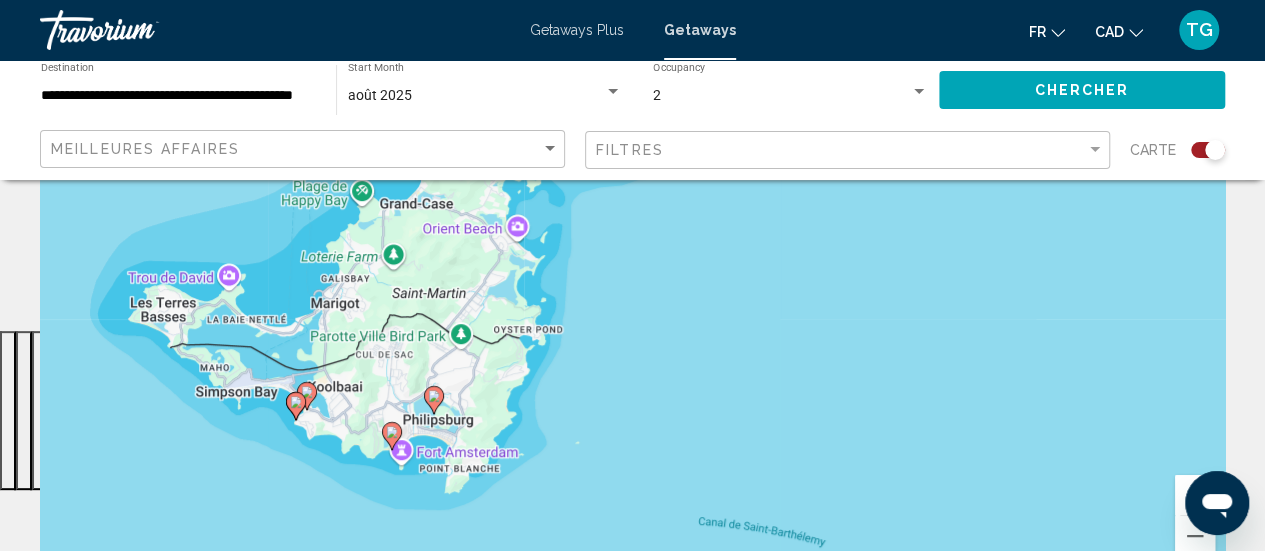 click at bounding box center [1195, 495] 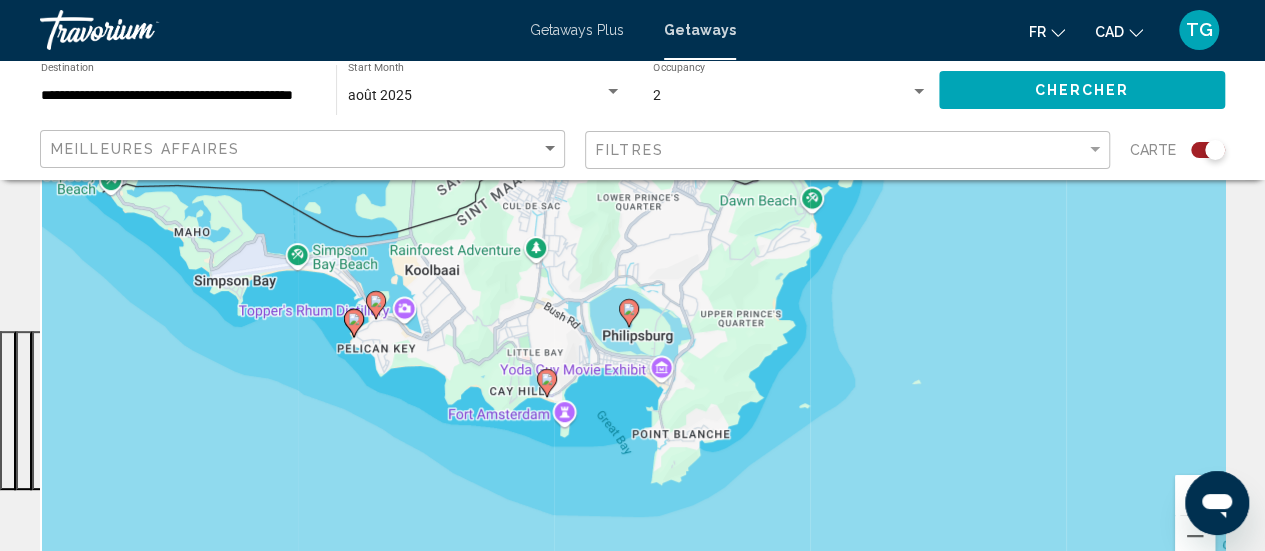 drag, startPoint x: 568, startPoint y: 462, endPoint x: 969, endPoint y: 239, distance: 458.83548 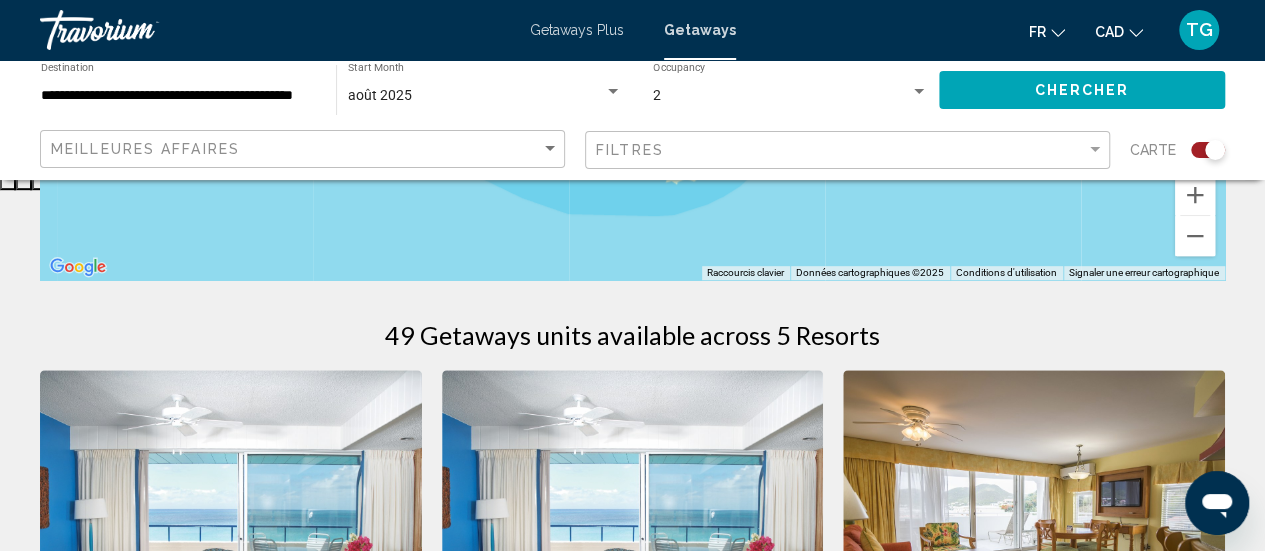 scroll, scrollTop: 420, scrollLeft: 0, axis: vertical 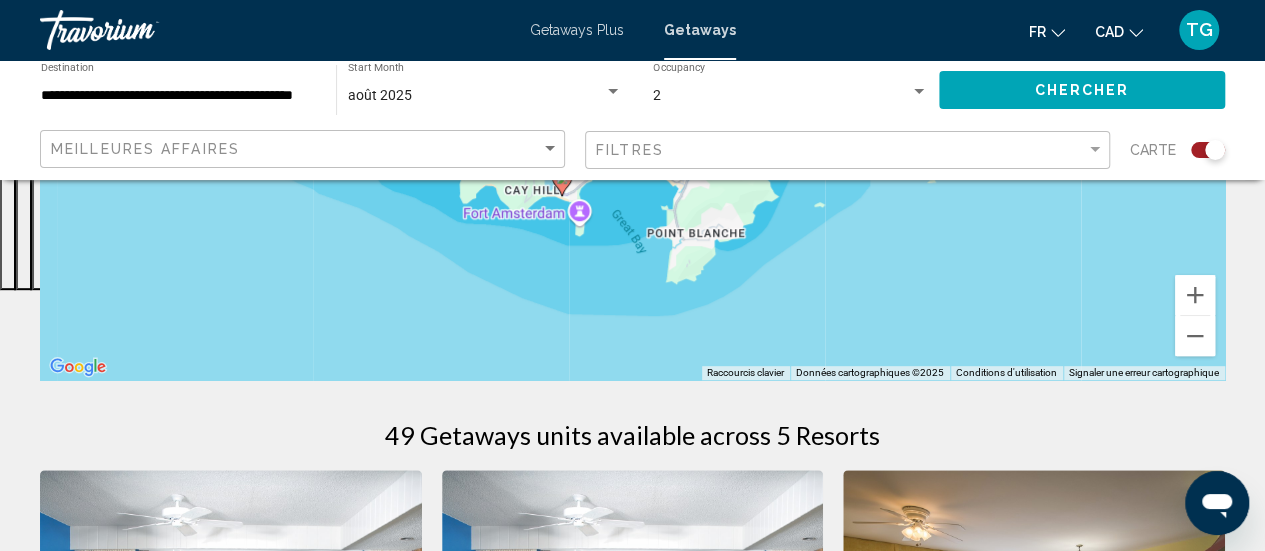 click on "Getaways Plus" at bounding box center (577, 30) 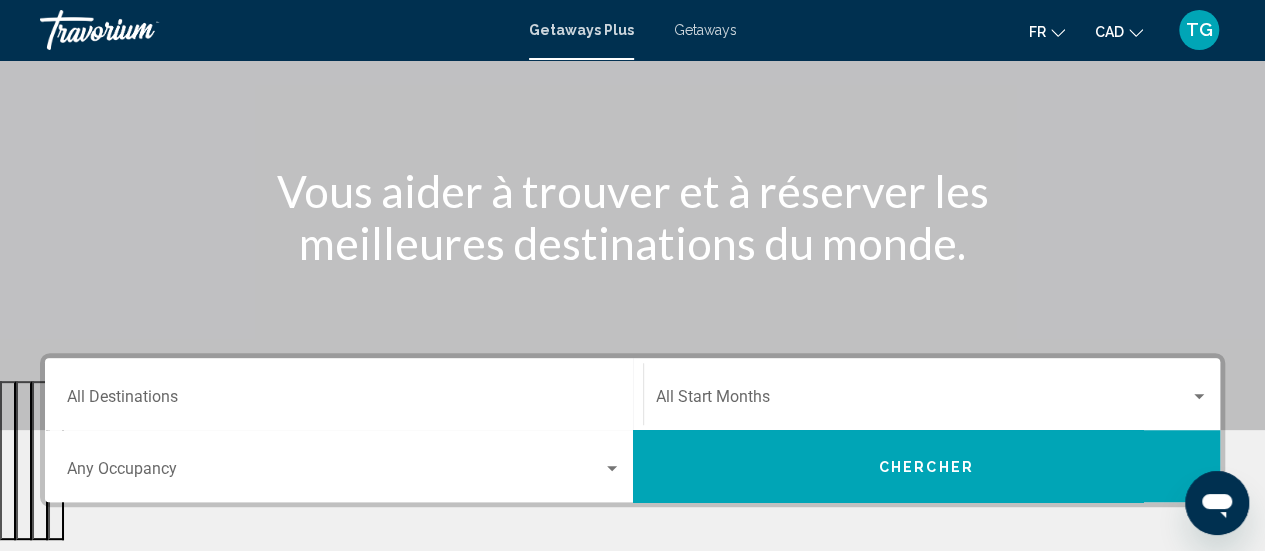 scroll, scrollTop: 0, scrollLeft: 0, axis: both 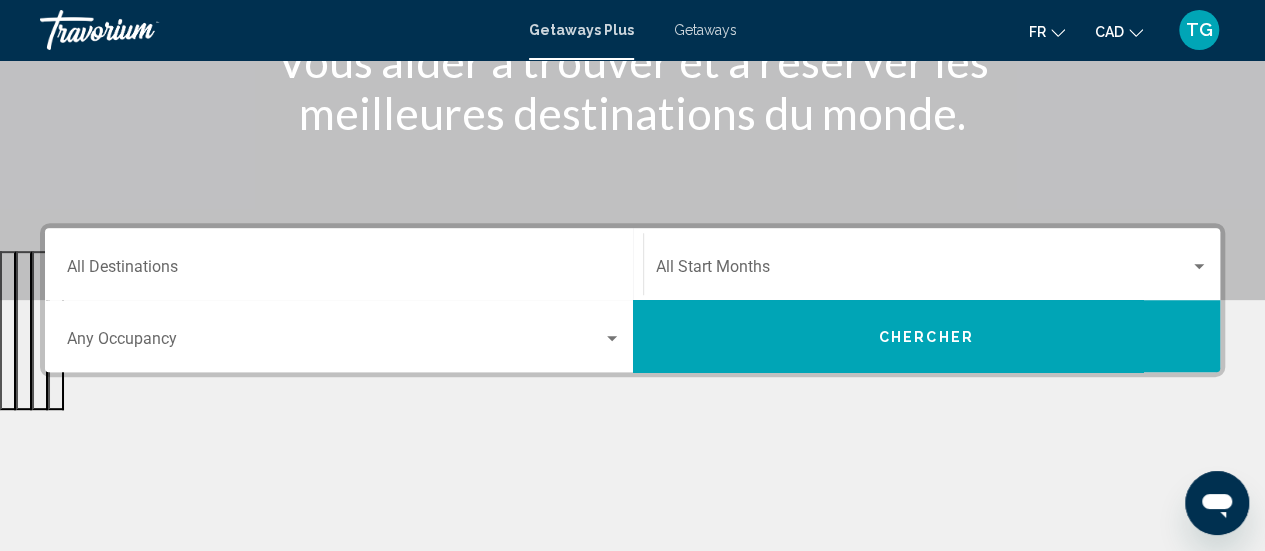 click on "Destination All Destinations" at bounding box center (344, 264) 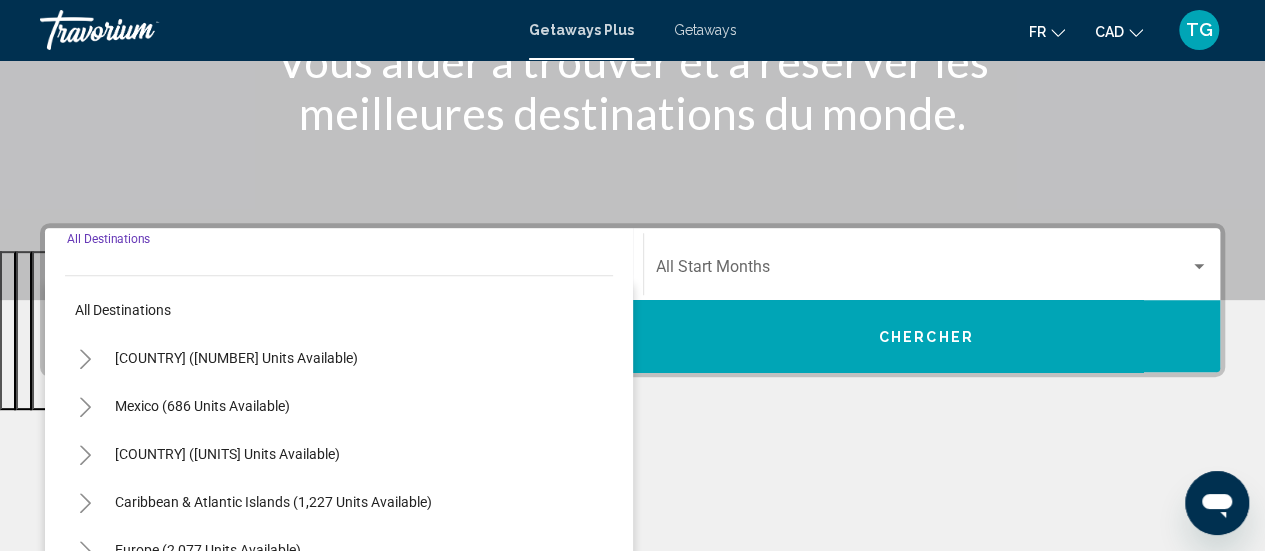 scroll, scrollTop: 458, scrollLeft: 0, axis: vertical 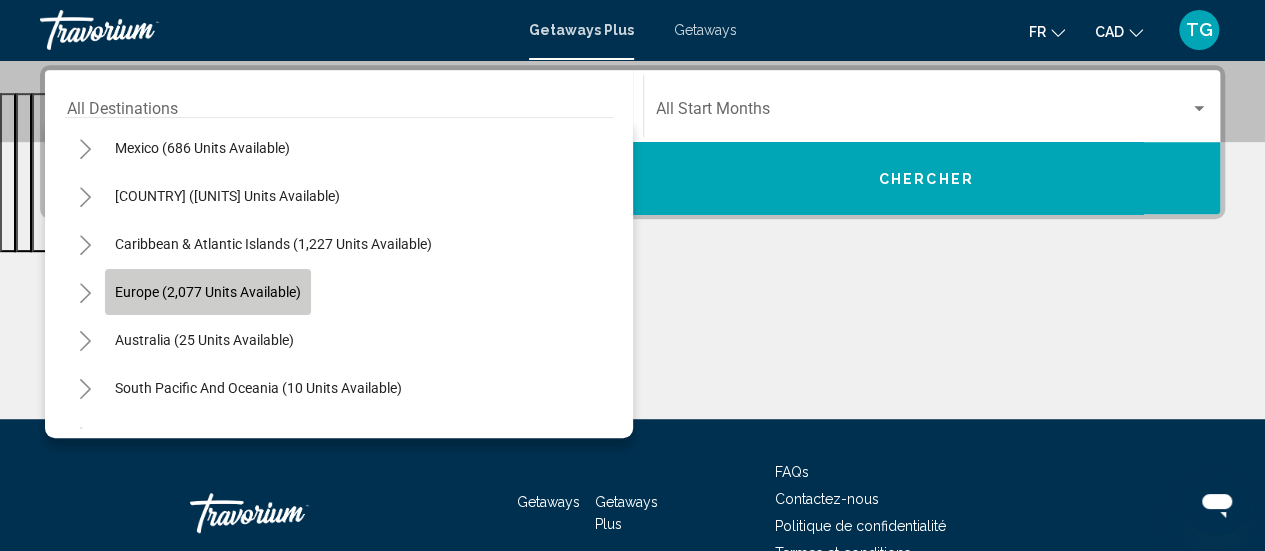 click on "Europe (2,077 units available)" 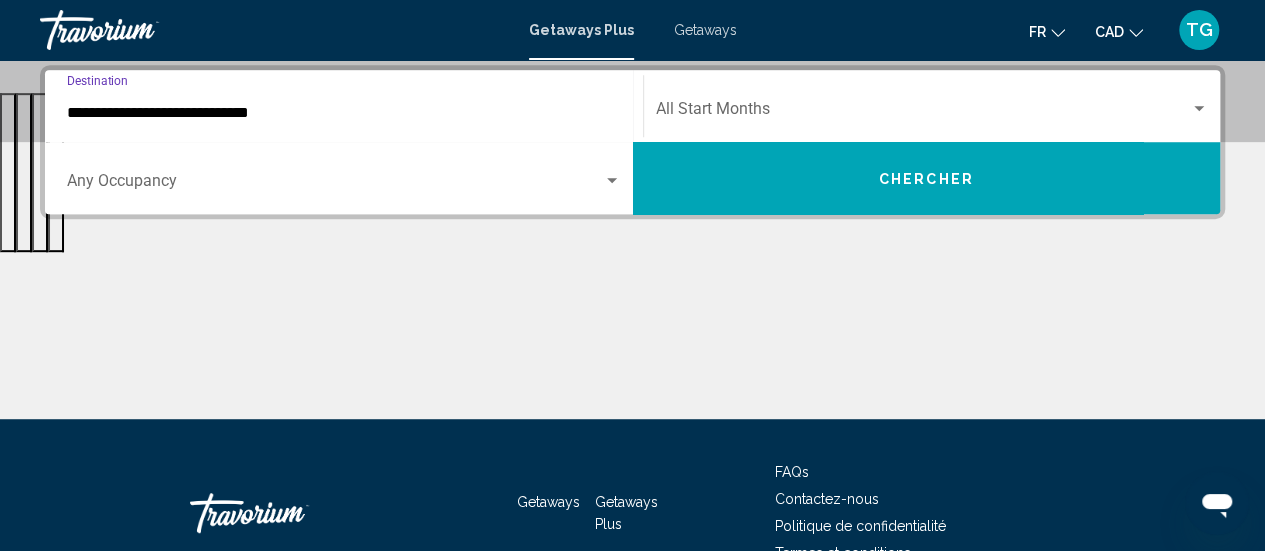 click on "Start Month All Start Months" 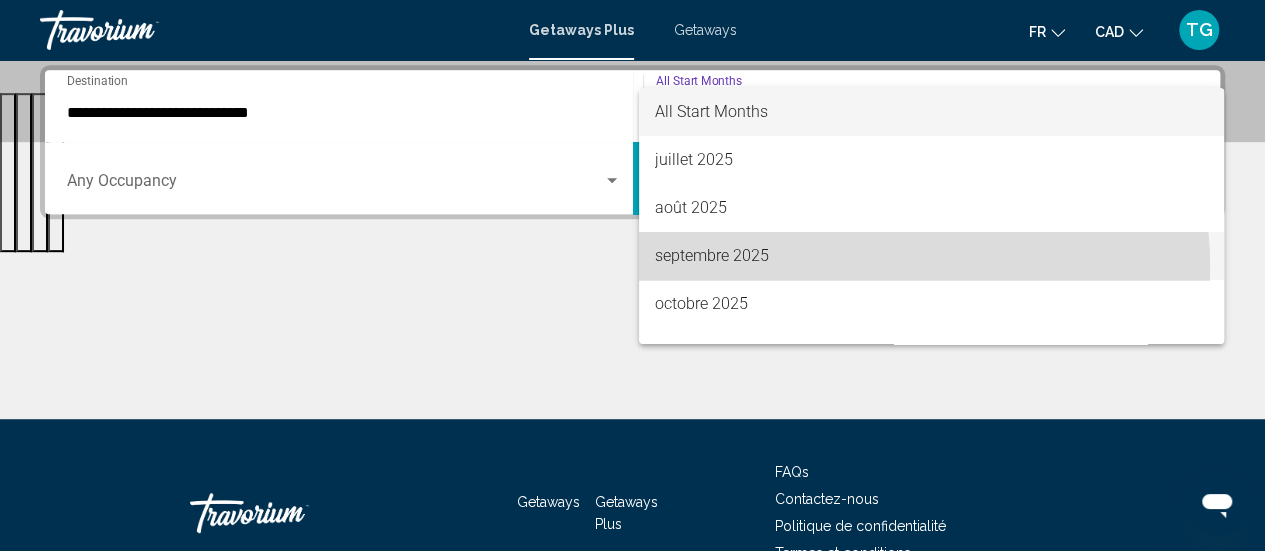 click on "septembre 2025" at bounding box center [931, 256] 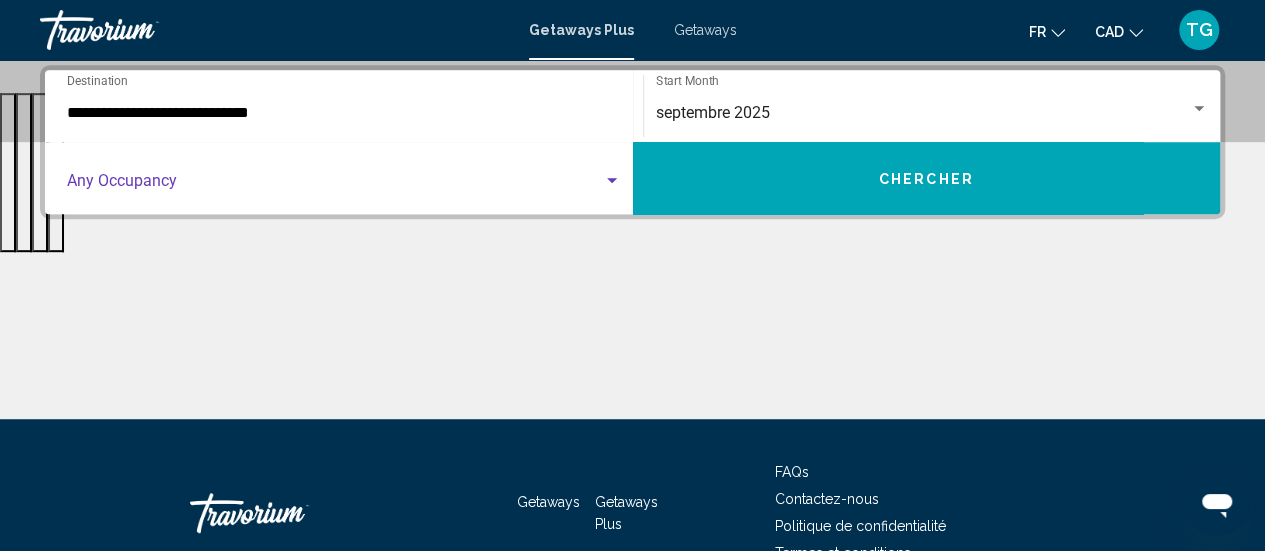 click at bounding box center (335, 185) 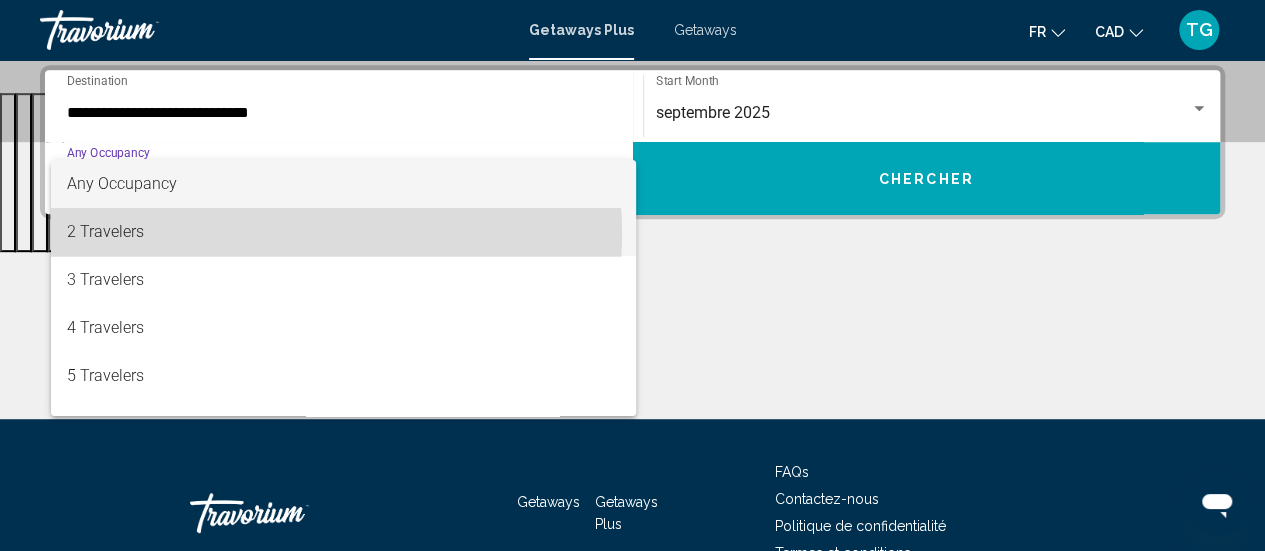 click on "2 Travelers" at bounding box center [344, 232] 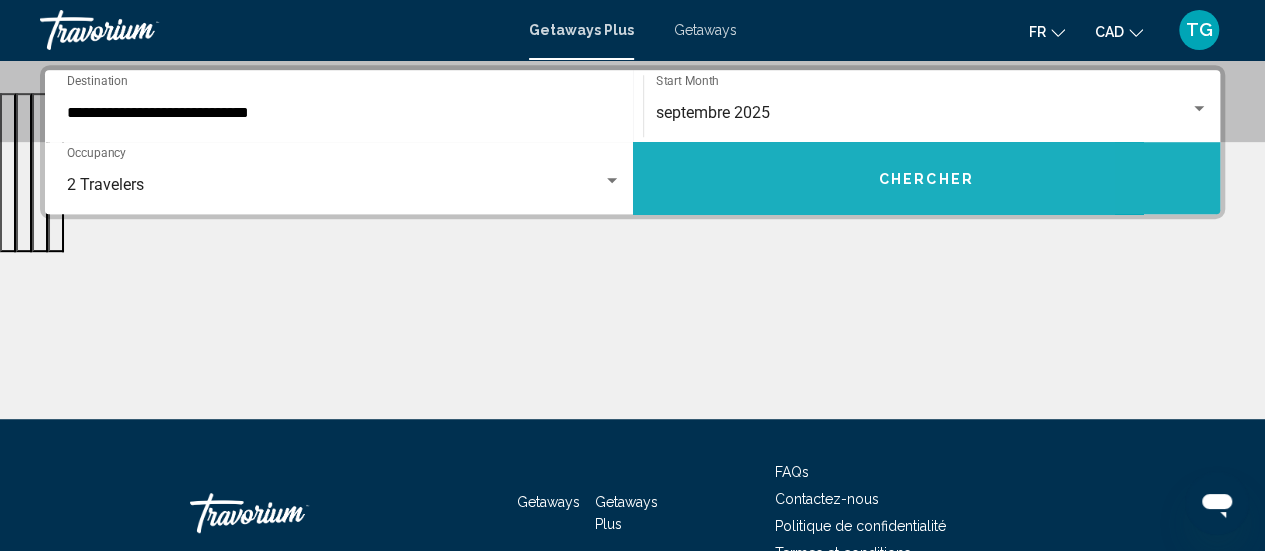 click on "Chercher" at bounding box center (927, 178) 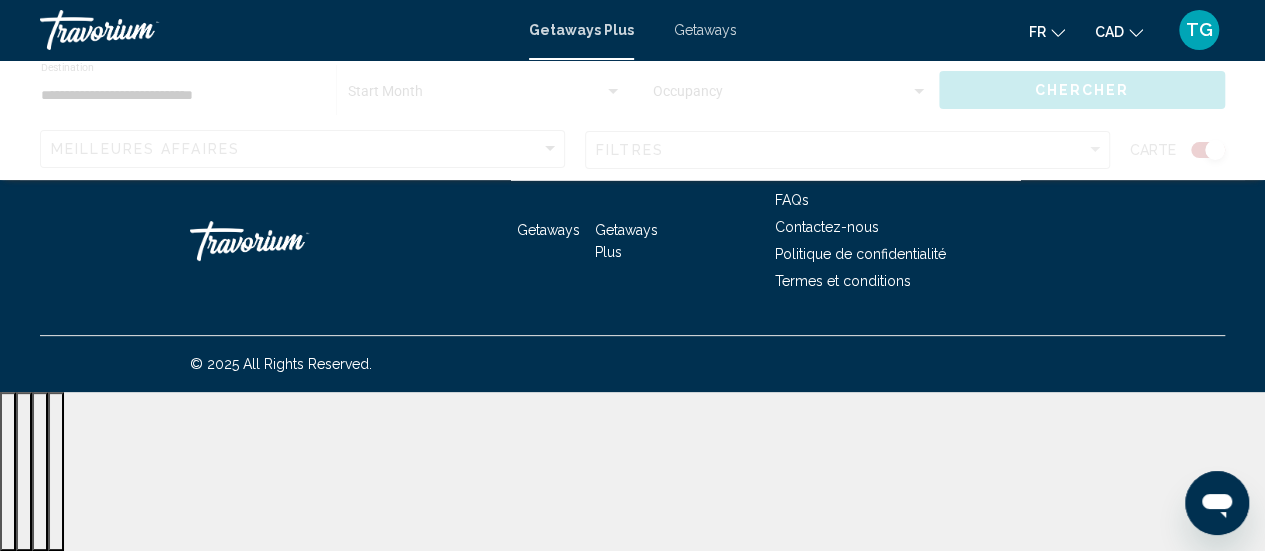 scroll, scrollTop: 0, scrollLeft: 0, axis: both 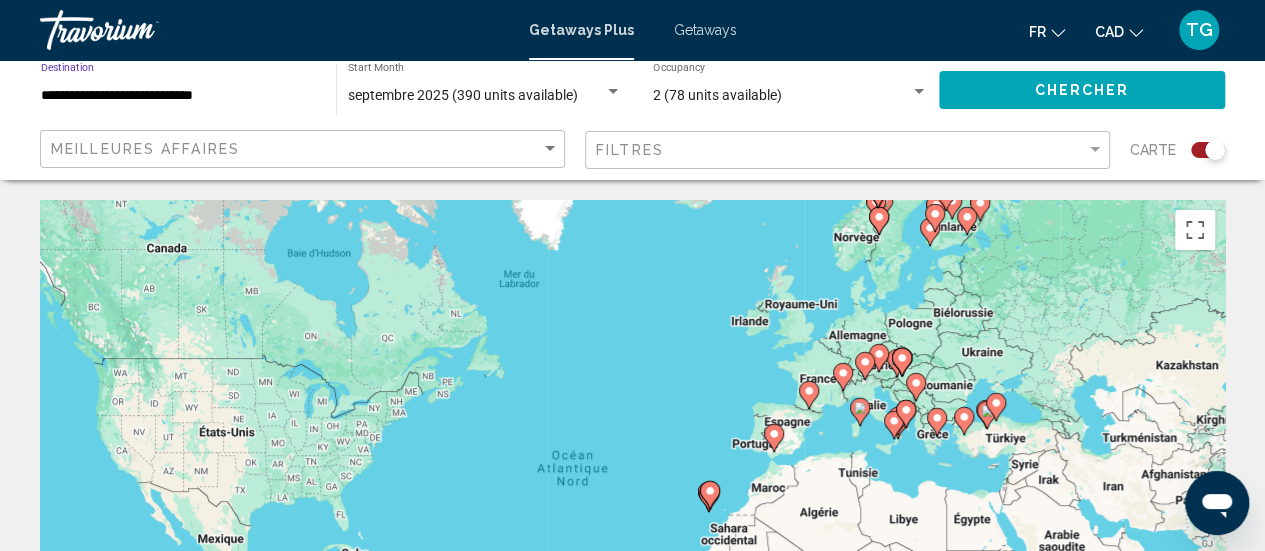 click on "**********" at bounding box center (178, 96) 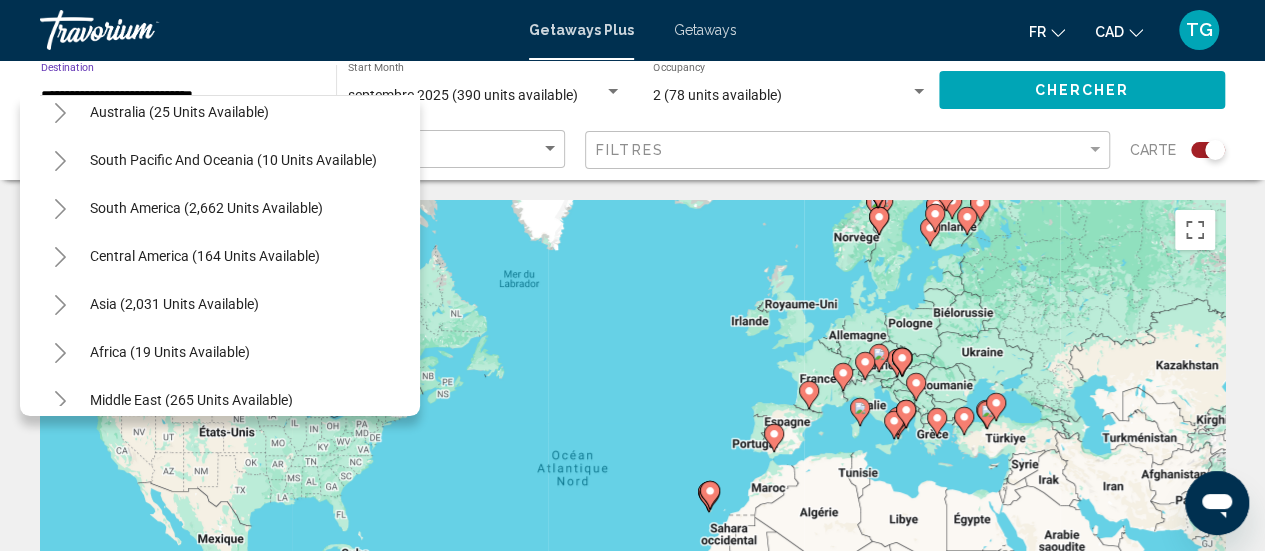 scroll, scrollTop: 1059, scrollLeft: 0, axis: vertical 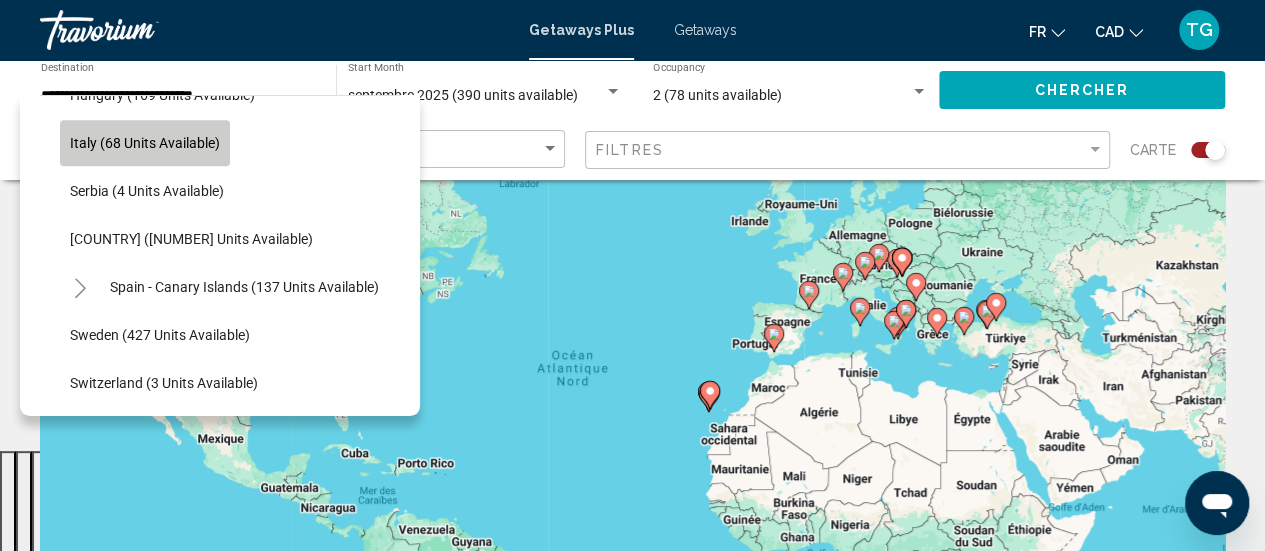 click on "Italy (68 units available)" 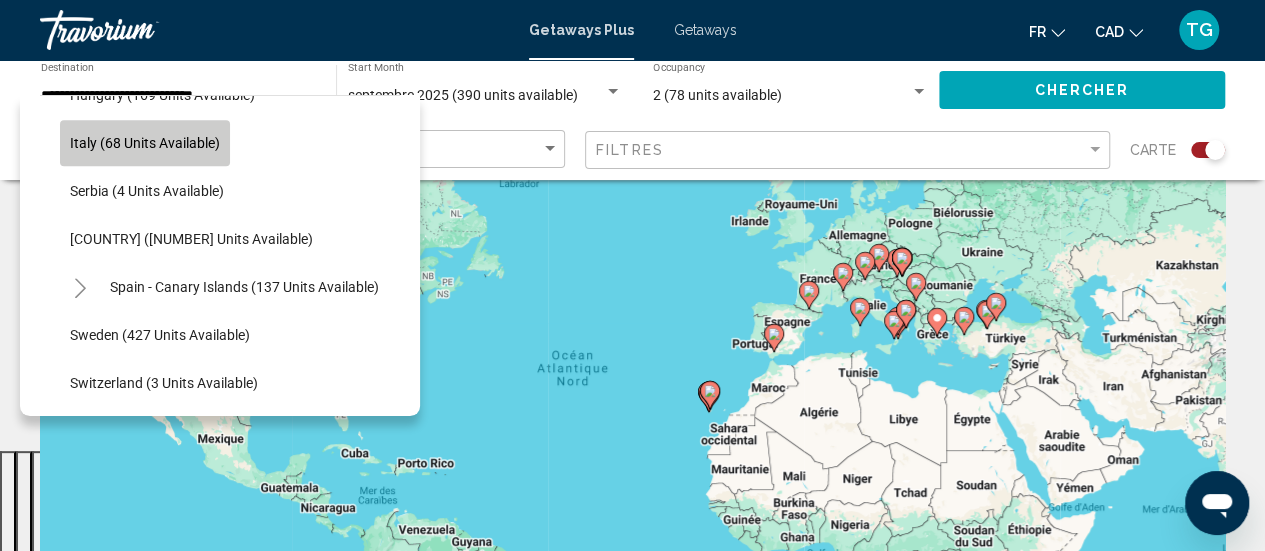 type on "**********" 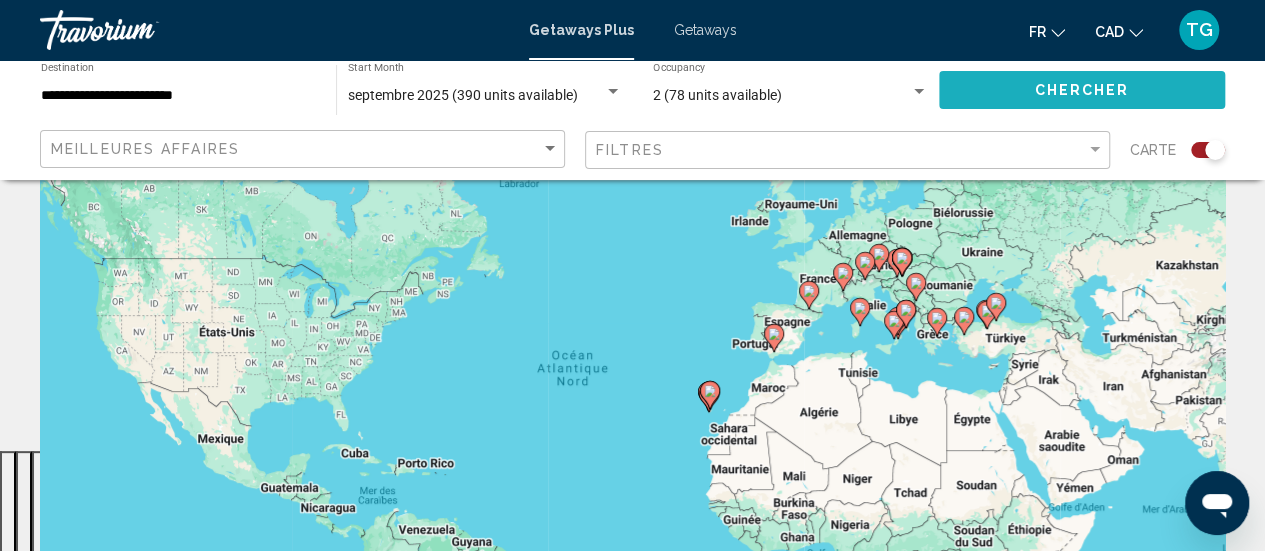 click on "Chercher" 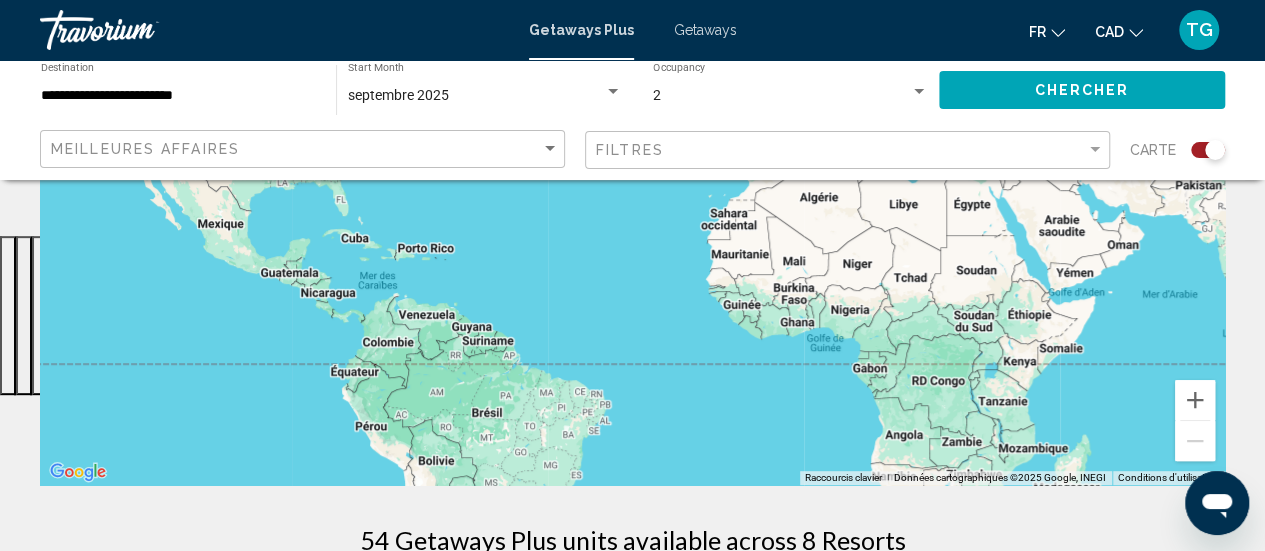 scroll, scrollTop: 300, scrollLeft: 0, axis: vertical 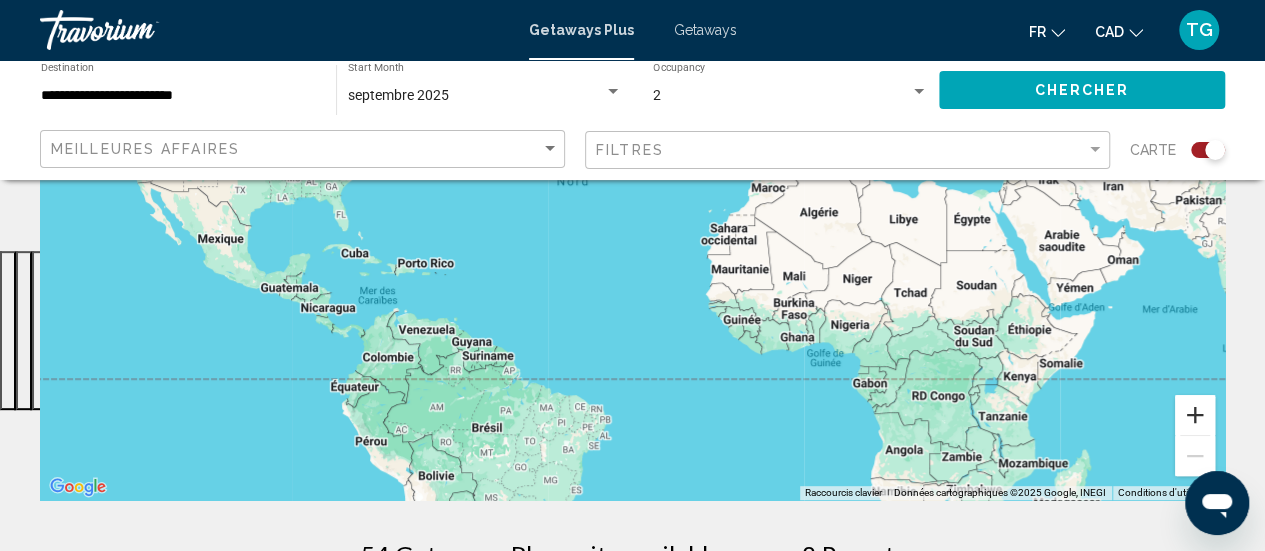 click at bounding box center [1195, 415] 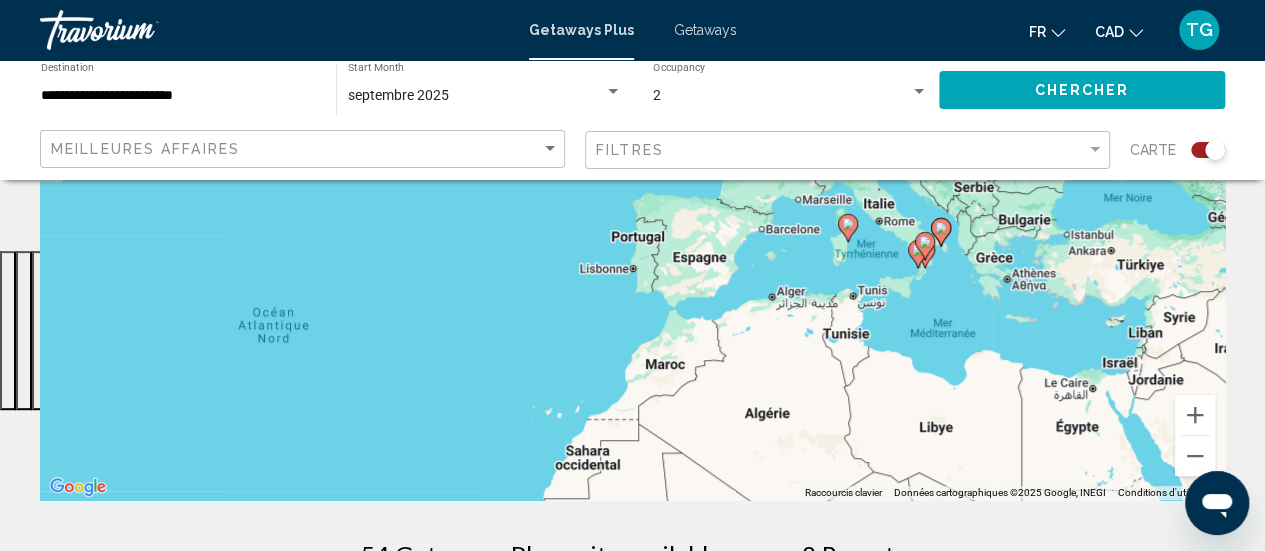drag, startPoint x: 1078, startPoint y: 335, endPoint x: 819, endPoint y: 577, distance: 354.4644 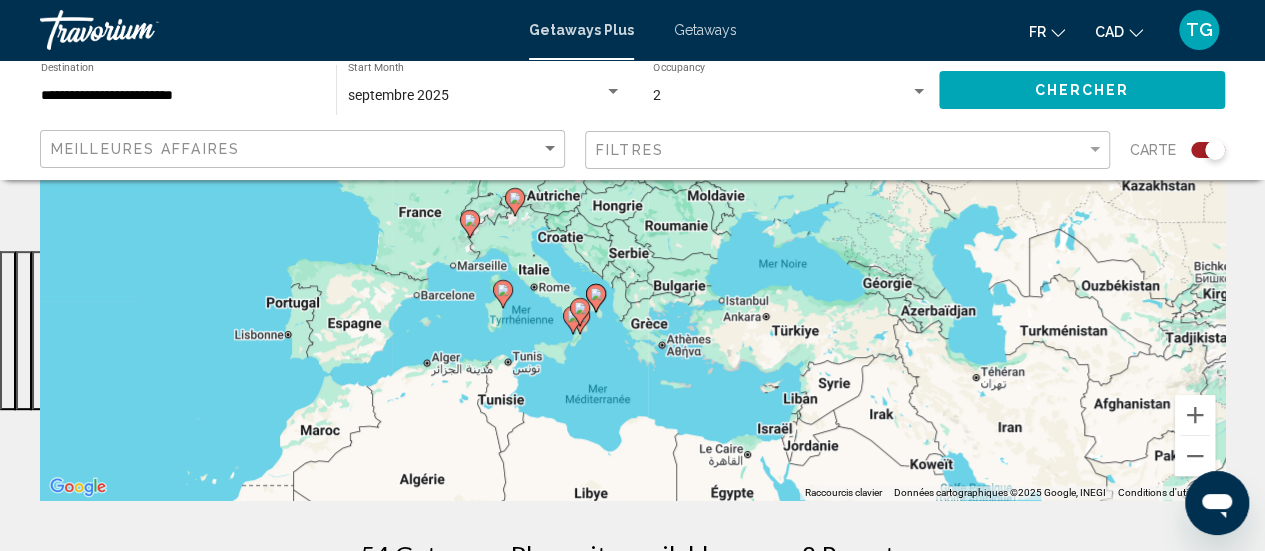 drag, startPoint x: 841, startPoint y: 425, endPoint x: 510, endPoint y: 421, distance: 331.02417 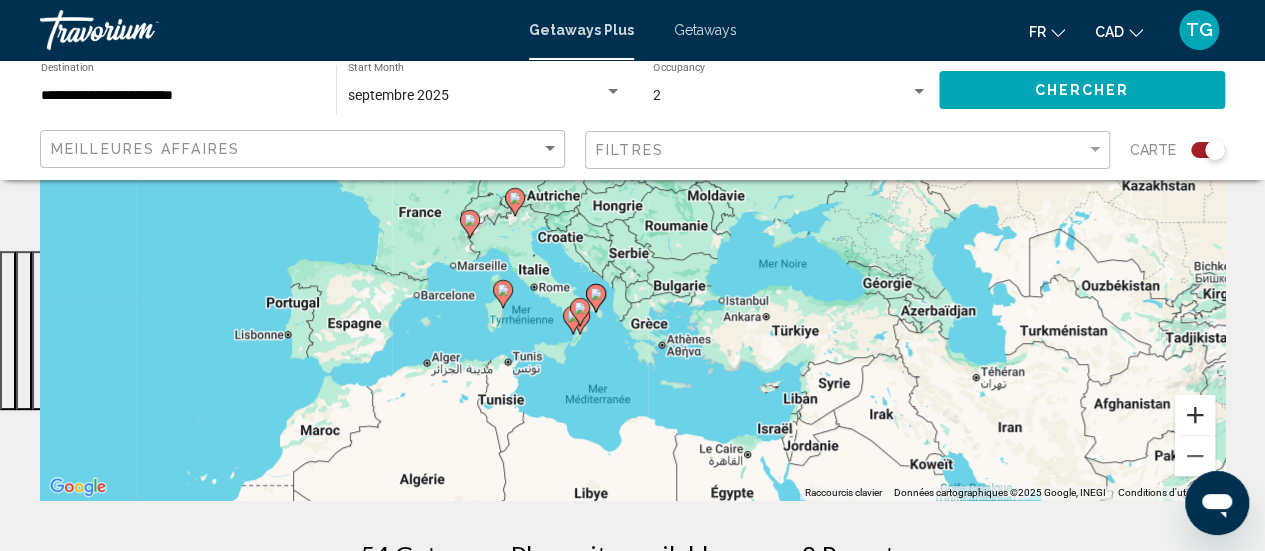 click at bounding box center (1195, 415) 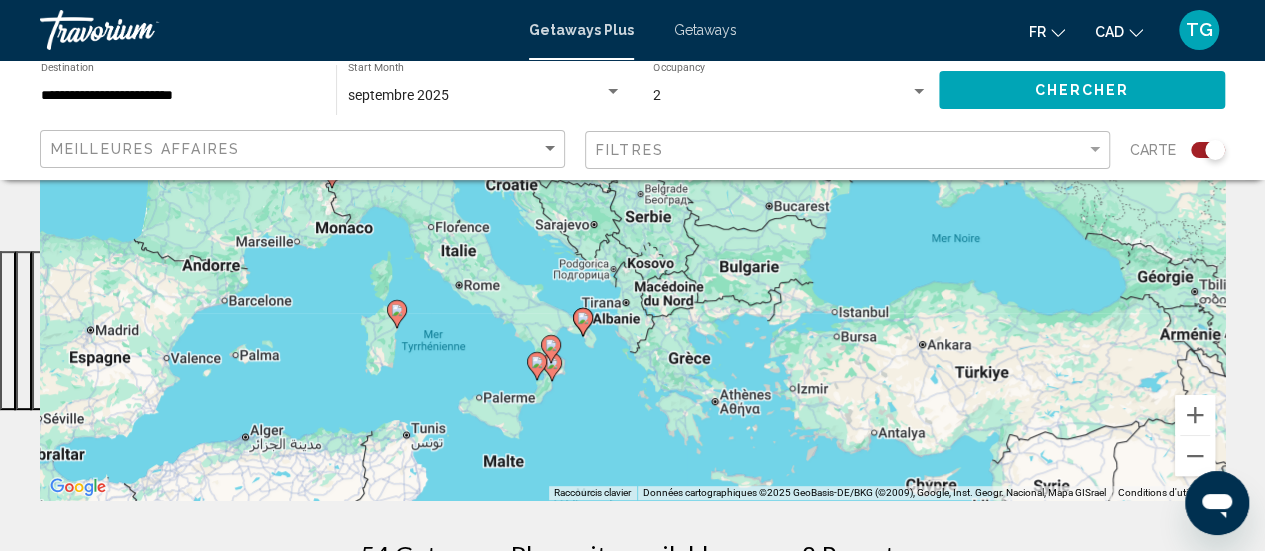 drag, startPoint x: 609, startPoint y: 459, endPoint x: 634, endPoint y: 366, distance: 96.30161 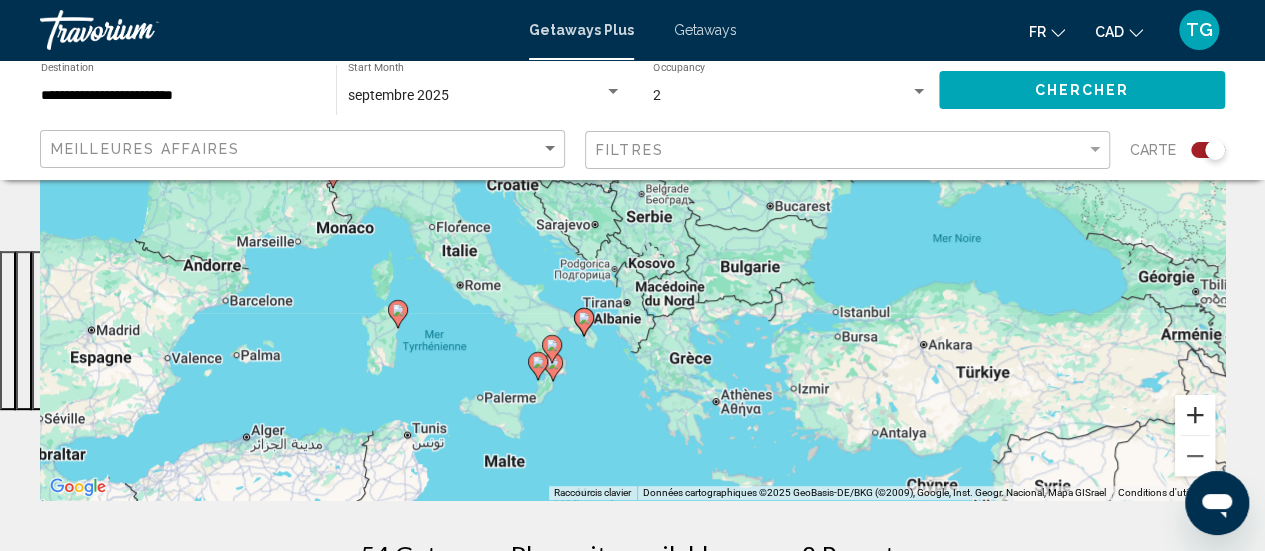 click at bounding box center [1195, 415] 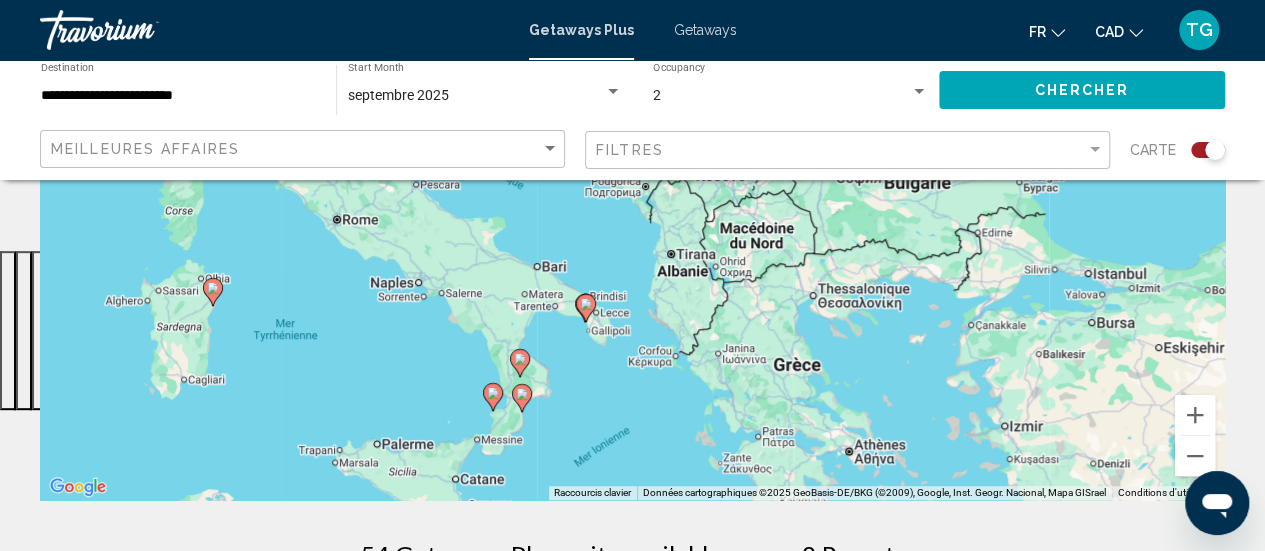 drag, startPoint x: 684, startPoint y: 427, endPoint x: 733, endPoint y: 273, distance: 161.60754 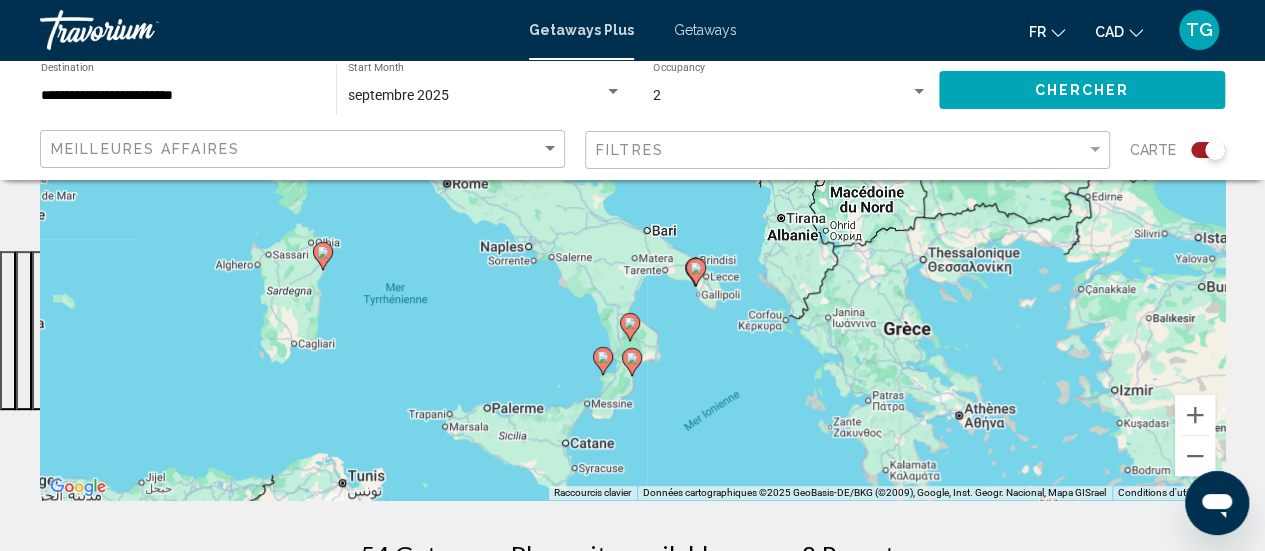 drag, startPoint x: 586, startPoint y: 390, endPoint x: 700, endPoint y: 355, distance: 119.25183 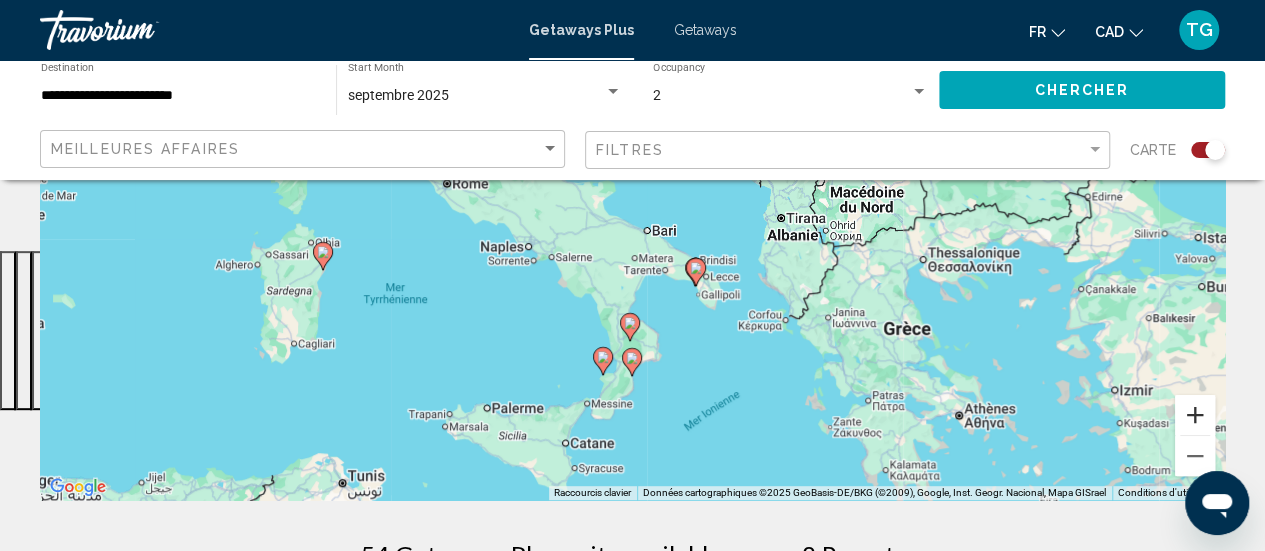 click at bounding box center (1195, 415) 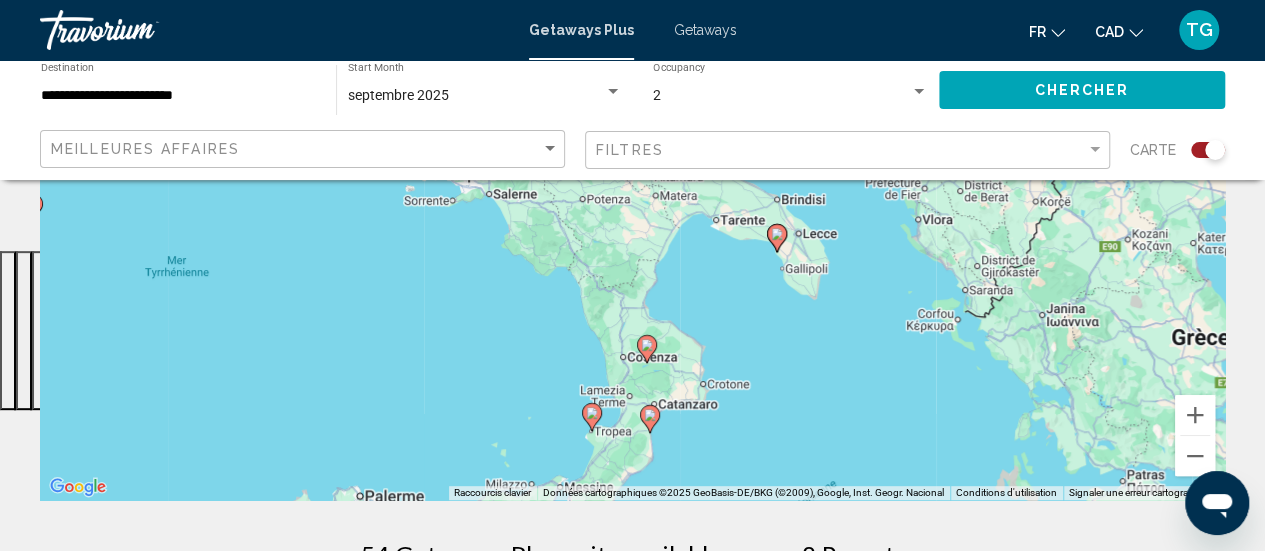 drag, startPoint x: 856, startPoint y: 419, endPoint x: 876, endPoint y: 292, distance: 128.56516 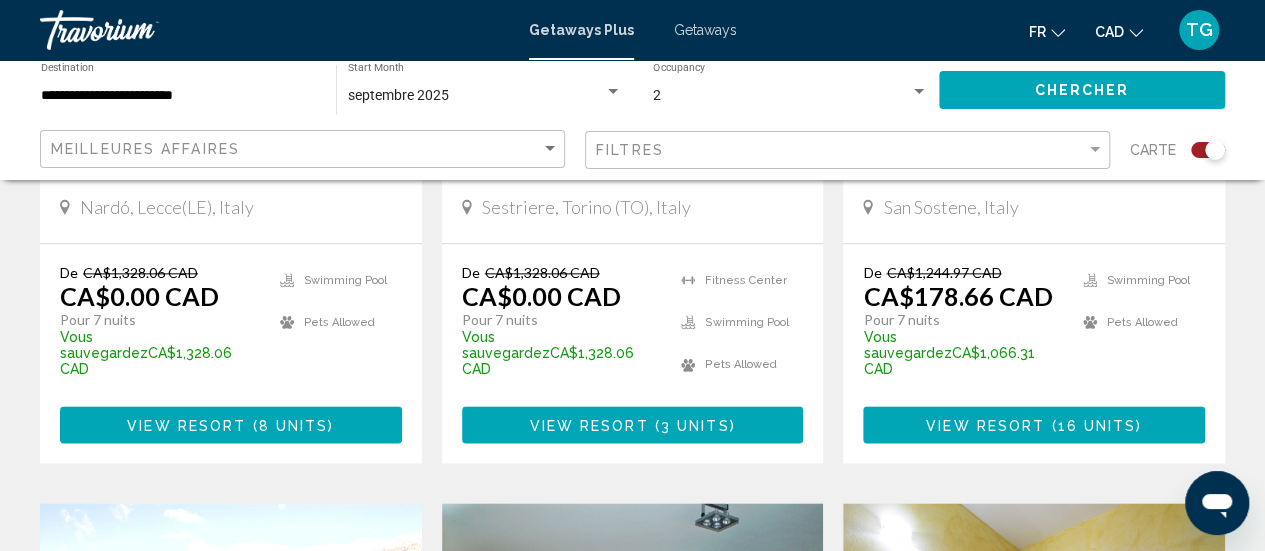 scroll, scrollTop: 1000, scrollLeft: 0, axis: vertical 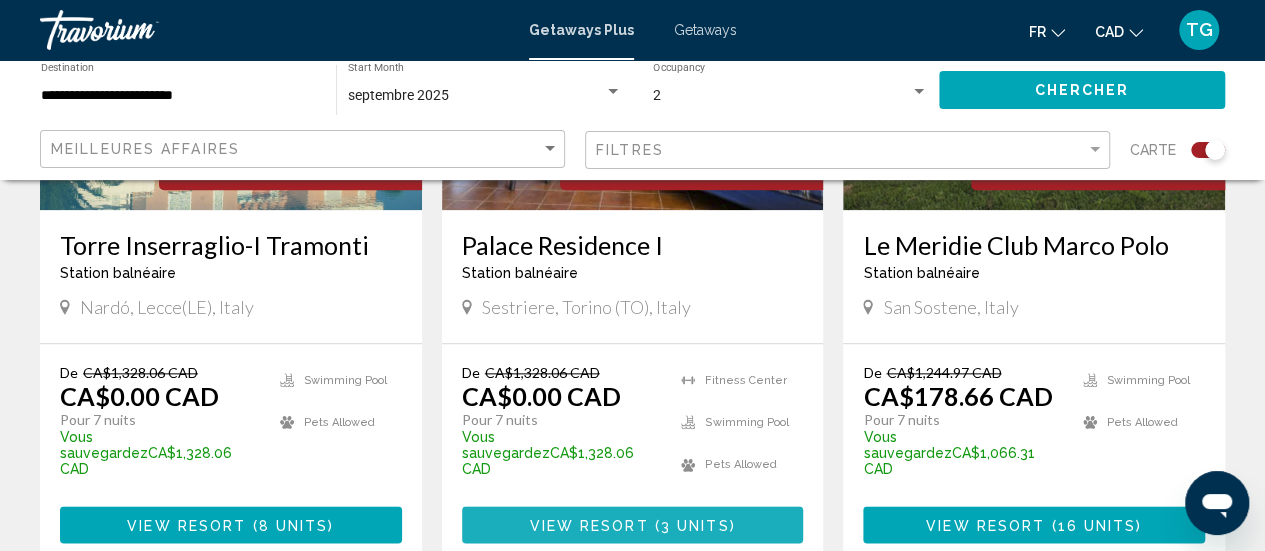 click on "View Resort" at bounding box center (588, 525) 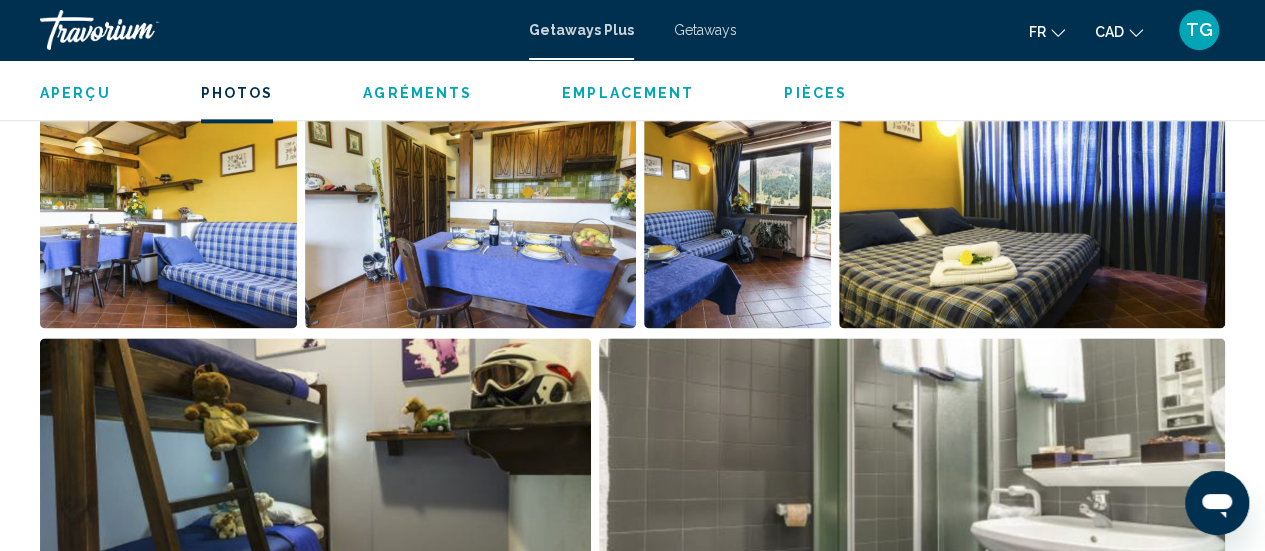 scroll, scrollTop: 1259, scrollLeft: 0, axis: vertical 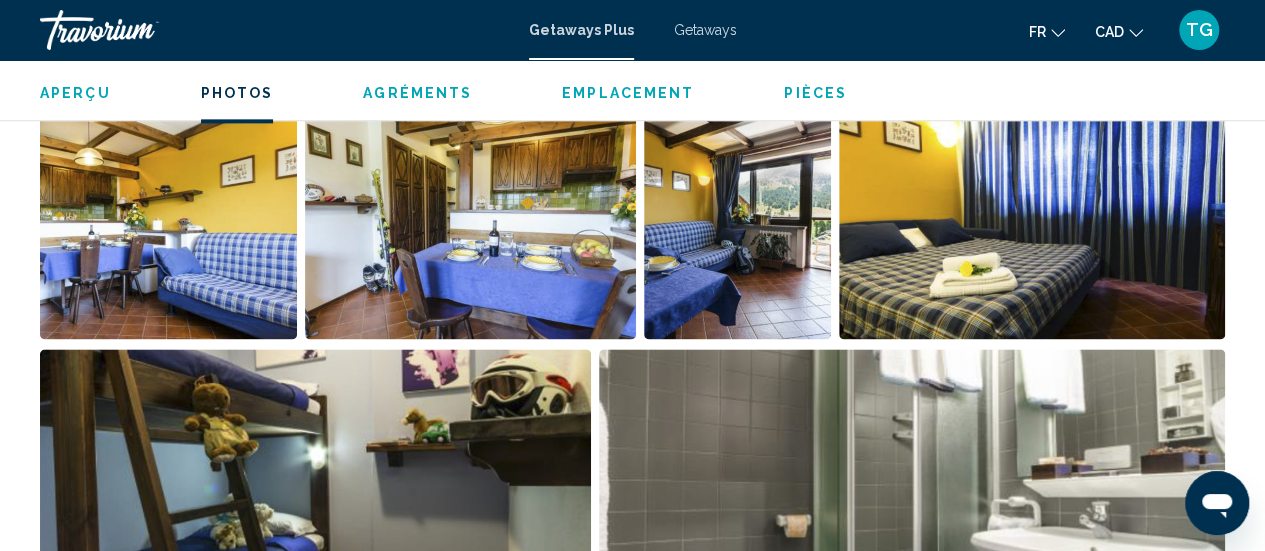 click at bounding box center [1032, 215] 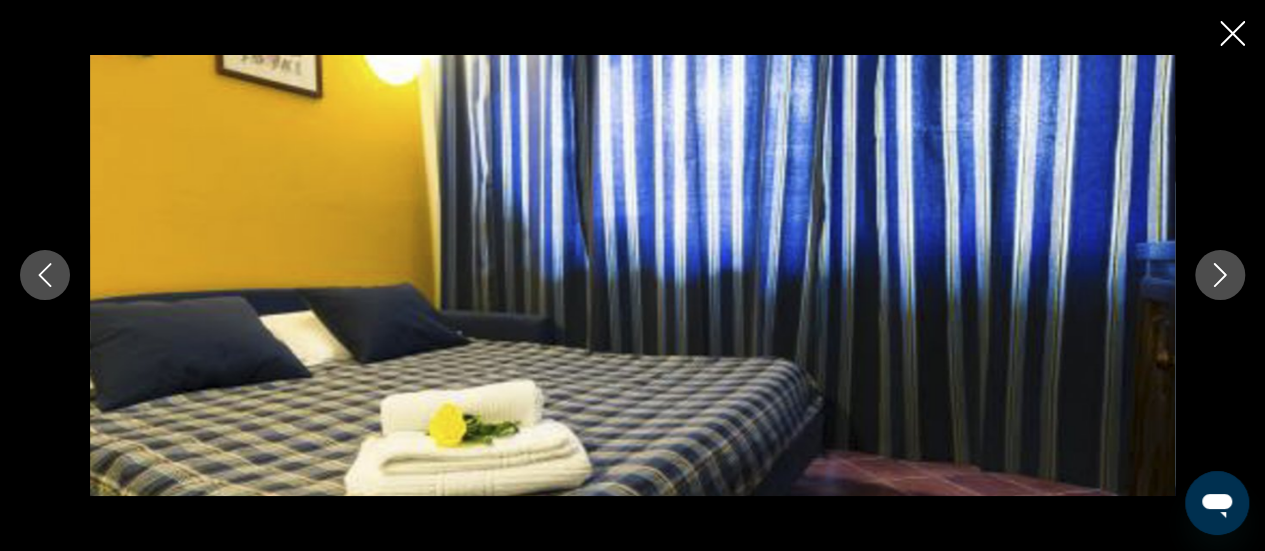 click 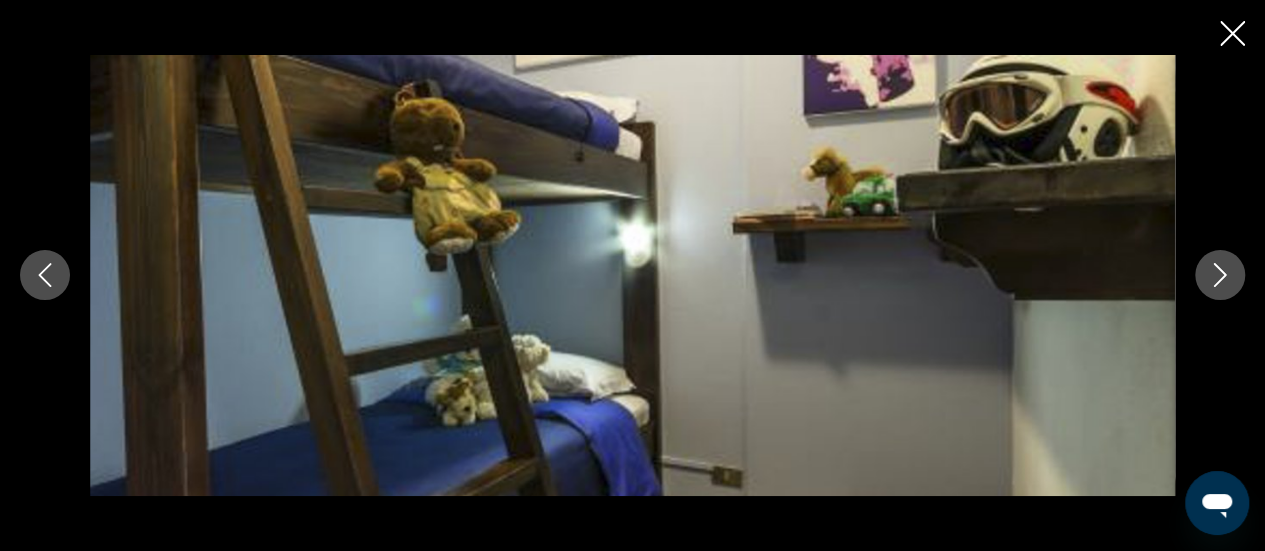 click 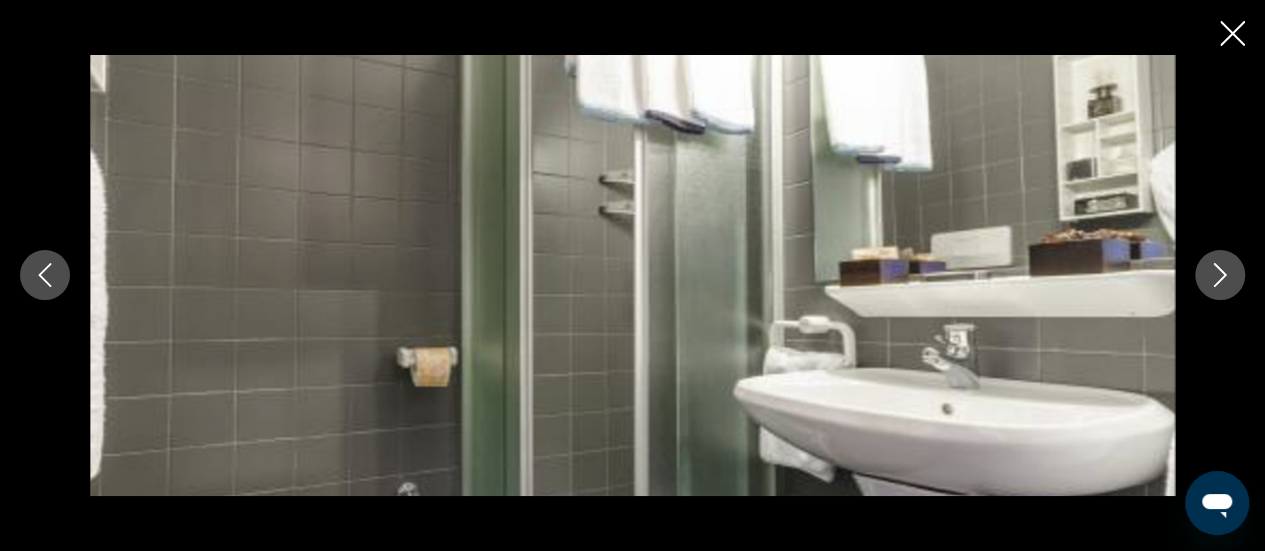 click 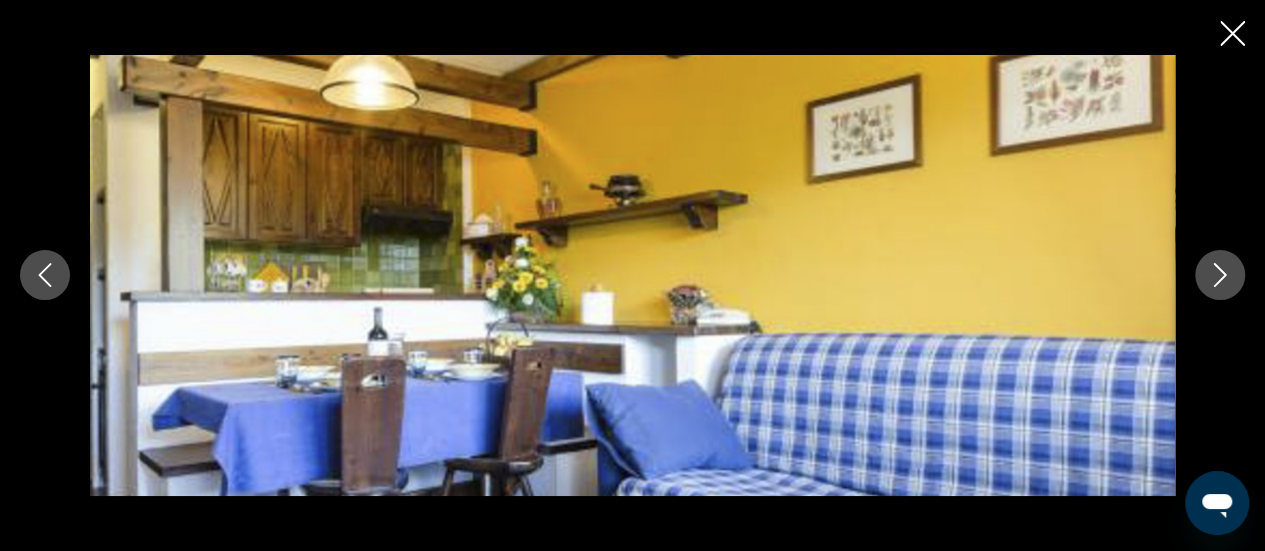 click 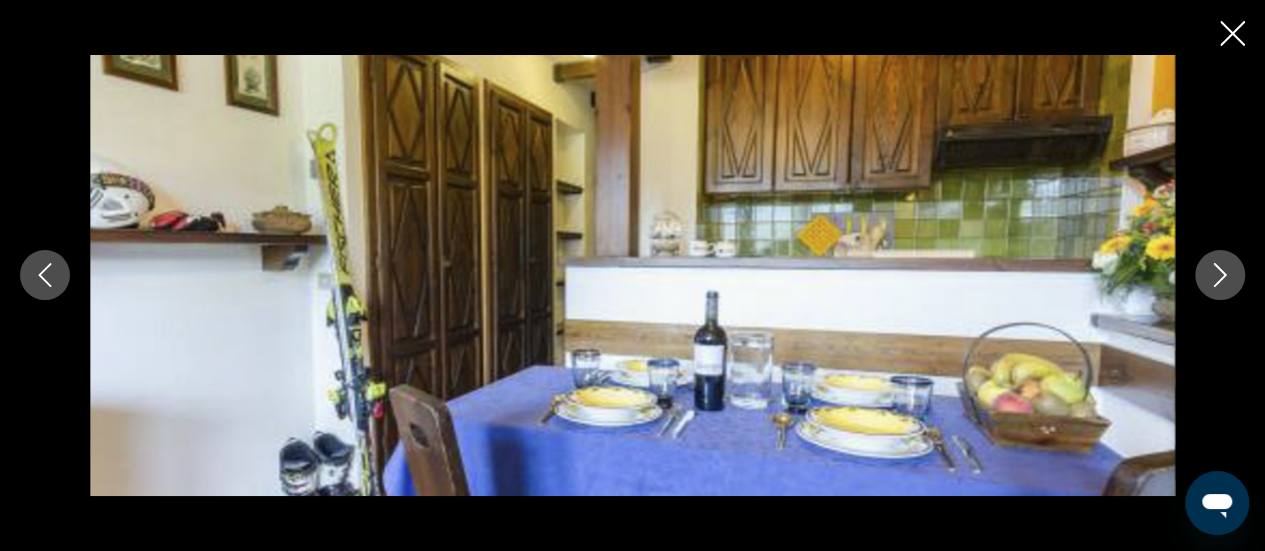 click 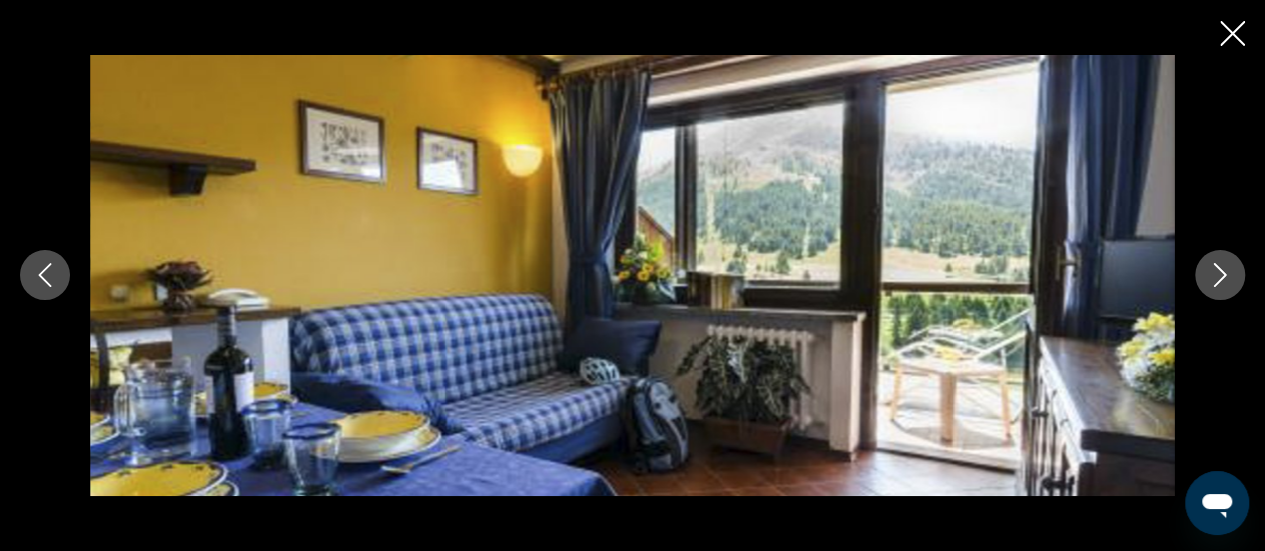 click at bounding box center (632, 275) 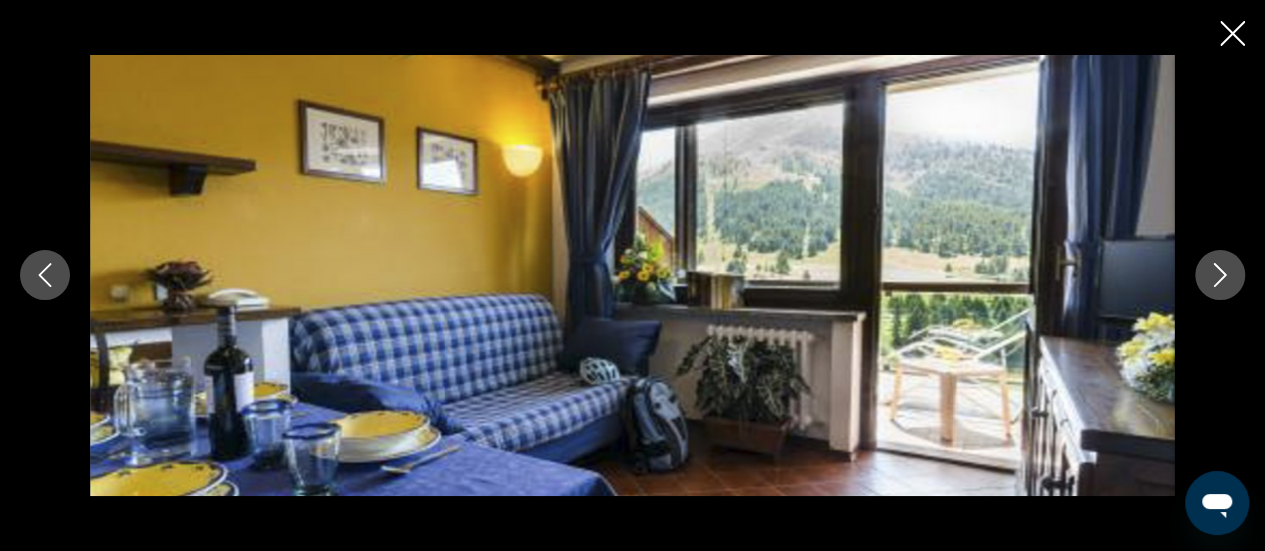 click 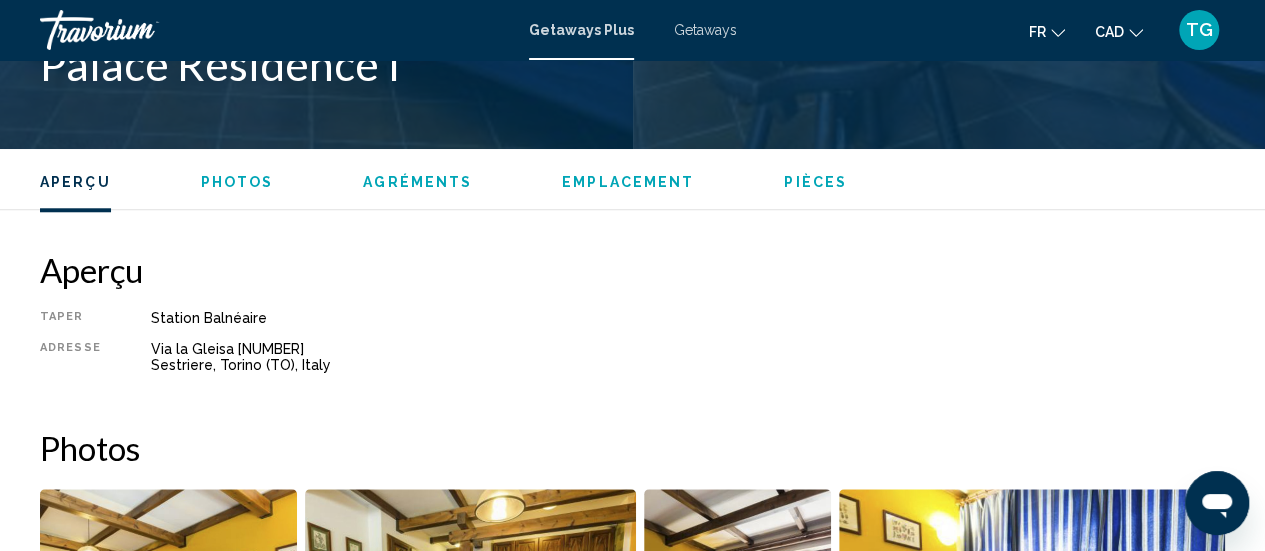 scroll, scrollTop: 759, scrollLeft: 0, axis: vertical 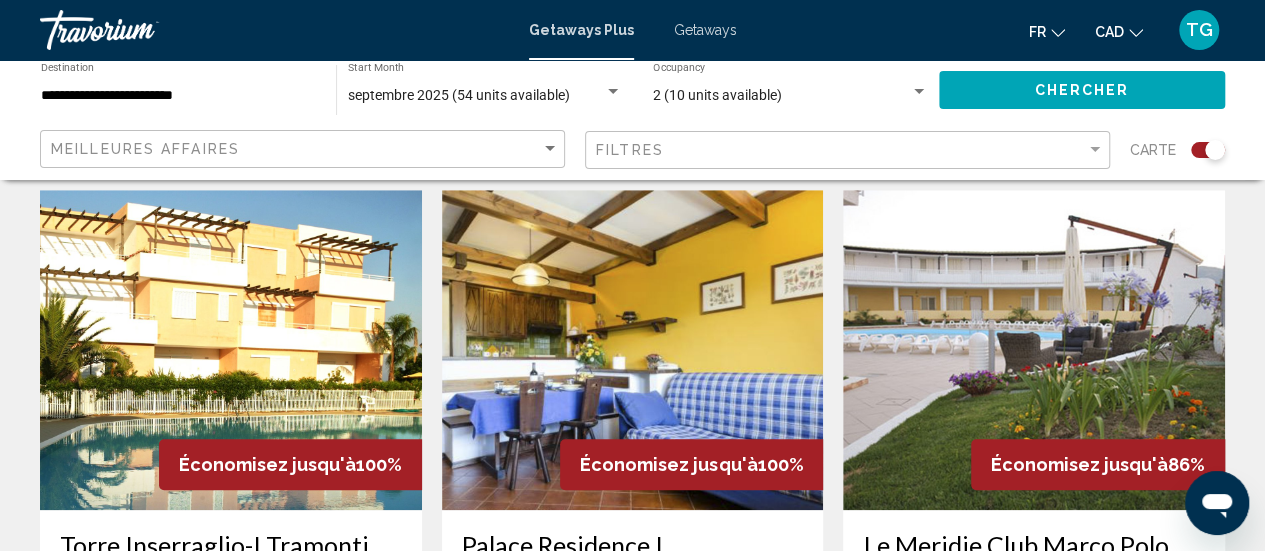 click at bounding box center [231, 350] 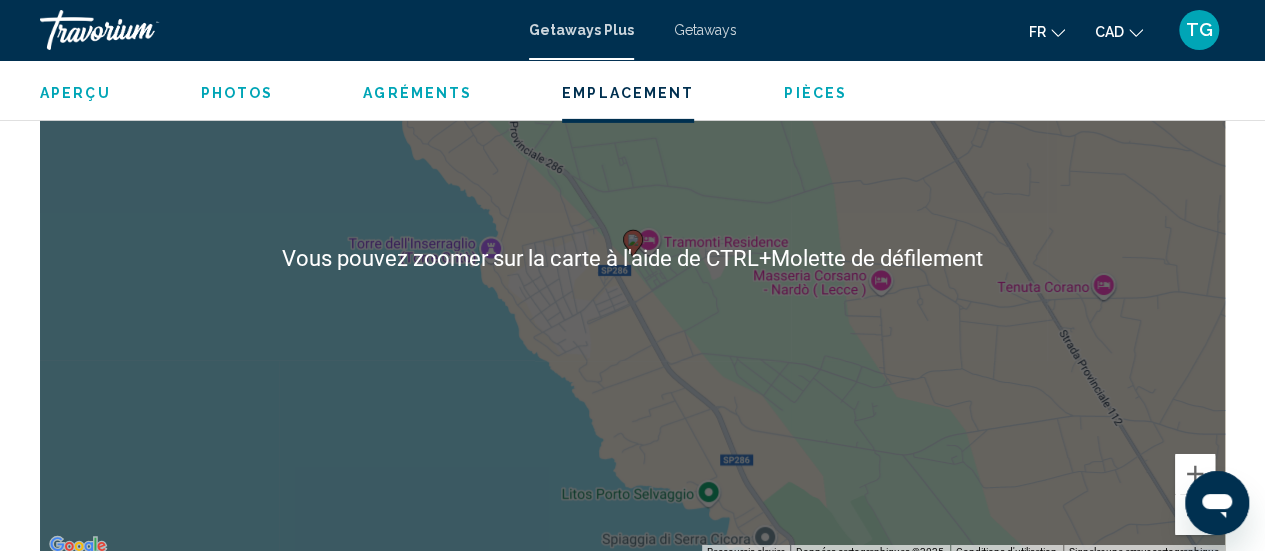 scroll, scrollTop: 3259, scrollLeft: 0, axis: vertical 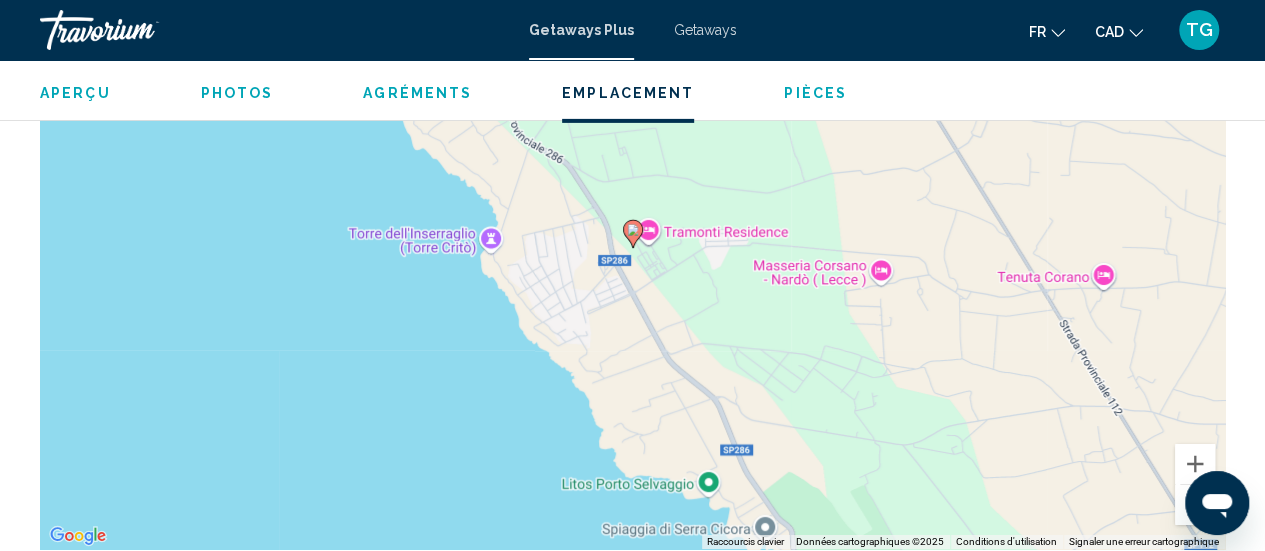 click at bounding box center [1195, 505] 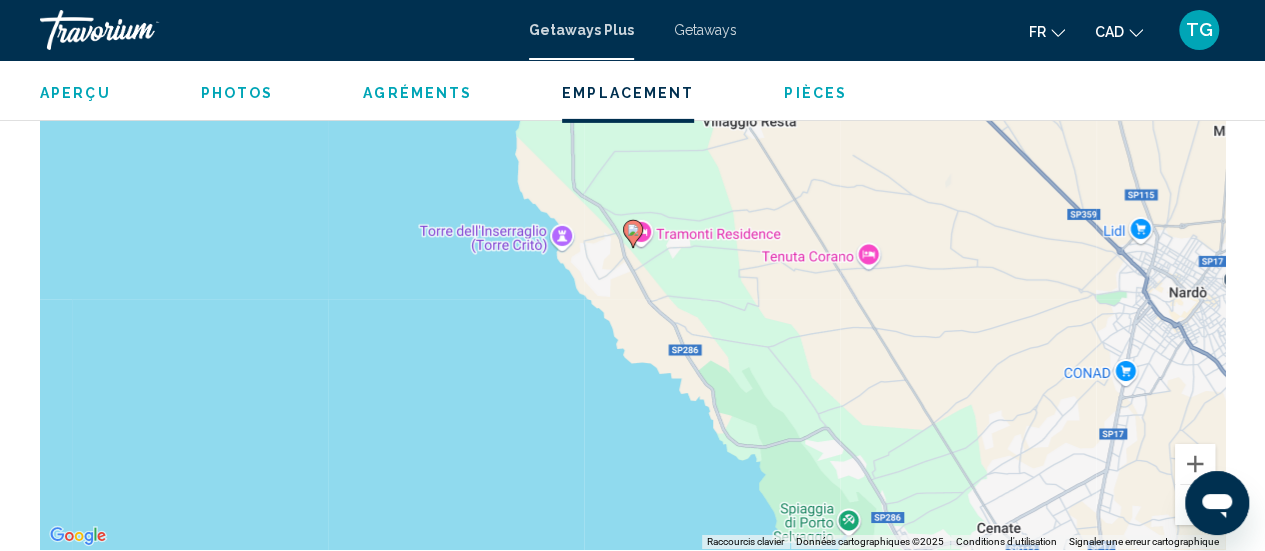 click at bounding box center (1195, 505) 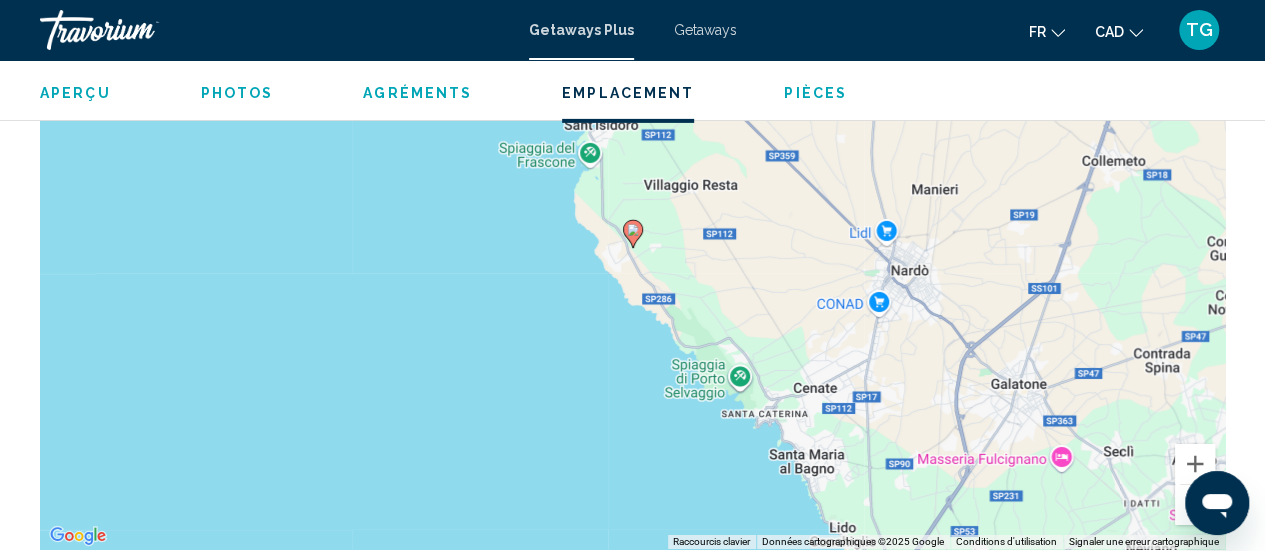 click at bounding box center [1195, 505] 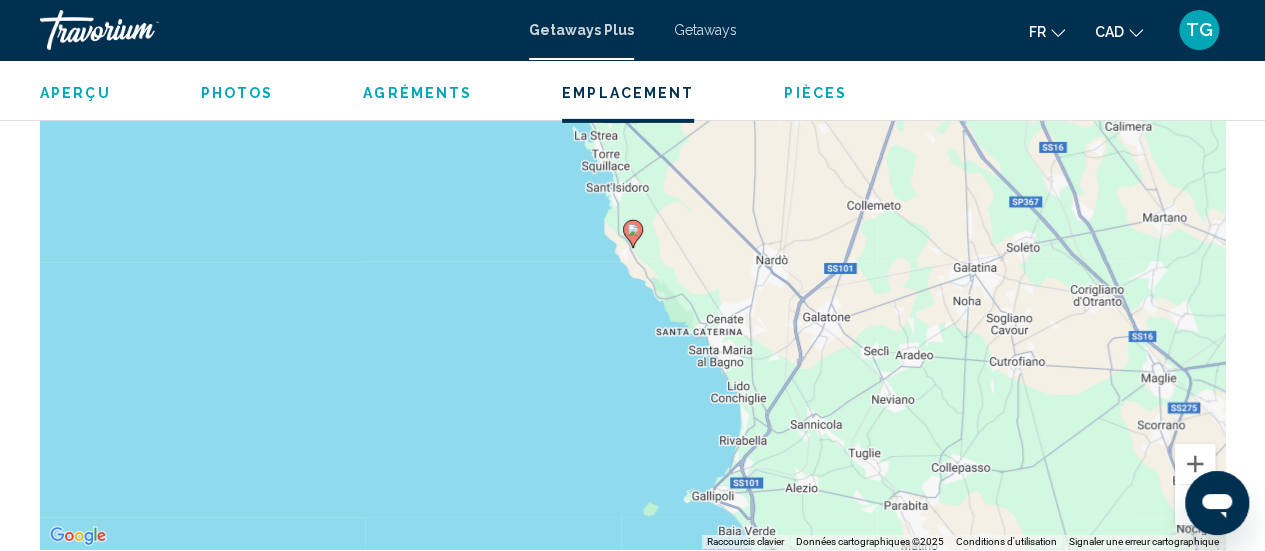 click at bounding box center [1195, 505] 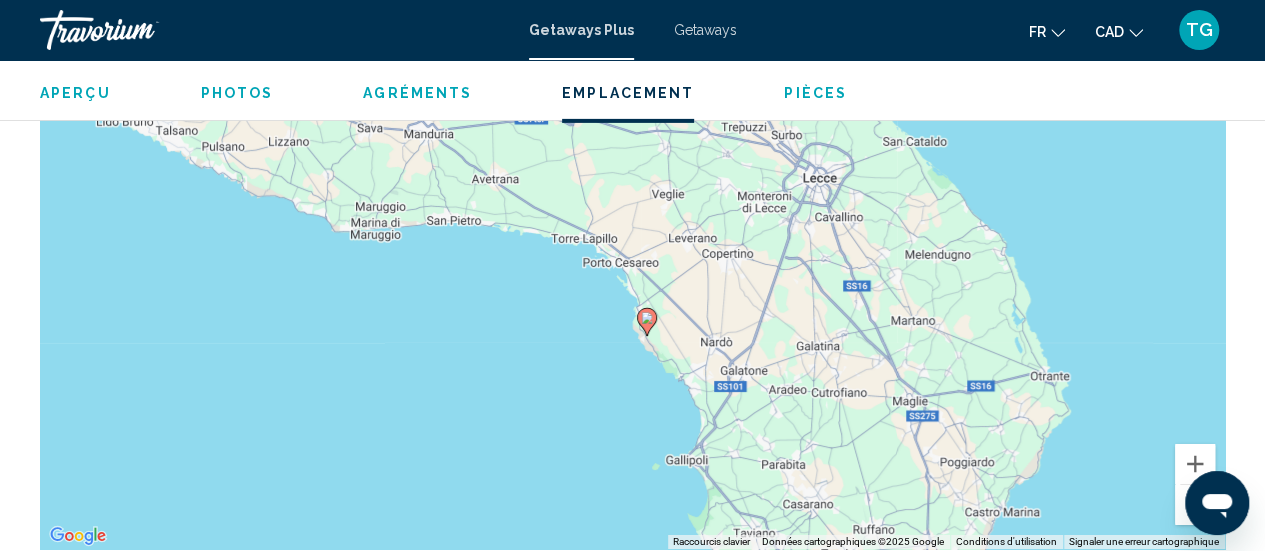 drag, startPoint x: 788, startPoint y: 347, endPoint x: 804, endPoint y: 436, distance: 90.426765 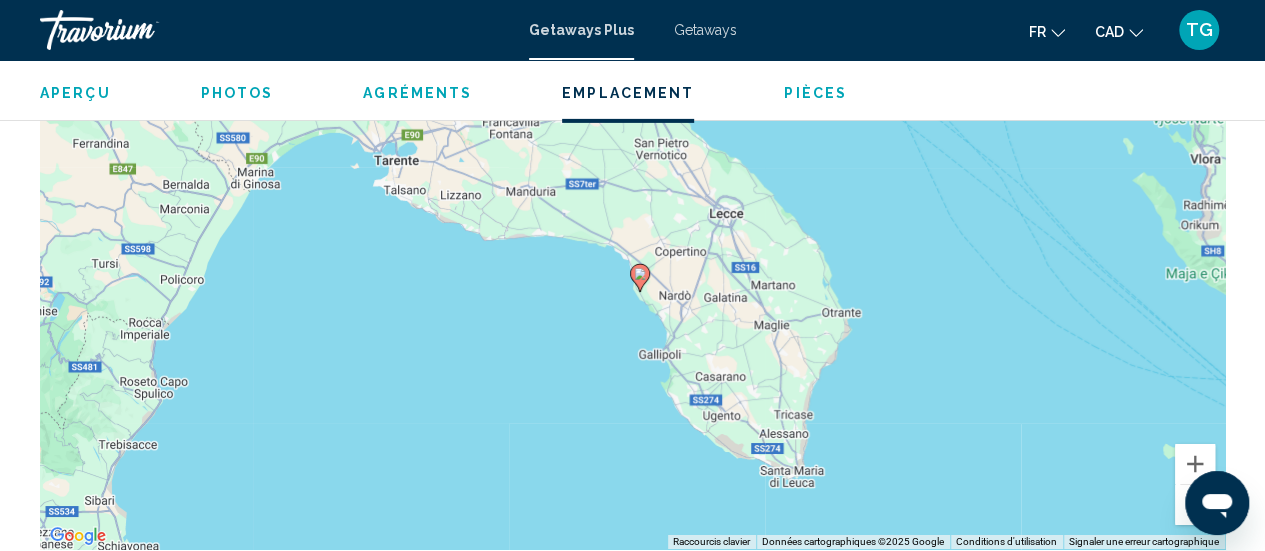 click at bounding box center (1195, 505) 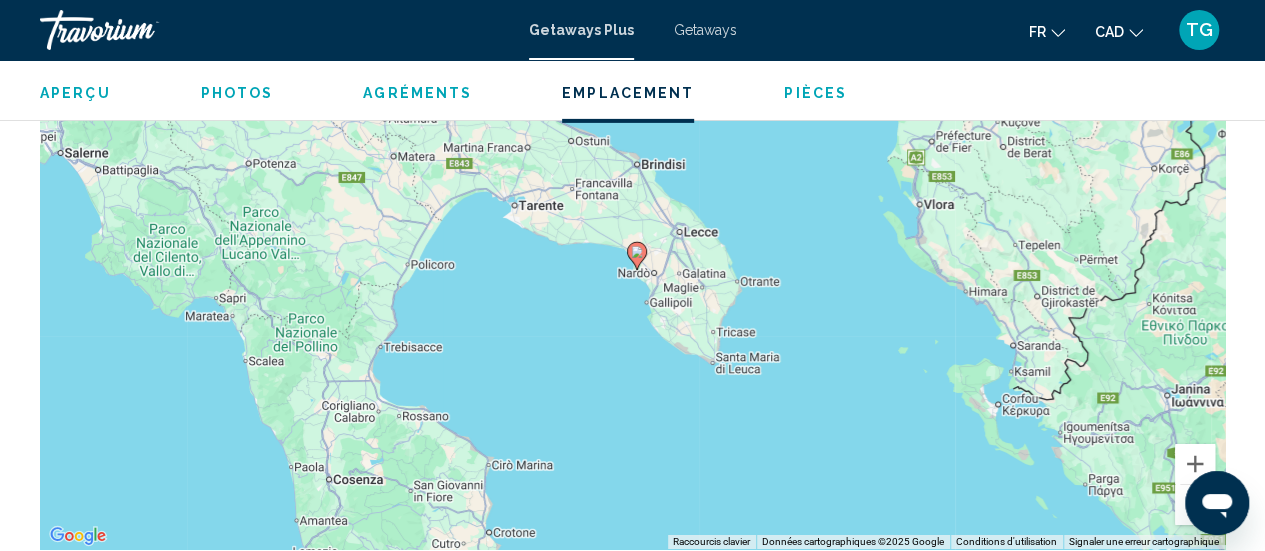 click at bounding box center (1195, 505) 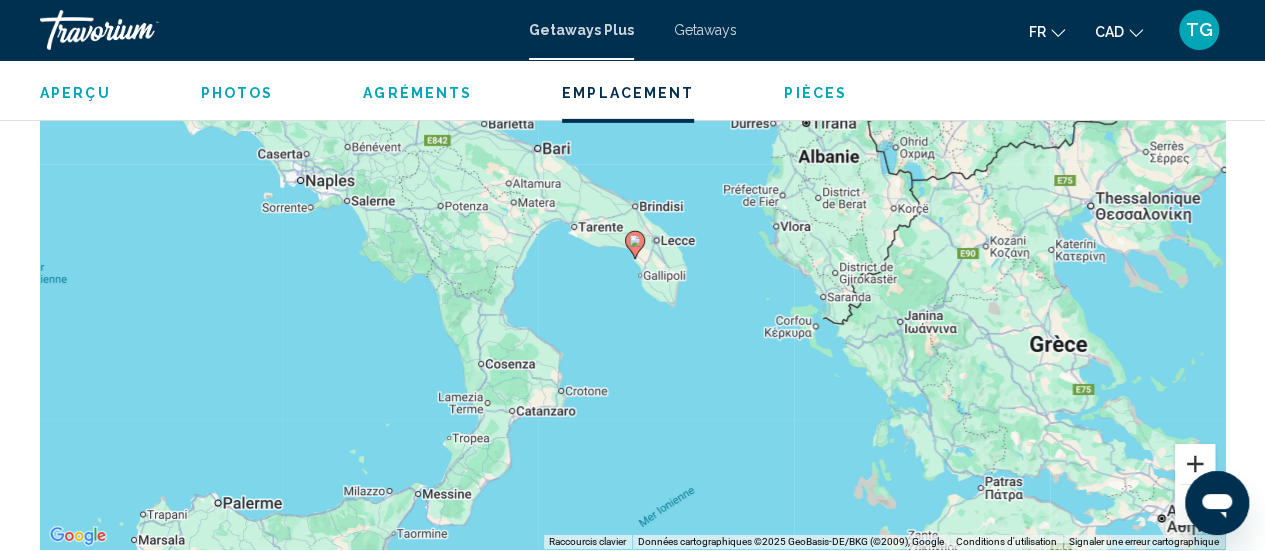 click at bounding box center [1195, 464] 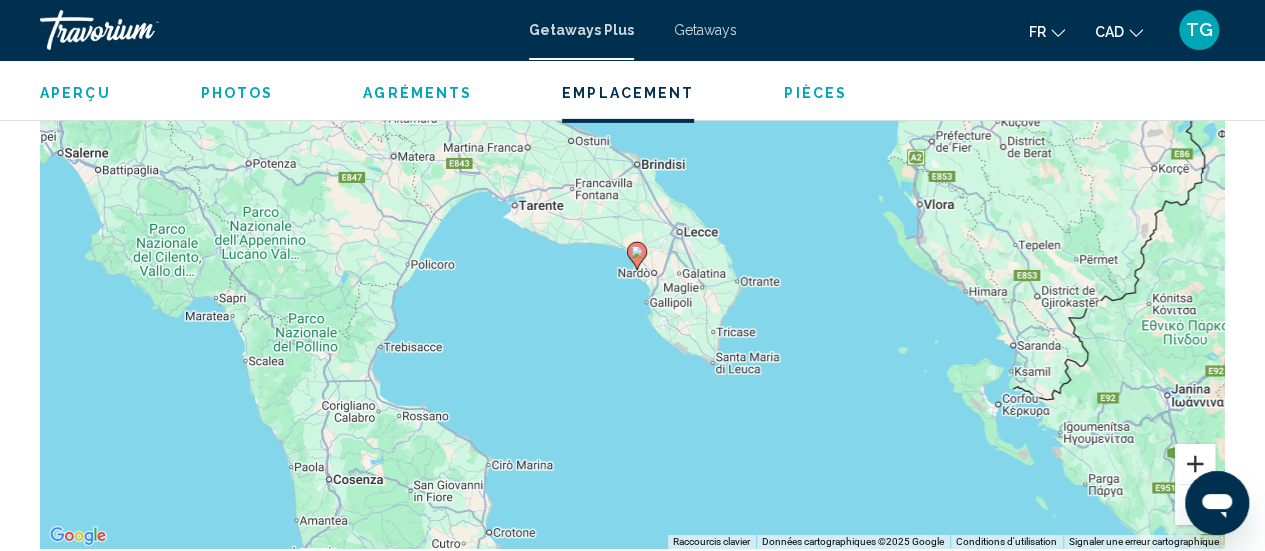 click at bounding box center (1195, 464) 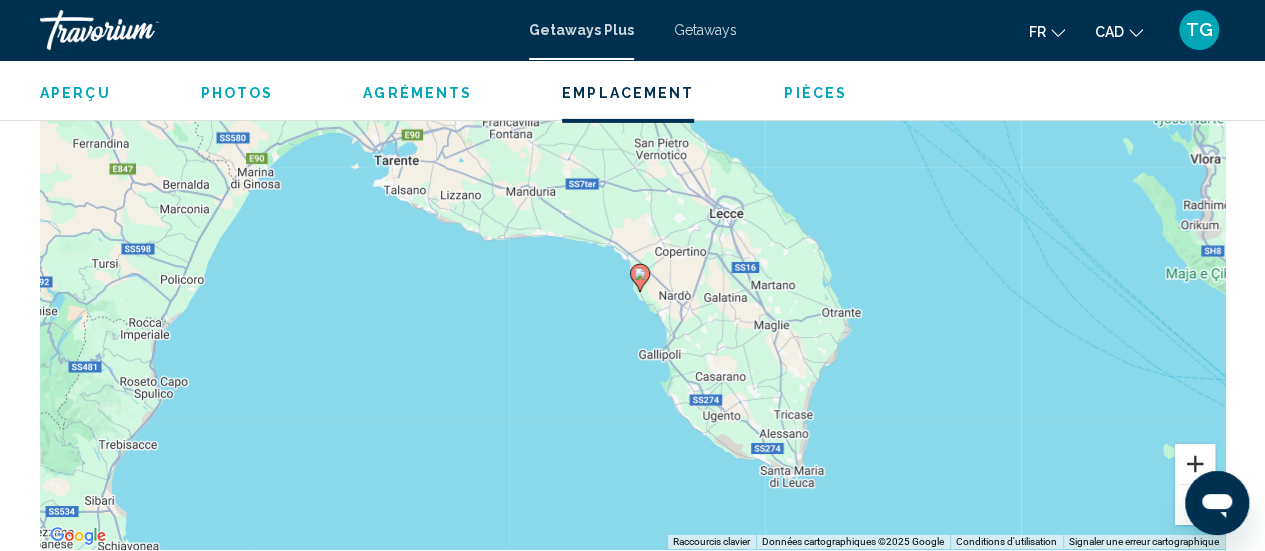 click at bounding box center [1195, 464] 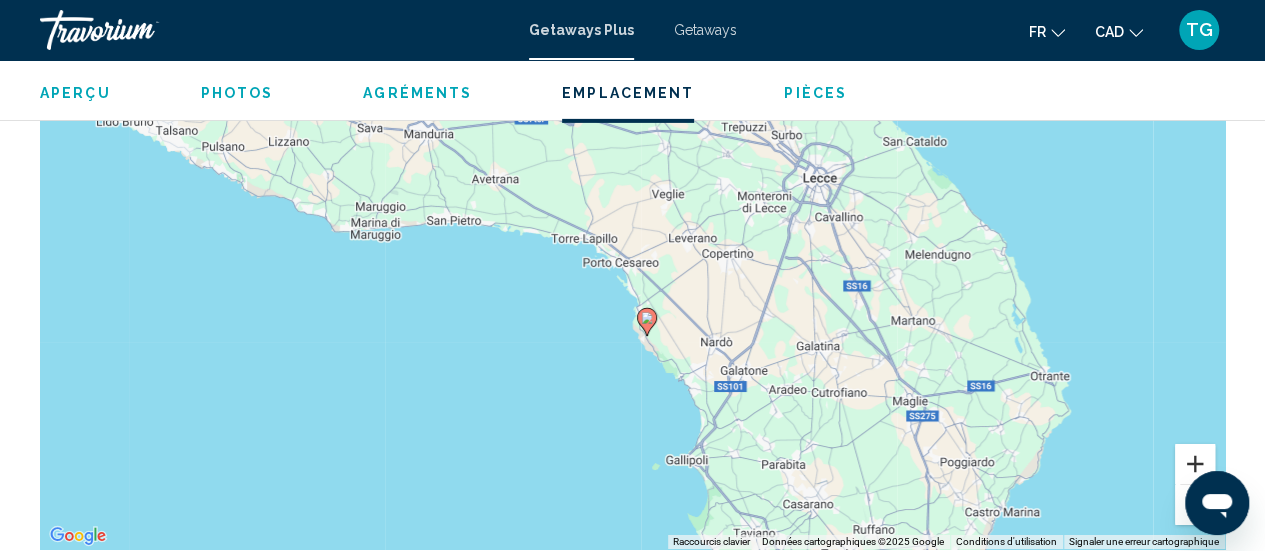 click at bounding box center [1195, 464] 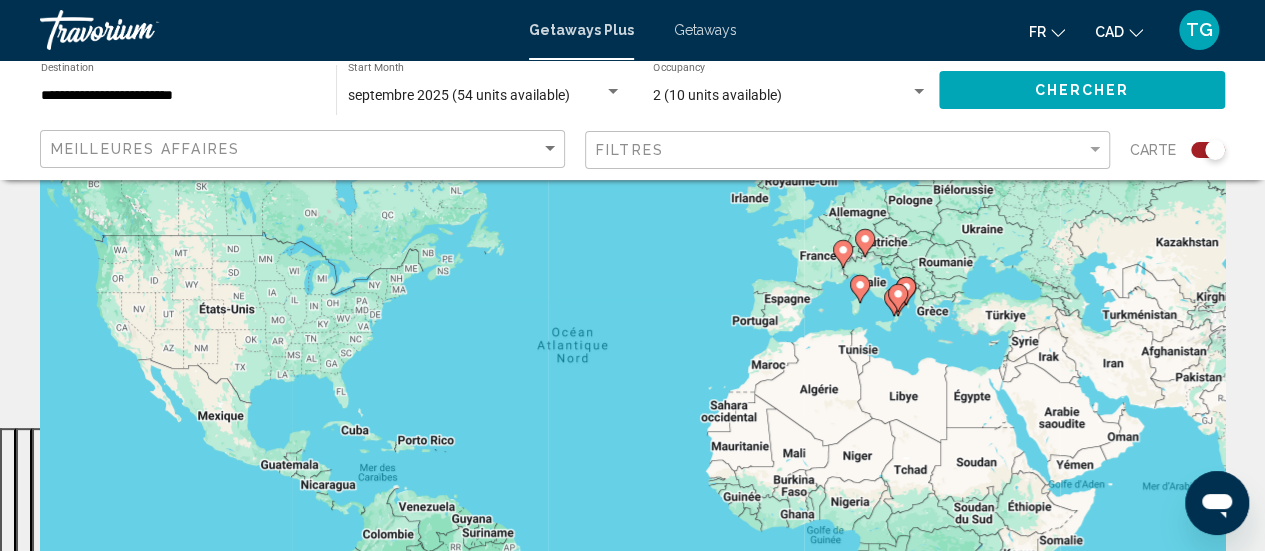 scroll, scrollTop: 100, scrollLeft: 0, axis: vertical 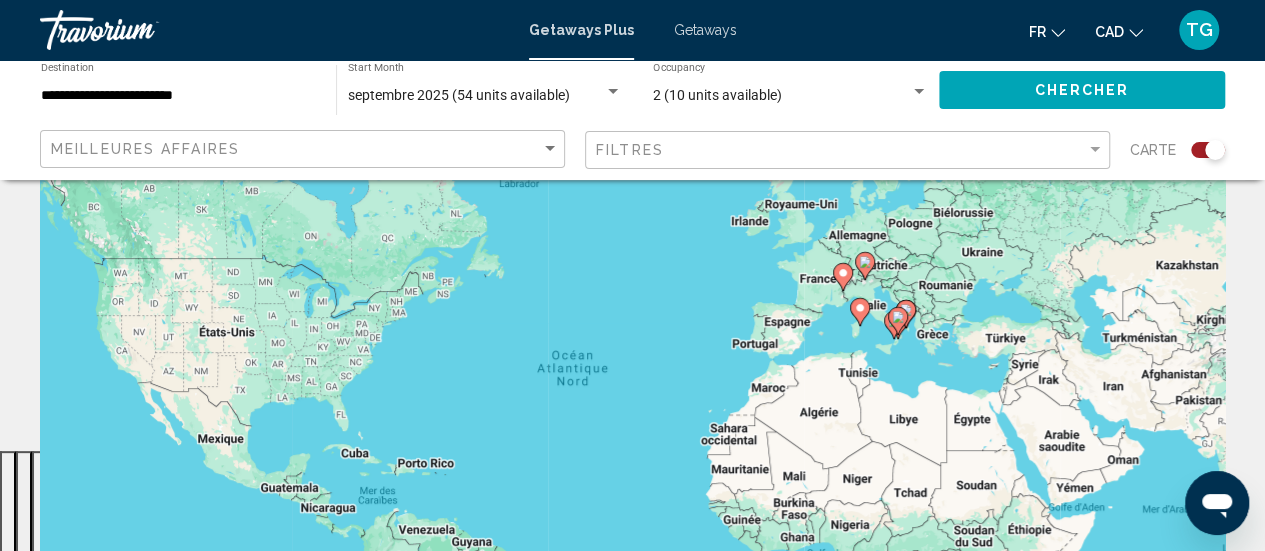 click on "**********" at bounding box center [178, 96] 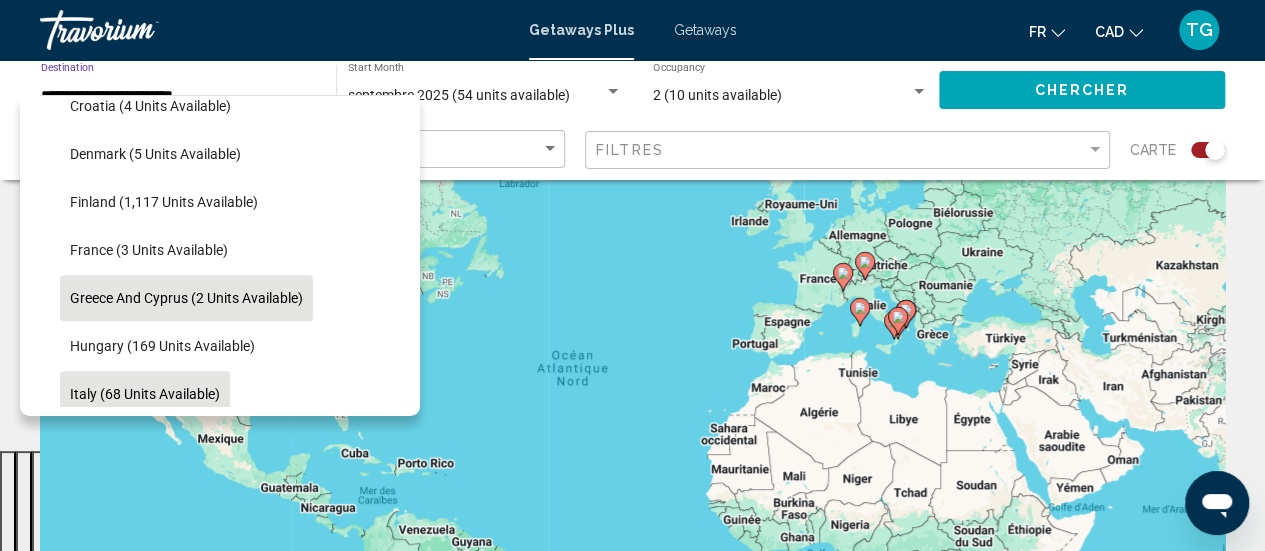 scroll, scrollTop: 358, scrollLeft: 0, axis: vertical 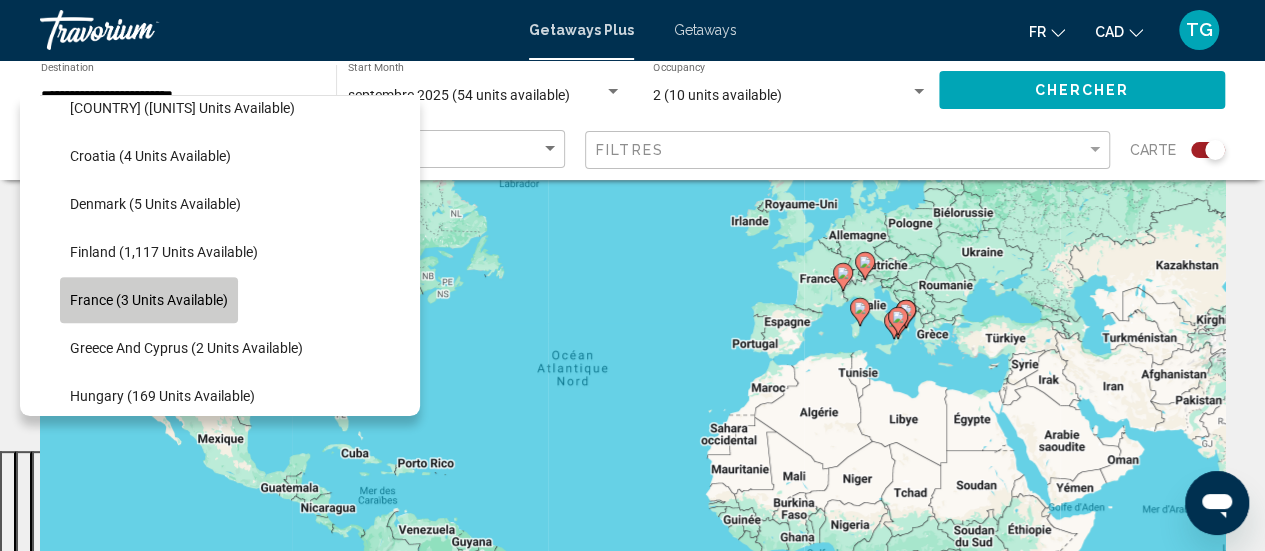 click on "France (3 units available)" 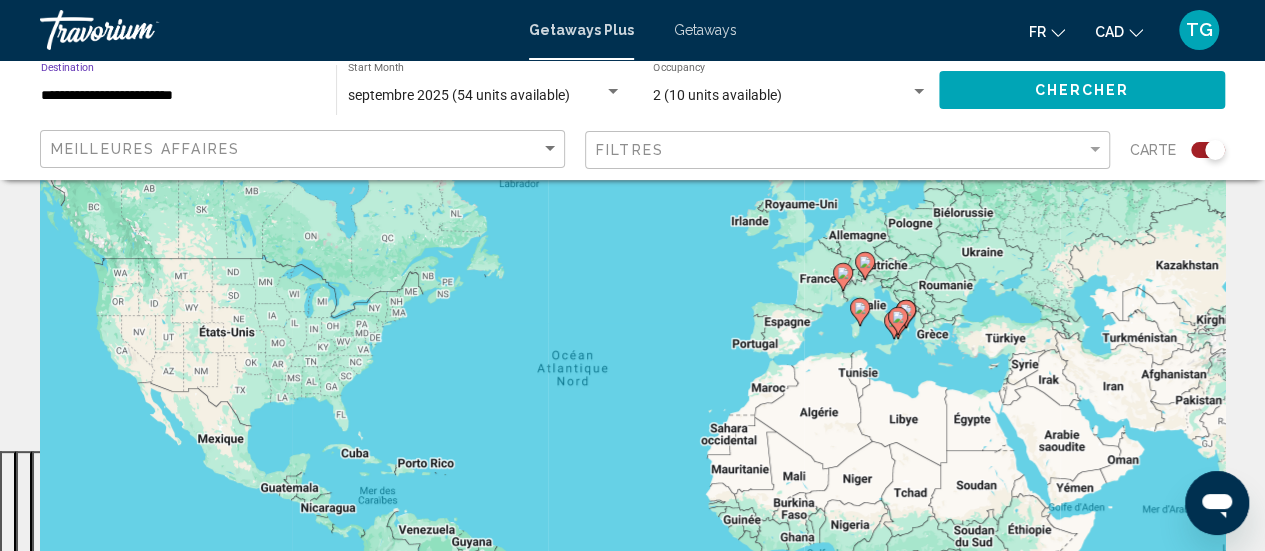 click on "Chercher" 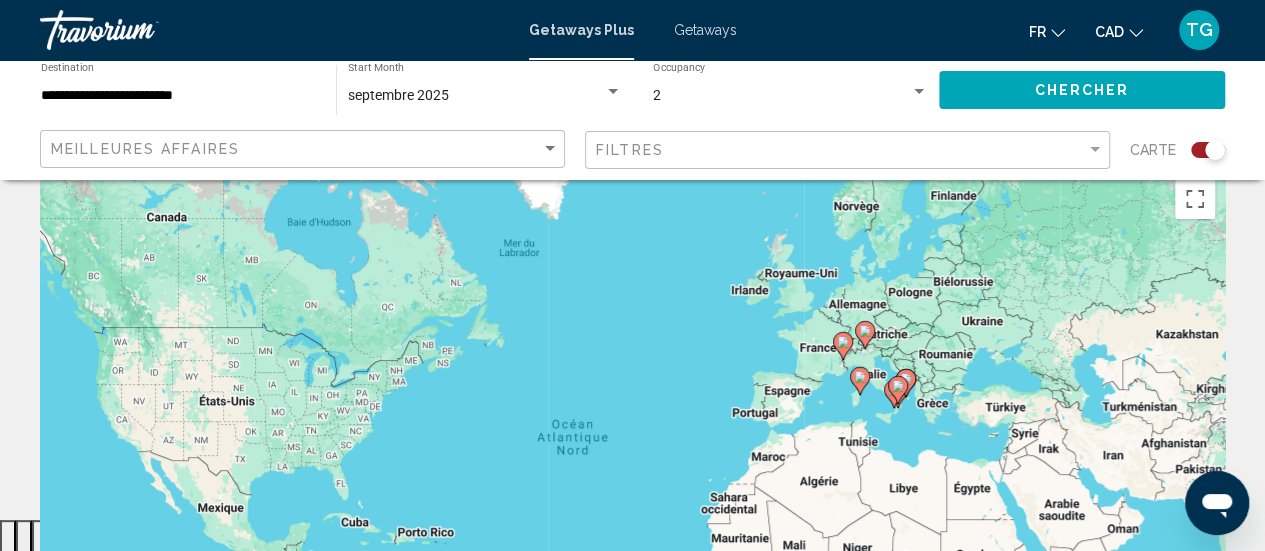 scroll, scrollTop: 0, scrollLeft: 0, axis: both 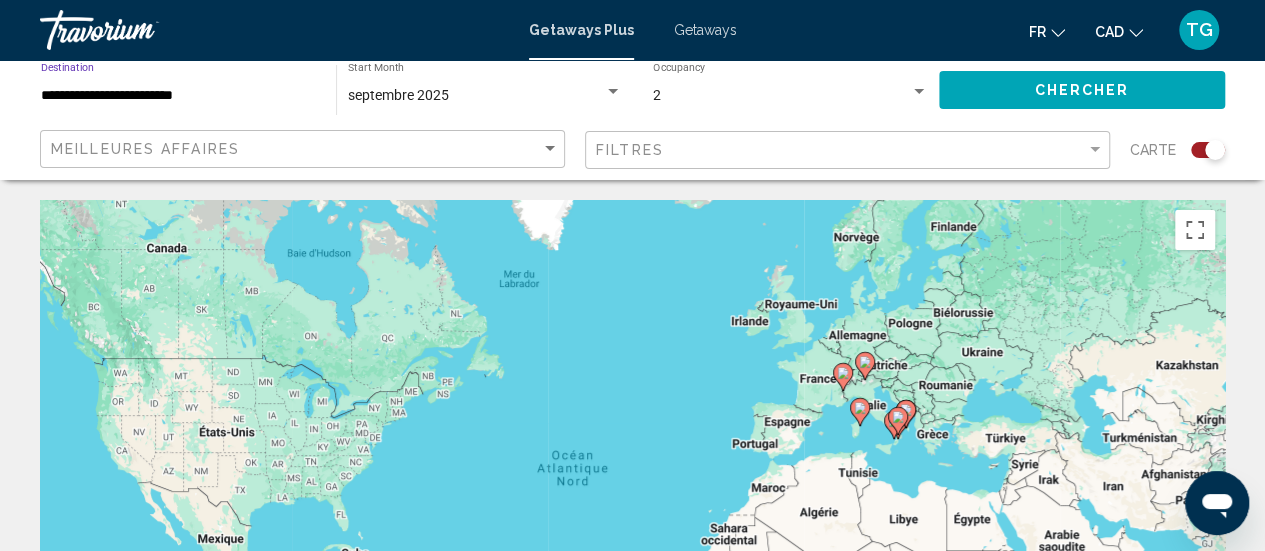 click on "**********" at bounding box center [178, 96] 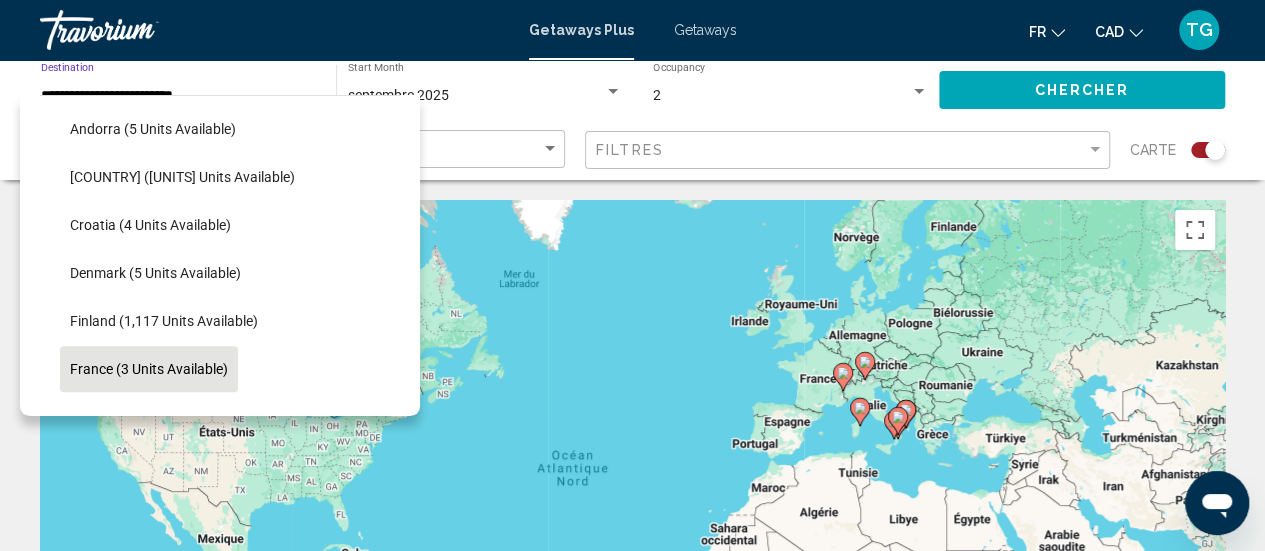 scroll, scrollTop: 214, scrollLeft: 0, axis: vertical 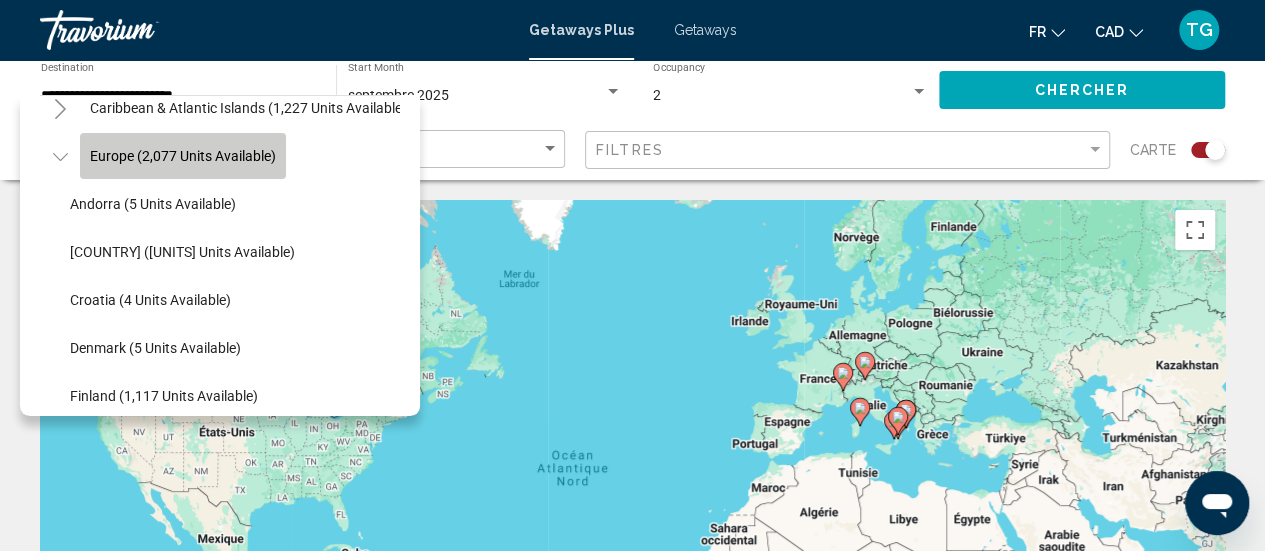 click on "Europe (2,077 units available)" 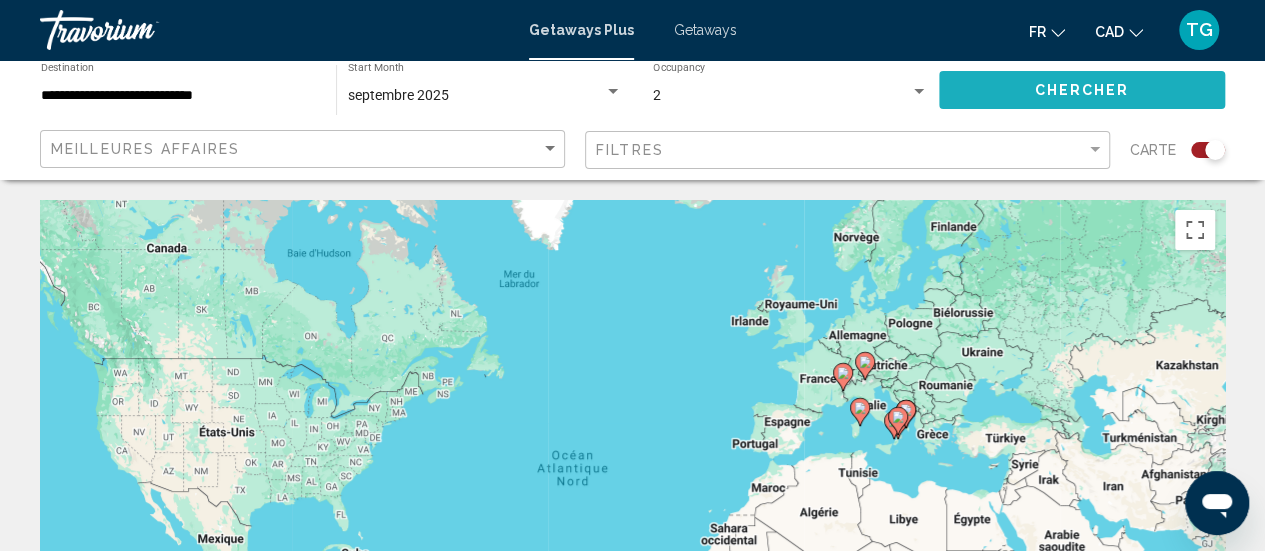 click on "Chercher" 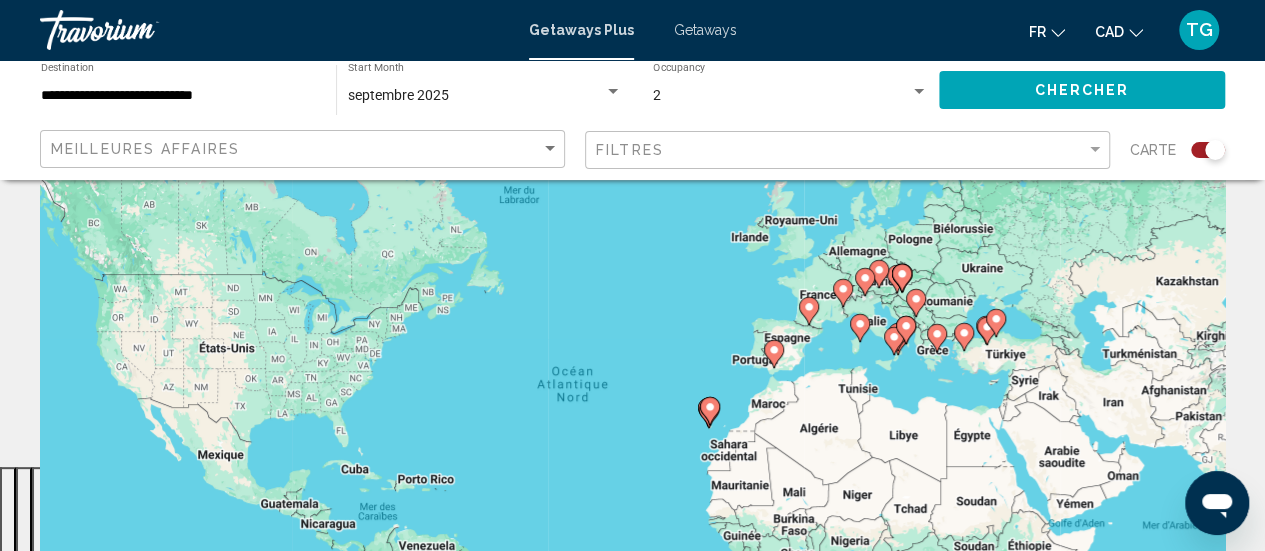 scroll, scrollTop: 200, scrollLeft: 0, axis: vertical 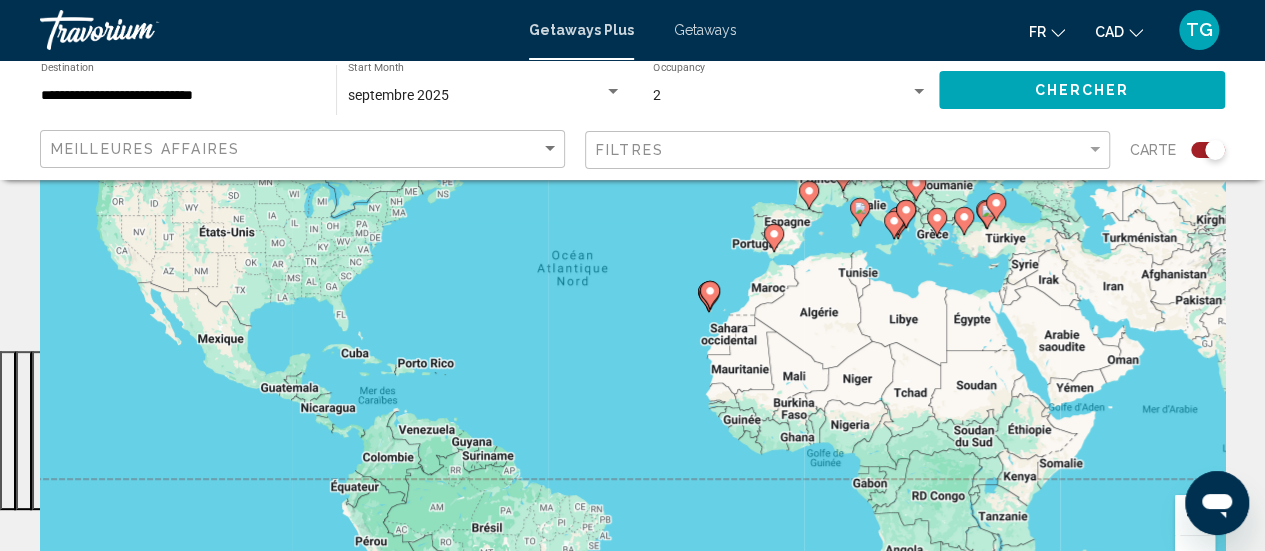 click at bounding box center [1195, 515] 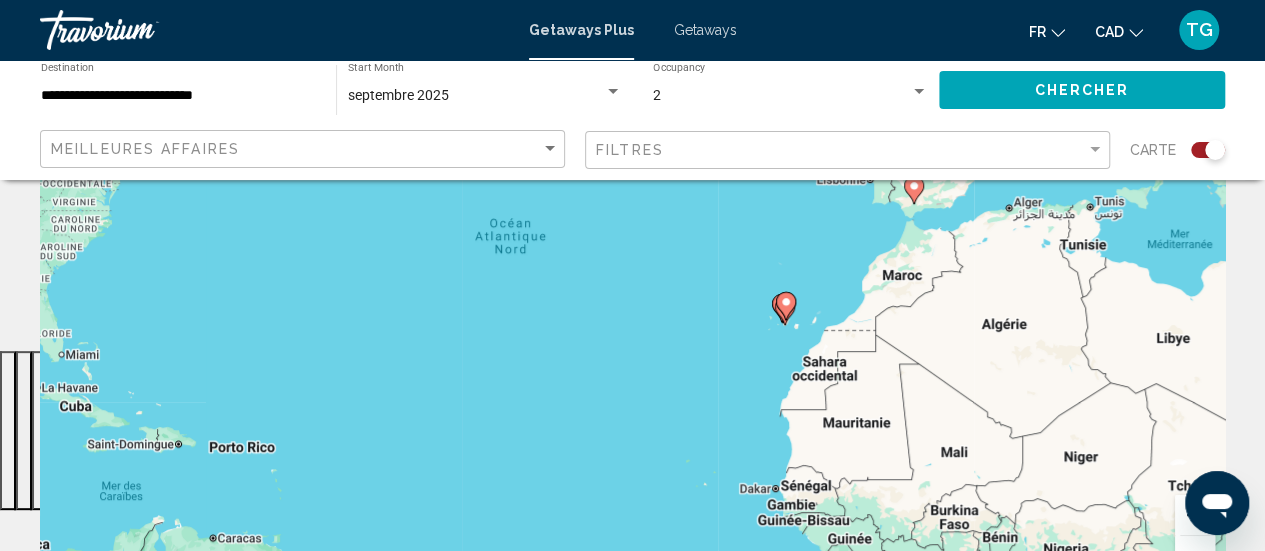 click at bounding box center (1195, 515) 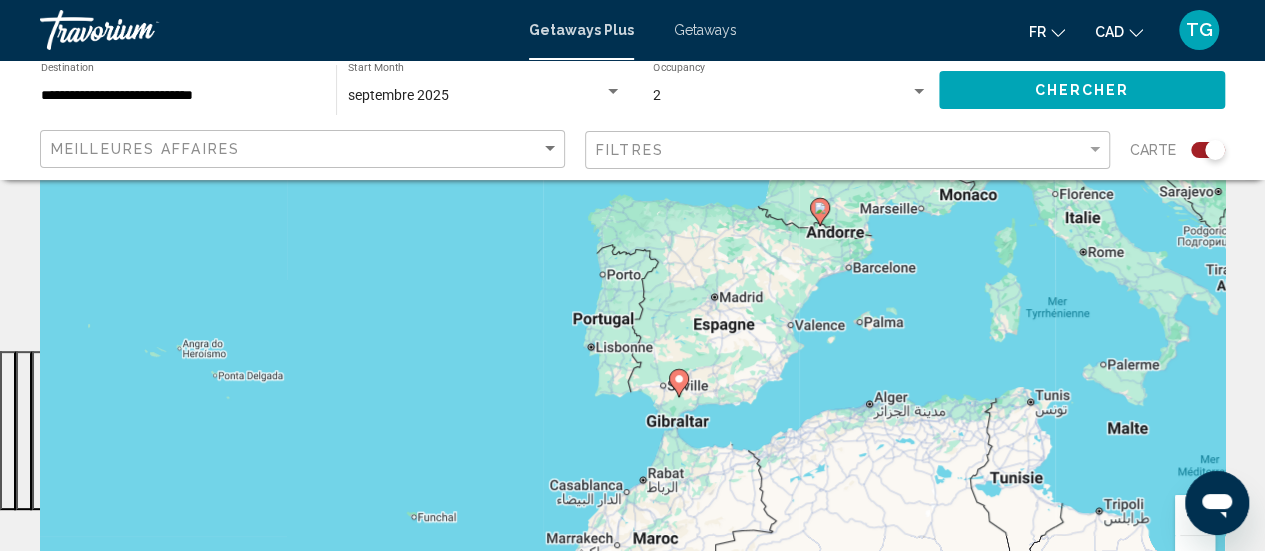 drag, startPoint x: 1058, startPoint y: 288, endPoint x: 556, endPoint y: 545, distance: 563.96185 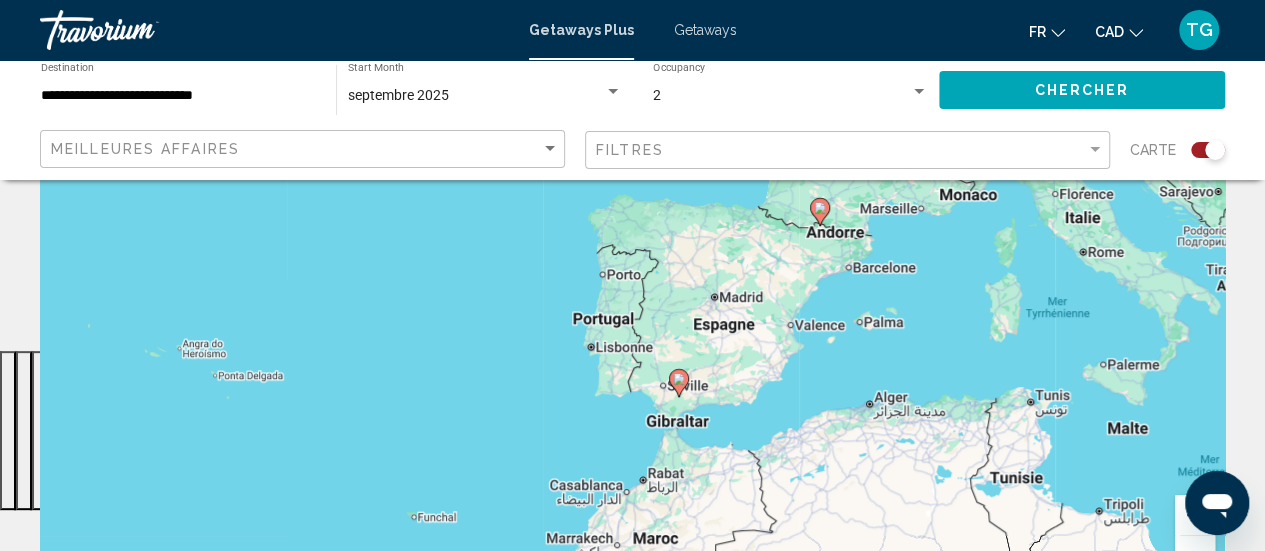 click on "**********" at bounding box center (632, 155) 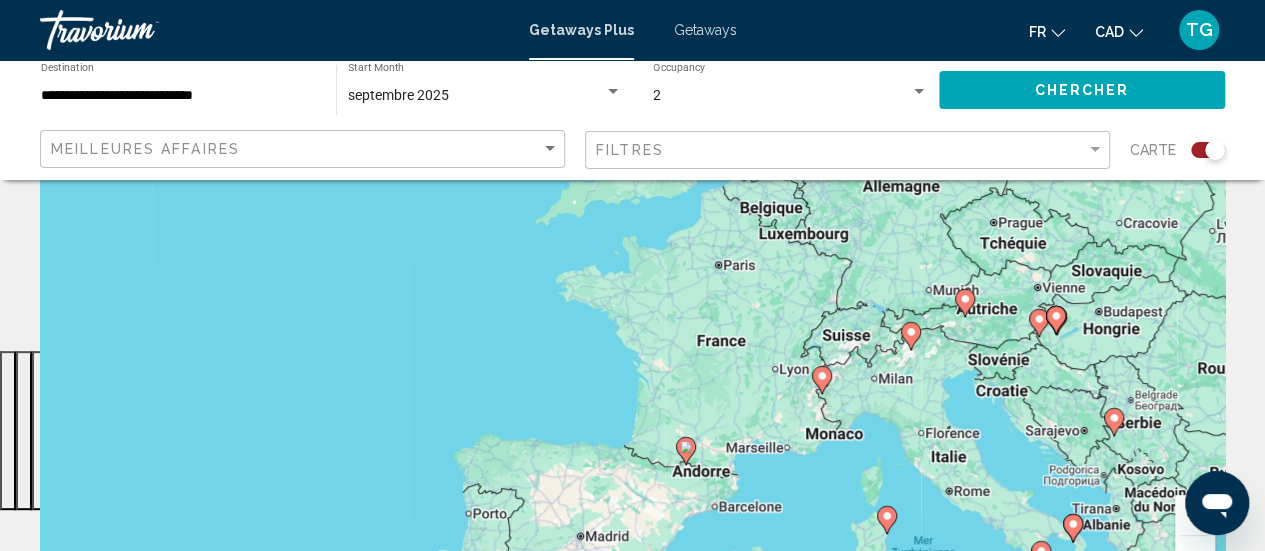 drag, startPoint x: 807, startPoint y: 293, endPoint x: 690, endPoint y: 543, distance: 276.02356 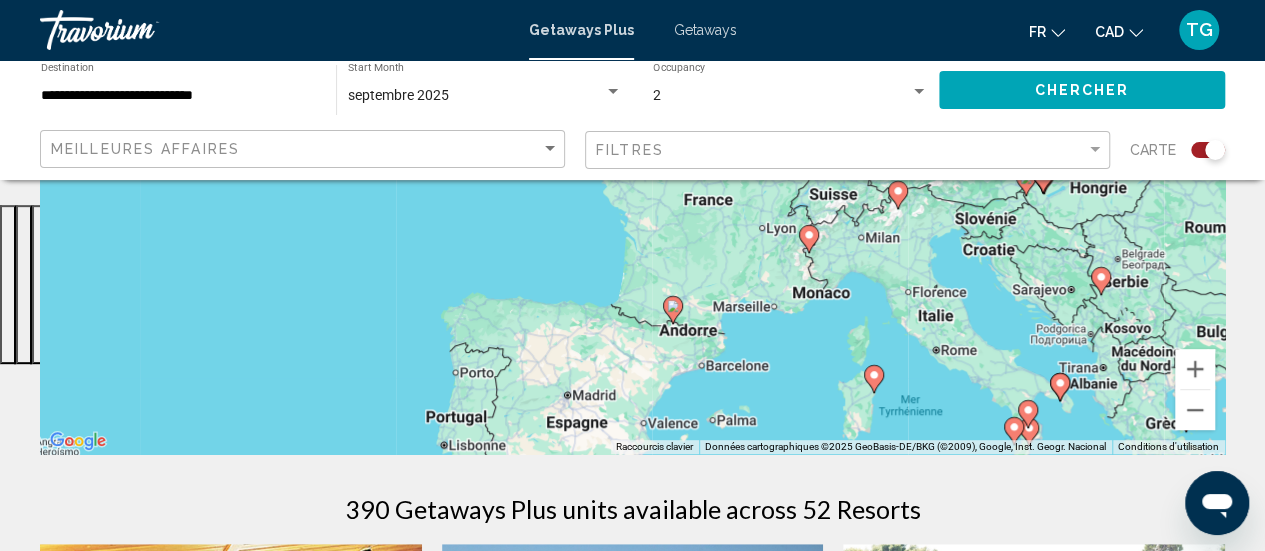 scroll, scrollTop: 400, scrollLeft: 0, axis: vertical 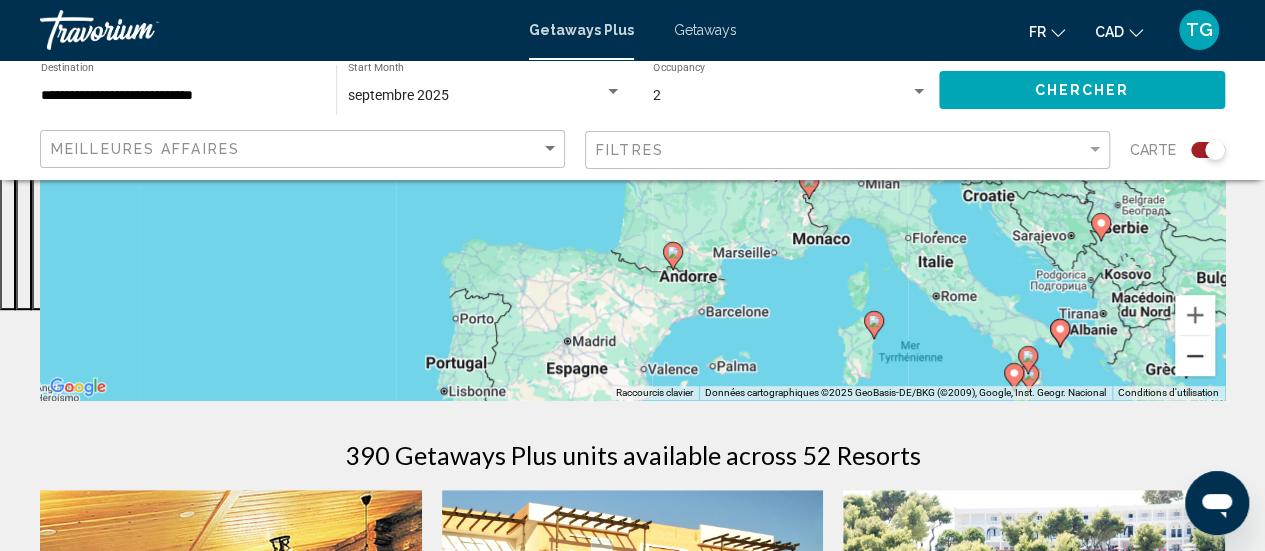 click at bounding box center [1195, 356] 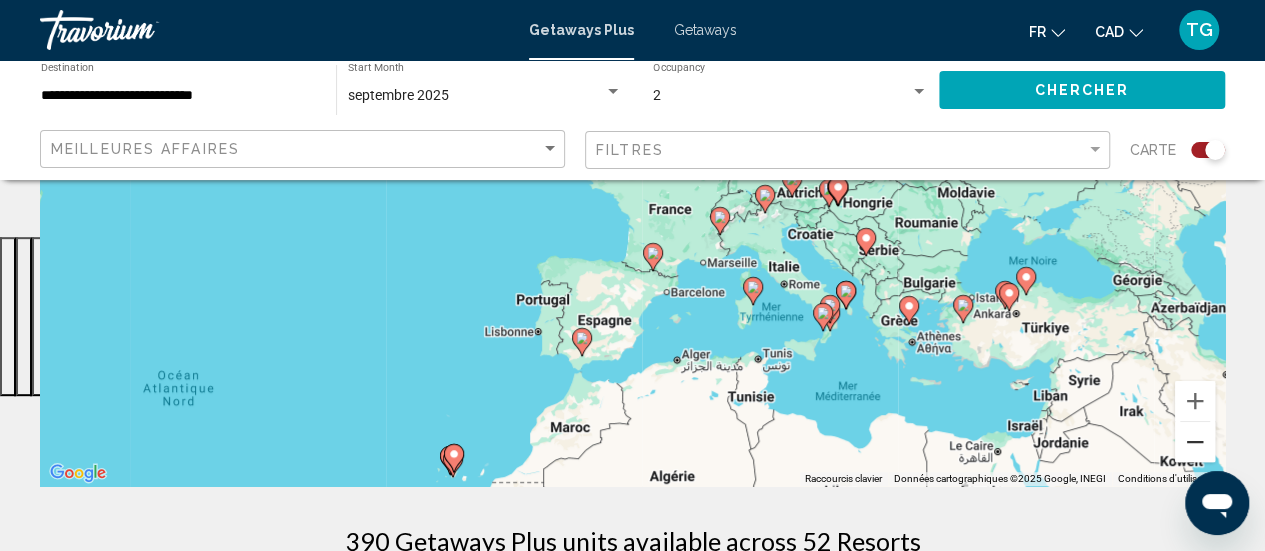 scroll, scrollTop: 300, scrollLeft: 0, axis: vertical 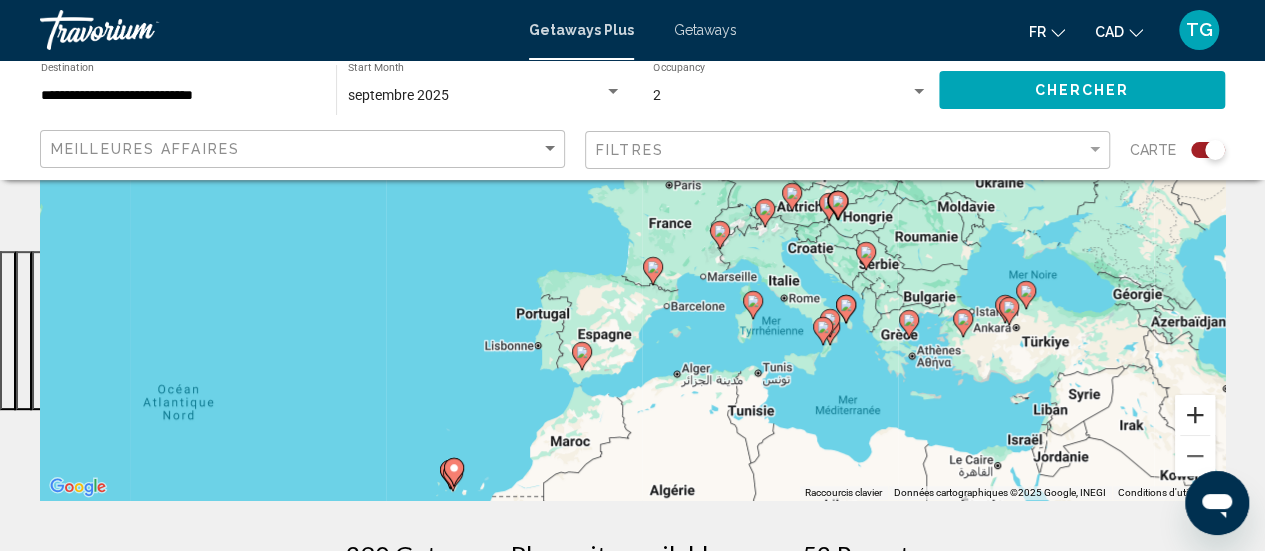 click at bounding box center (1195, 415) 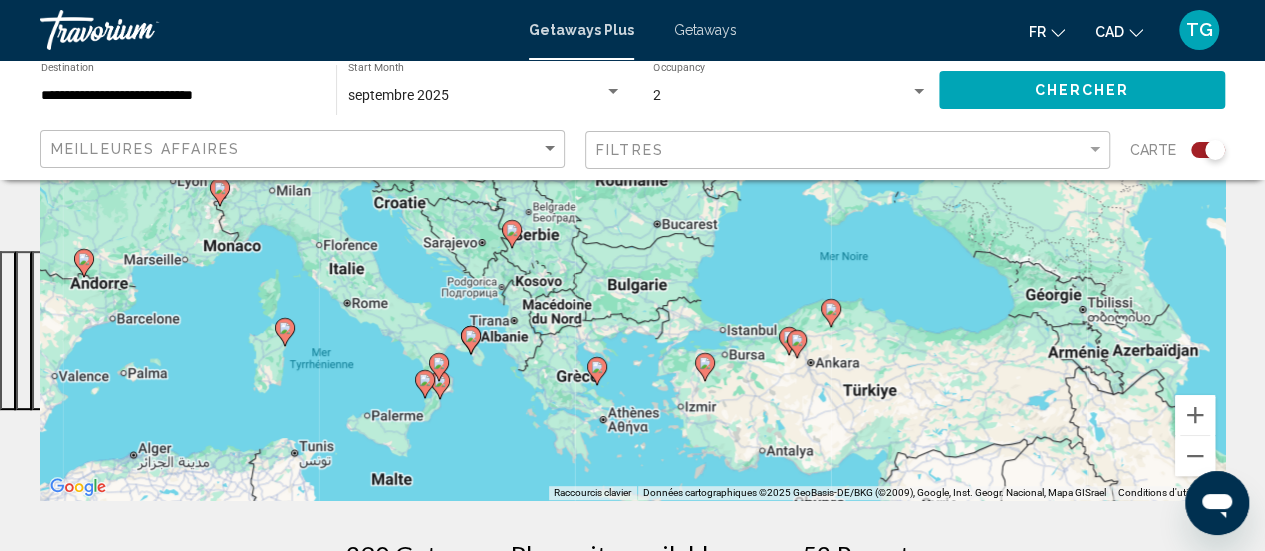 drag, startPoint x: 1101, startPoint y: 398, endPoint x: 509, endPoint y: 304, distance: 599.4164 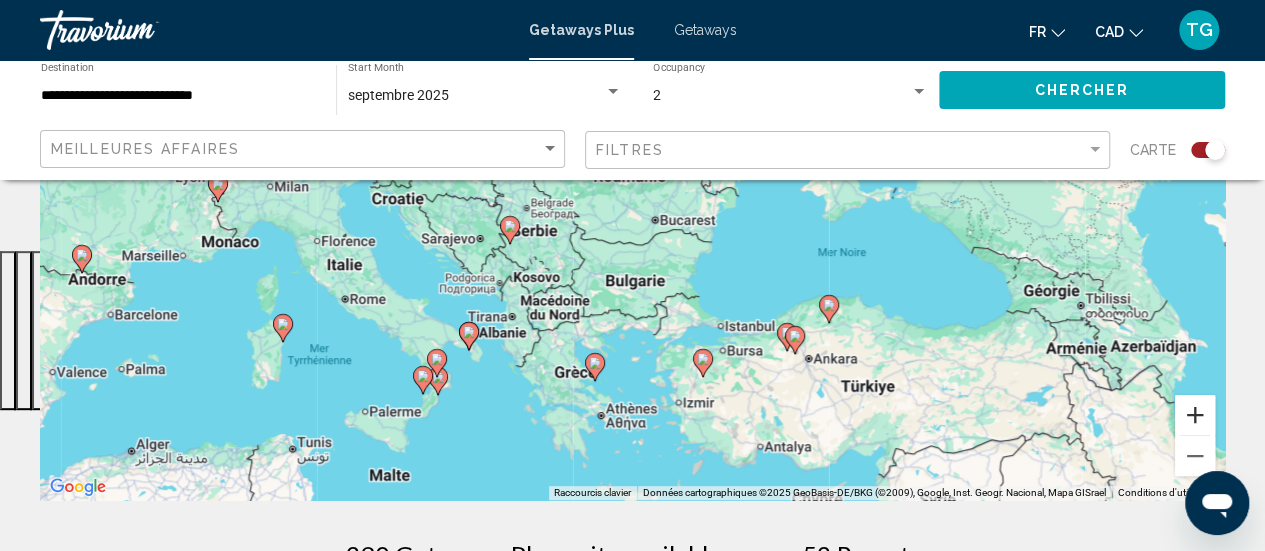 click at bounding box center (1195, 415) 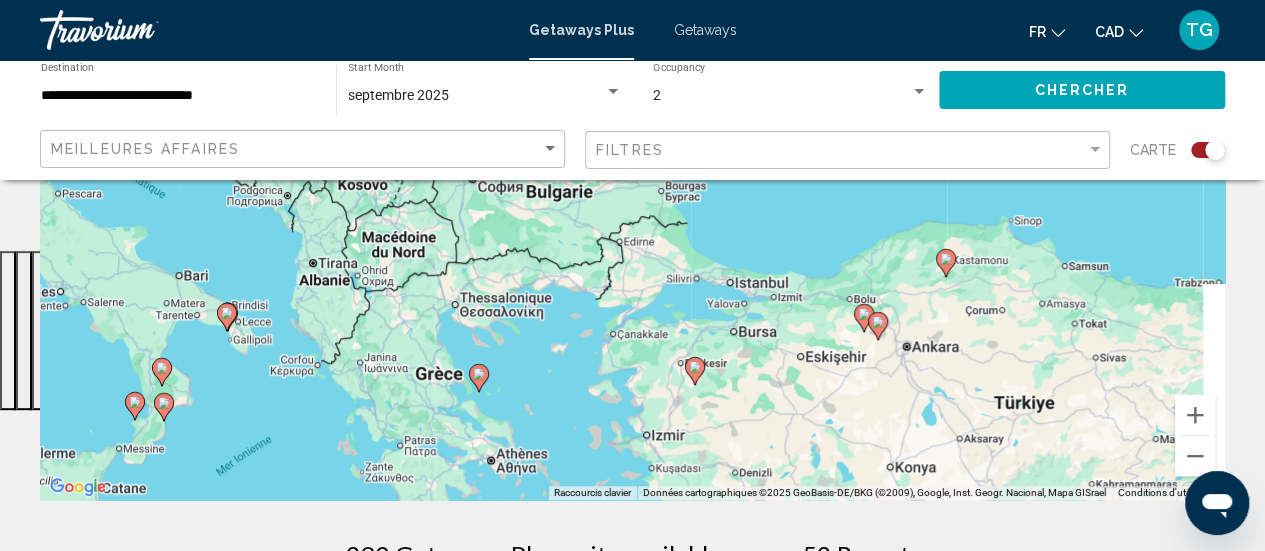 drag, startPoint x: 1086, startPoint y: 414, endPoint x: 1010, endPoint y: 241, distance: 188.95767 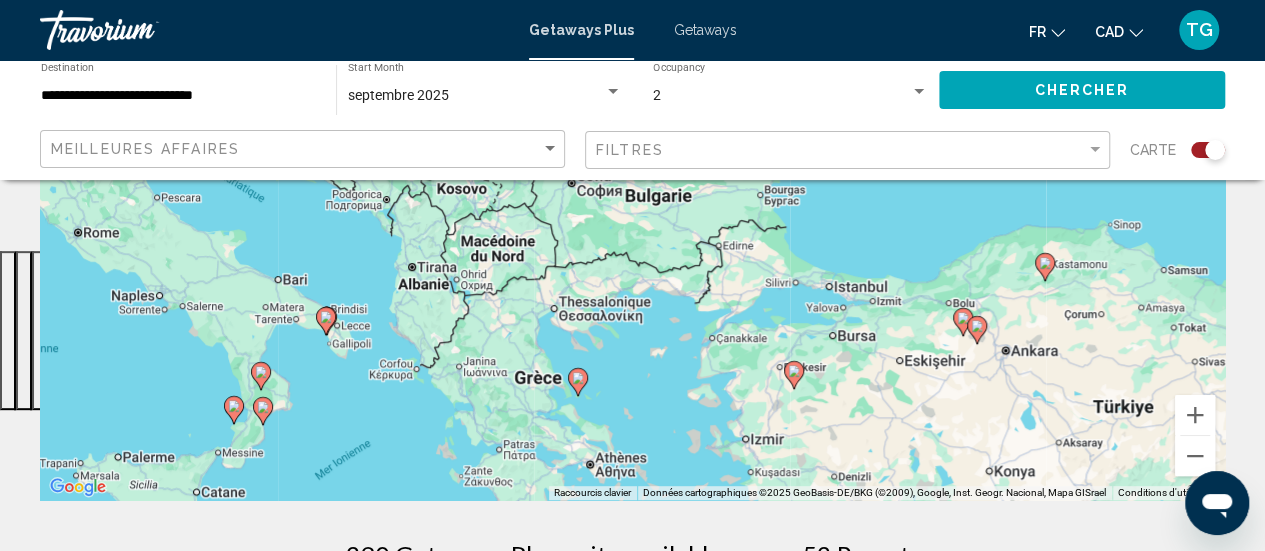 drag, startPoint x: 698, startPoint y: 225, endPoint x: 814, endPoint y: 220, distance: 116.10771 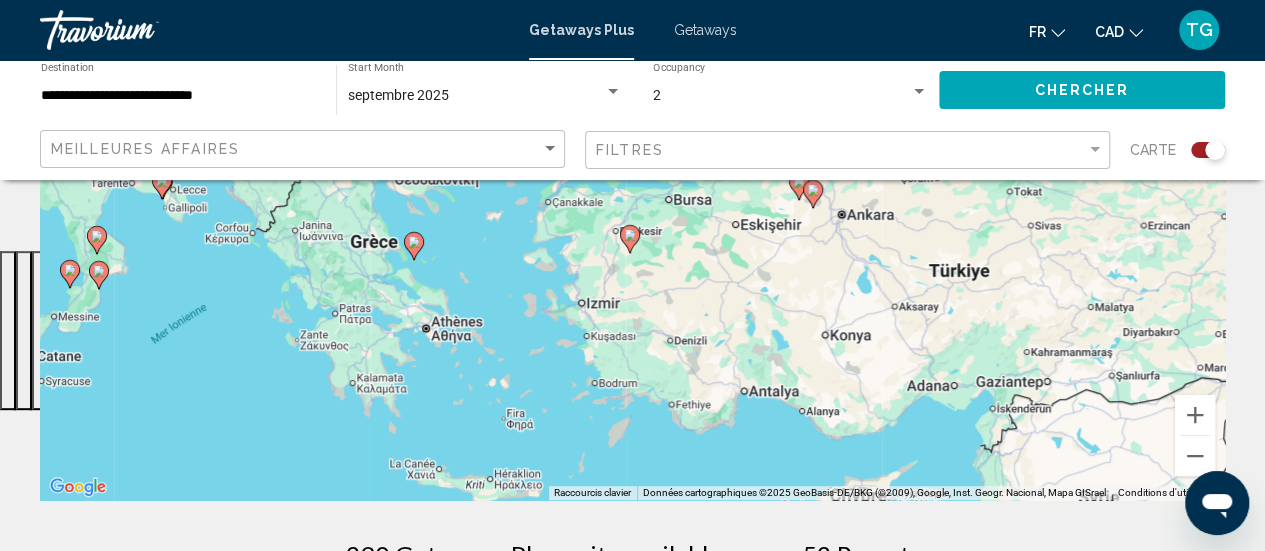 drag, startPoint x: 638, startPoint y: 427, endPoint x: 460, endPoint y: 313, distance: 211.37643 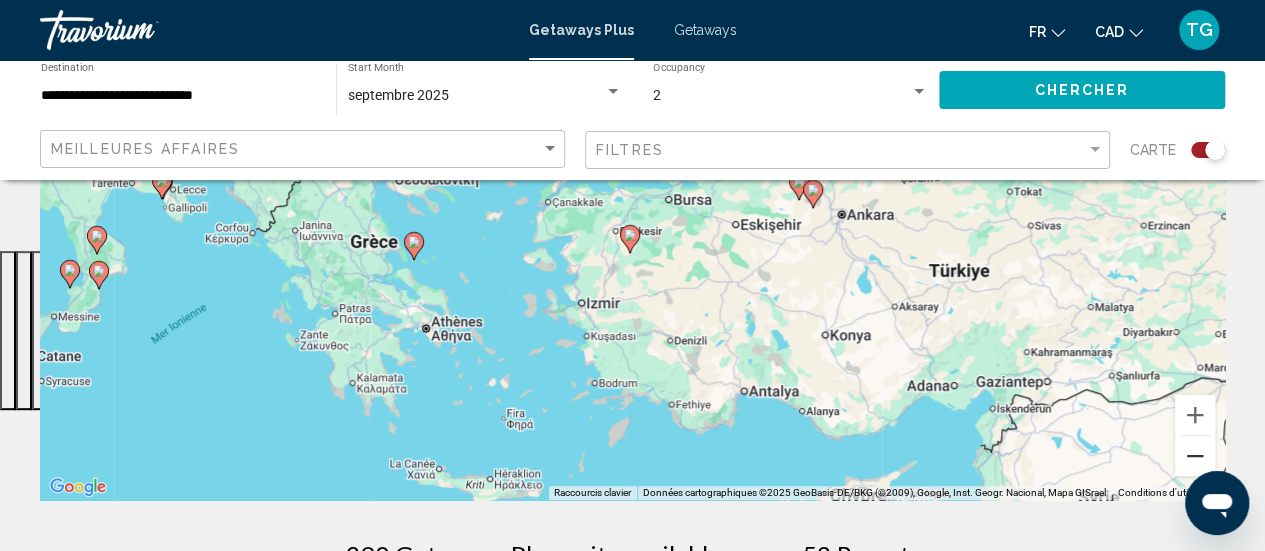 click at bounding box center [1195, 456] 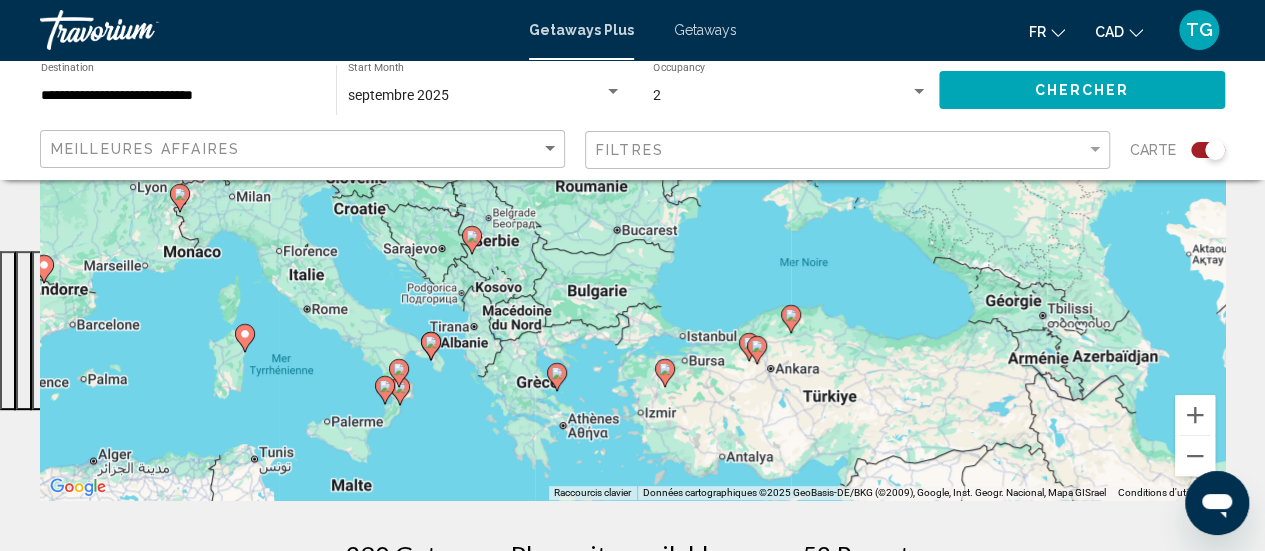 drag, startPoint x: 821, startPoint y: 315, endPoint x: 862, endPoint y: 499, distance: 188.5126 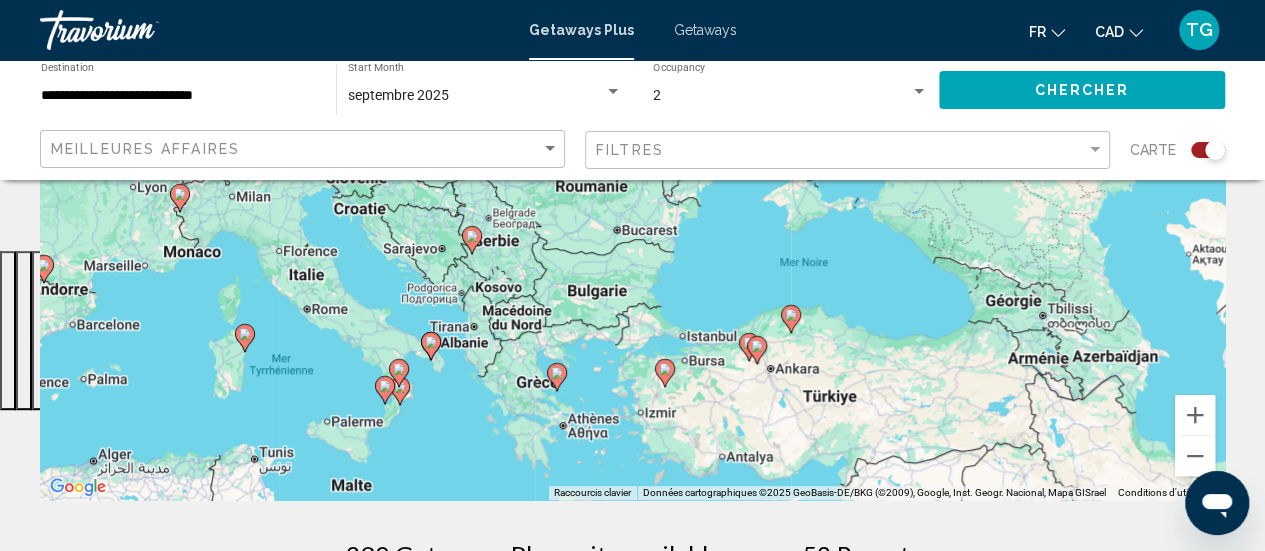 click on "← Déplacement vers la gauche → Déplacement vers la droite ↑ Déplacement vers le haut ↓ Déplacement vers le bas + Zoom avant - Zoom arrière Accueil Déplacement de 75 % vers la gauche Fin Déplacement de 75 % vers la droite Page précédente Déplacement de 75 % vers le haut Page suivante Déplacement de 75 % vers le bas Pour activer le glissement avec le clavier, appuyez sur Alt+Entrée. Une fois ce mode activé, utilisez les touches fléchées pour déplacer le repère. Pour valider le déplacement, appuyez sur Entrée. Pour annuler, appuyez sur Échap. Raccourcis clavier Données cartographiques Données cartographiques ©2025 GeoBasis-DE/BKG (©2009), Google, Inst. Geogr. Nacional, Mapa GISrael Données cartographiques ©2025 GeoBasis-DE/BKG (©2009), Google, Inst. Geogr. Nacional, Mapa GISrael 200 km  Cliquez pour basculer entre les unités métriques et impériales Conditions d'utilisation Signaler une erreur cartographique 390 Getaways Plus units available across 52 Resorts  100%   -" at bounding box center [632, 1714] 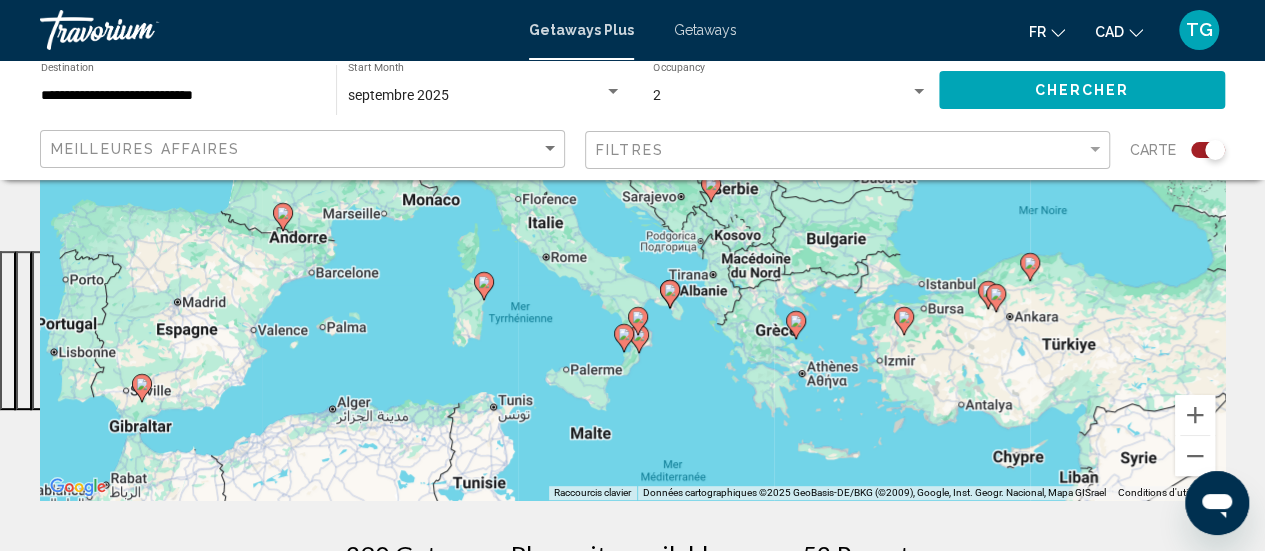 drag, startPoint x: 368, startPoint y: 292, endPoint x: 583, endPoint y: 221, distance: 226.41997 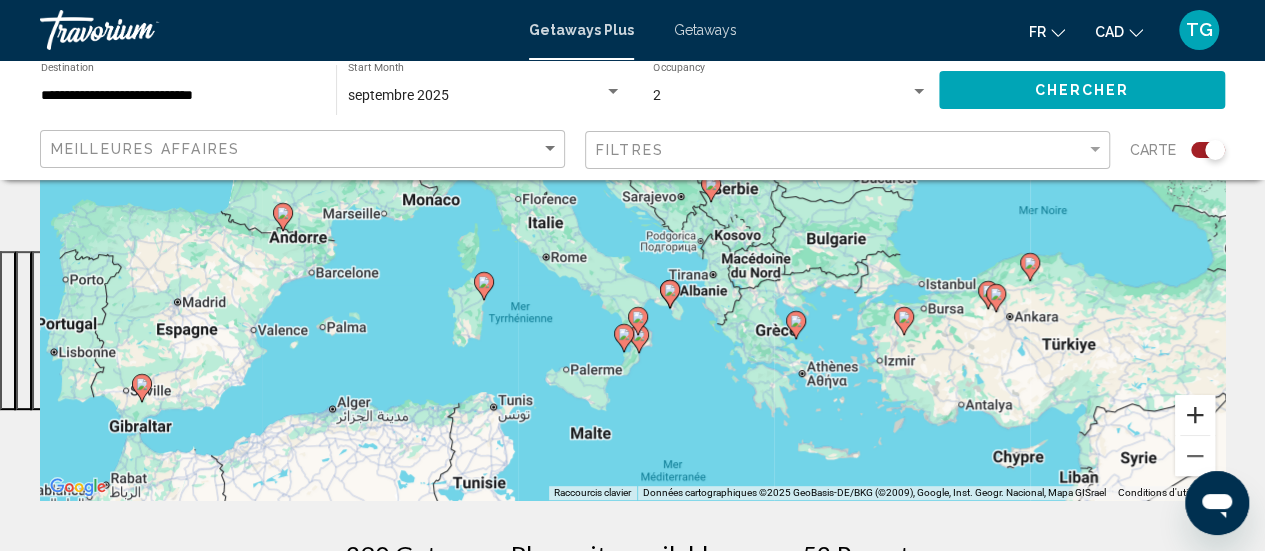 click at bounding box center (1195, 415) 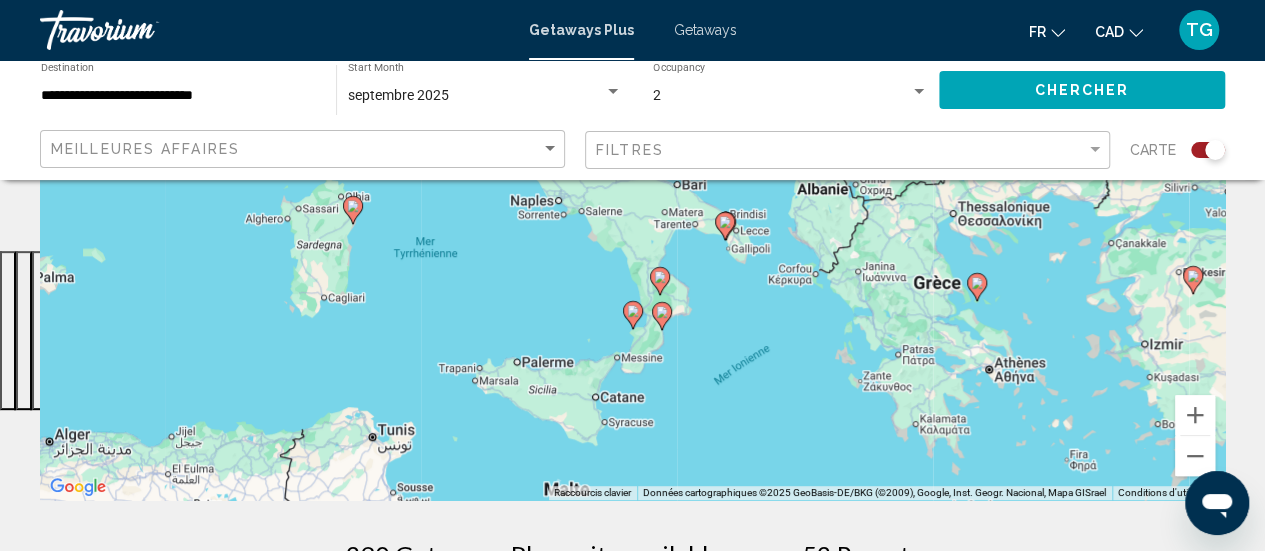 drag, startPoint x: 764, startPoint y: 447, endPoint x: 782, endPoint y: 265, distance: 182.88794 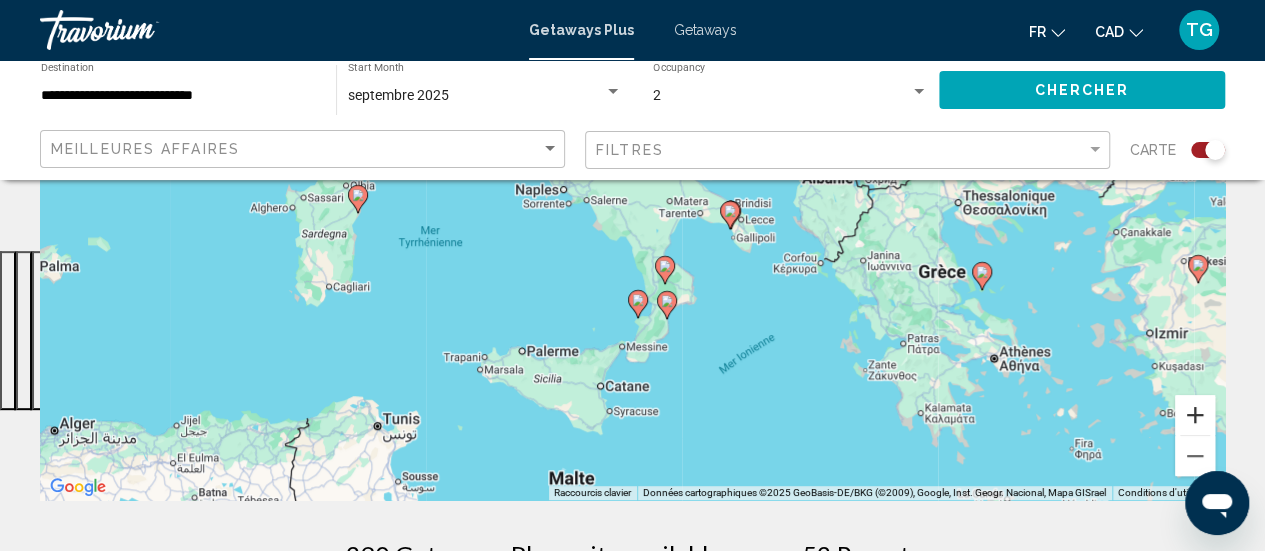 click at bounding box center [1195, 415] 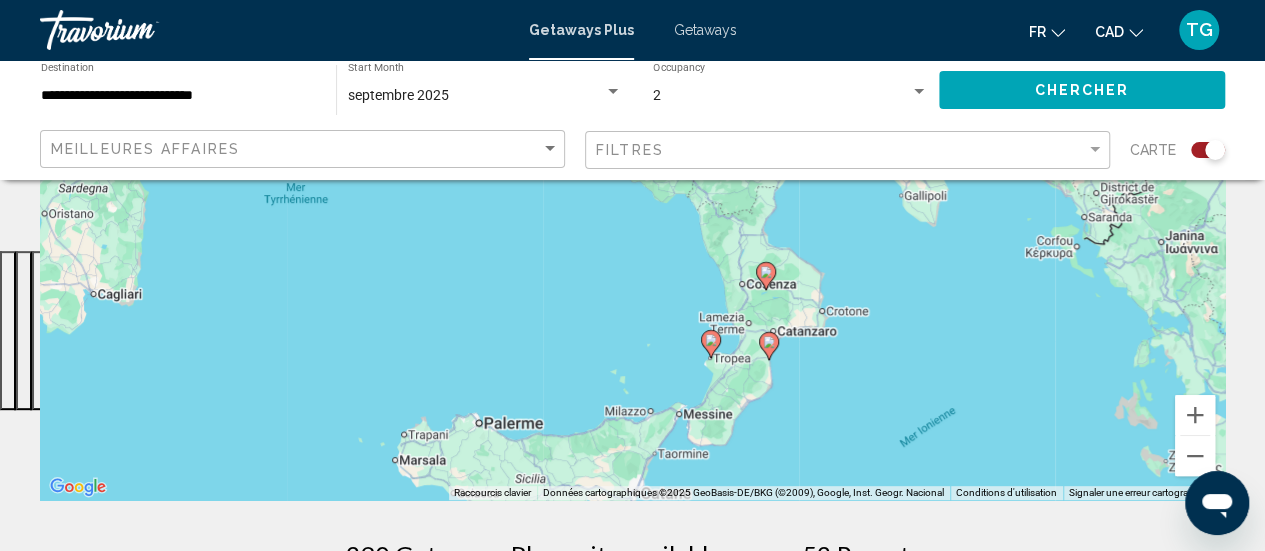 drag, startPoint x: 822, startPoint y: 435, endPoint x: 895, endPoint y: 351, distance: 111.28792 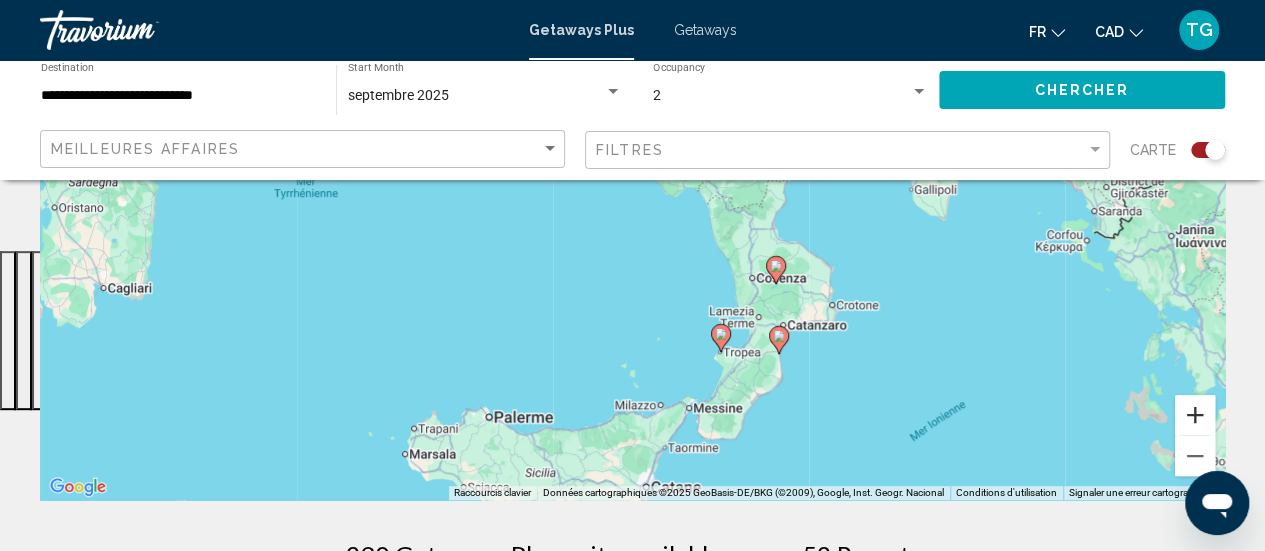click at bounding box center [1195, 415] 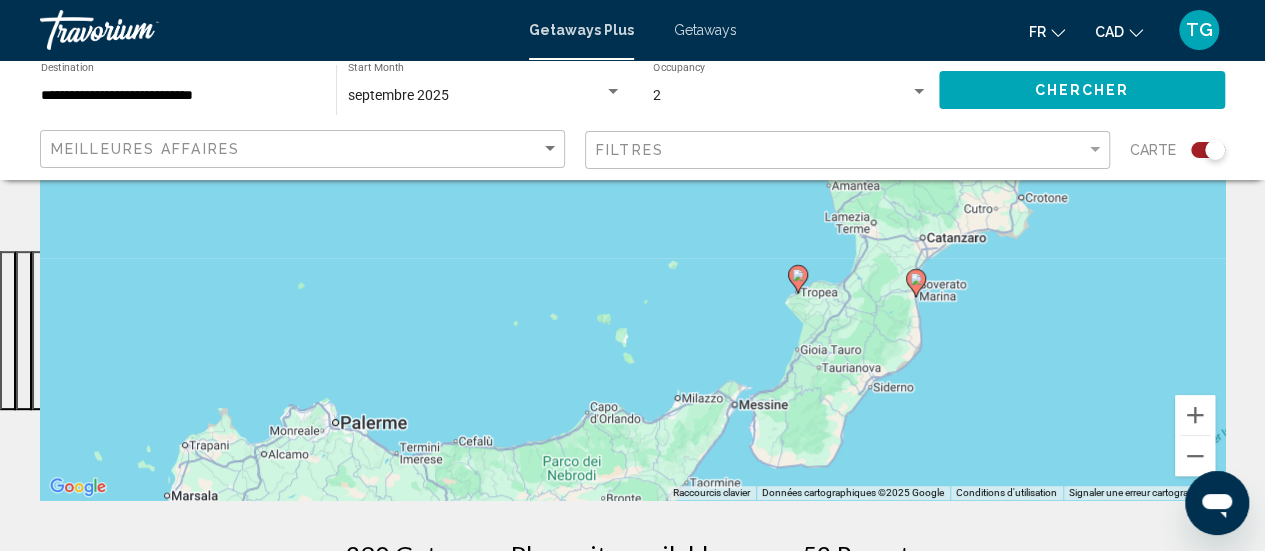 drag, startPoint x: 1084, startPoint y: 462, endPoint x: 1070, endPoint y: 248, distance: 214.45746 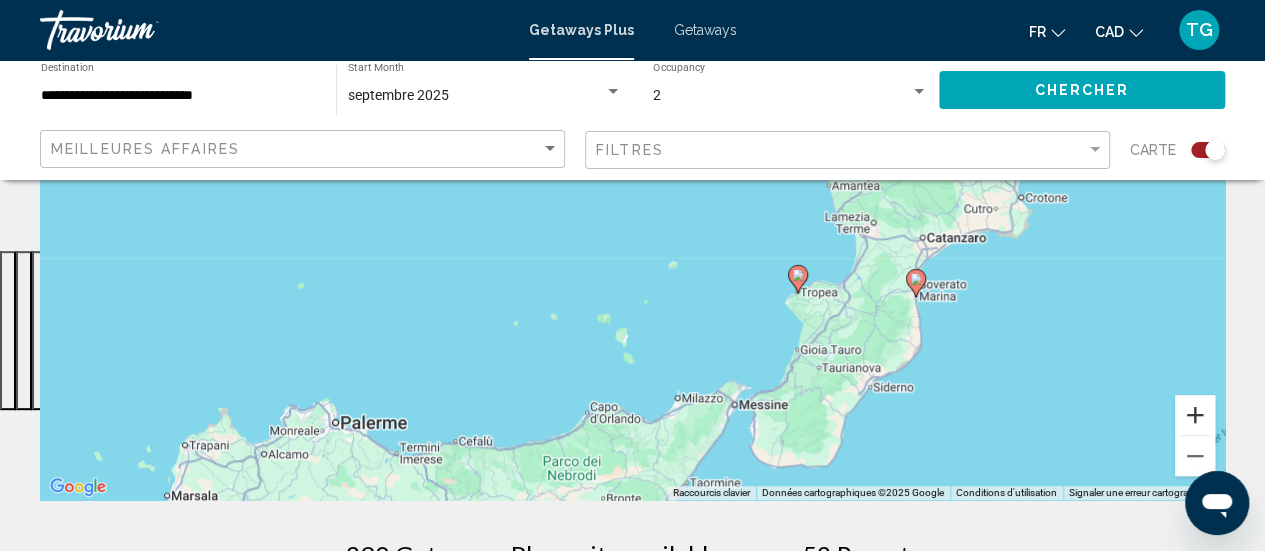 click at bounding box center [1195, 415] 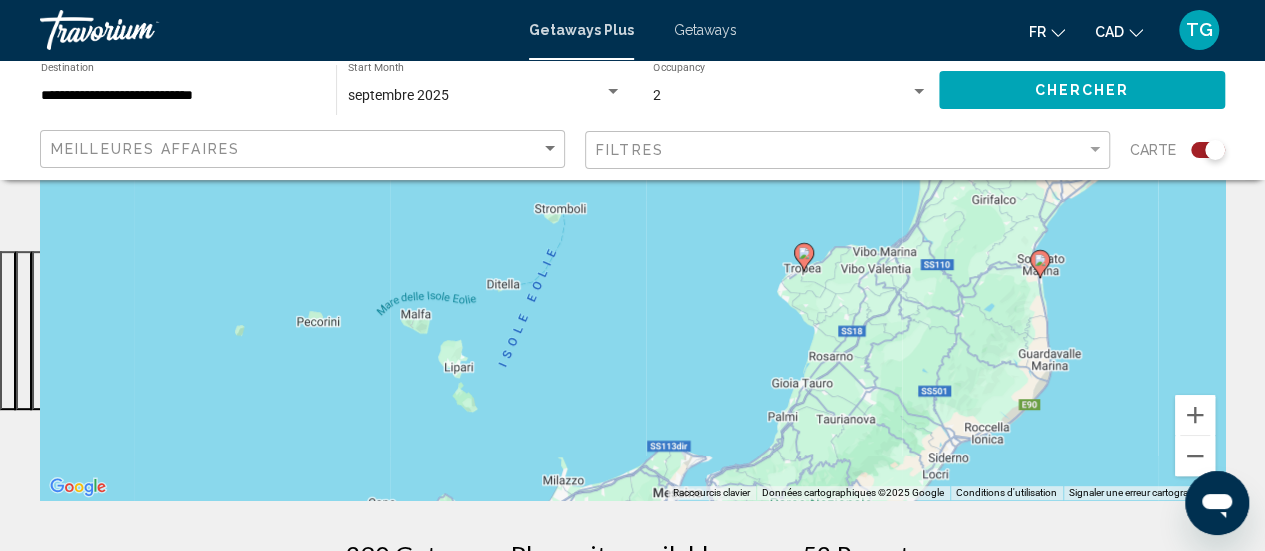 drag, startPoint x: 1018, startPoint y: 449, endPoint x: 860, endPoint y: 329, distance: 198.40363 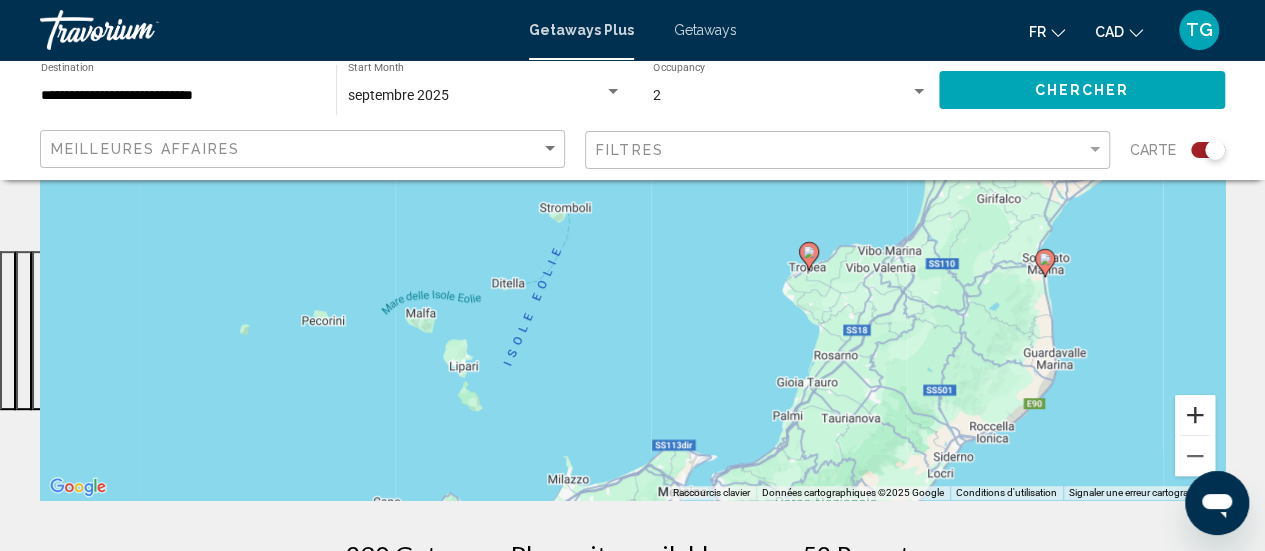 click at bounding box center (1195, 415) 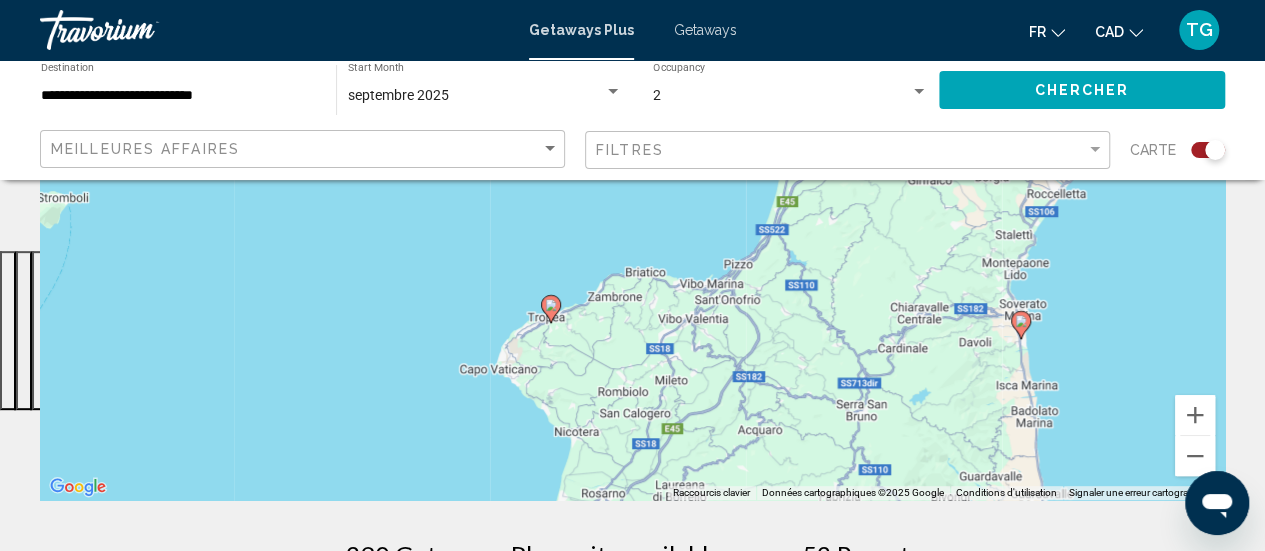 drag, startPoint x: 1162, startPoint y: 349, endPoint x: 726, endPoint y: 331, distance: 436.3714 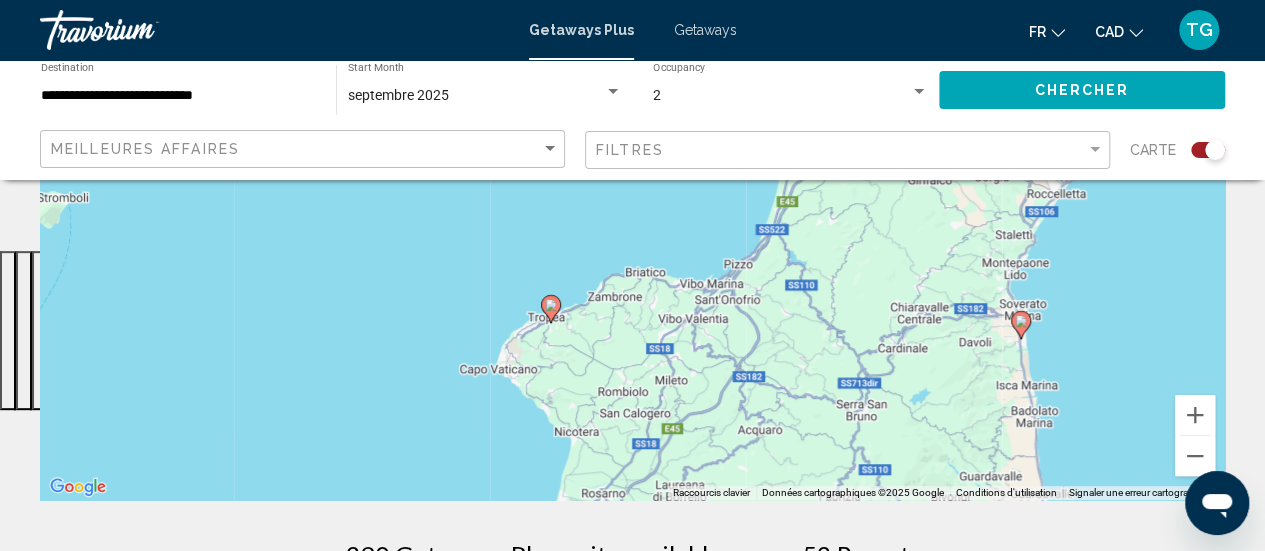 click 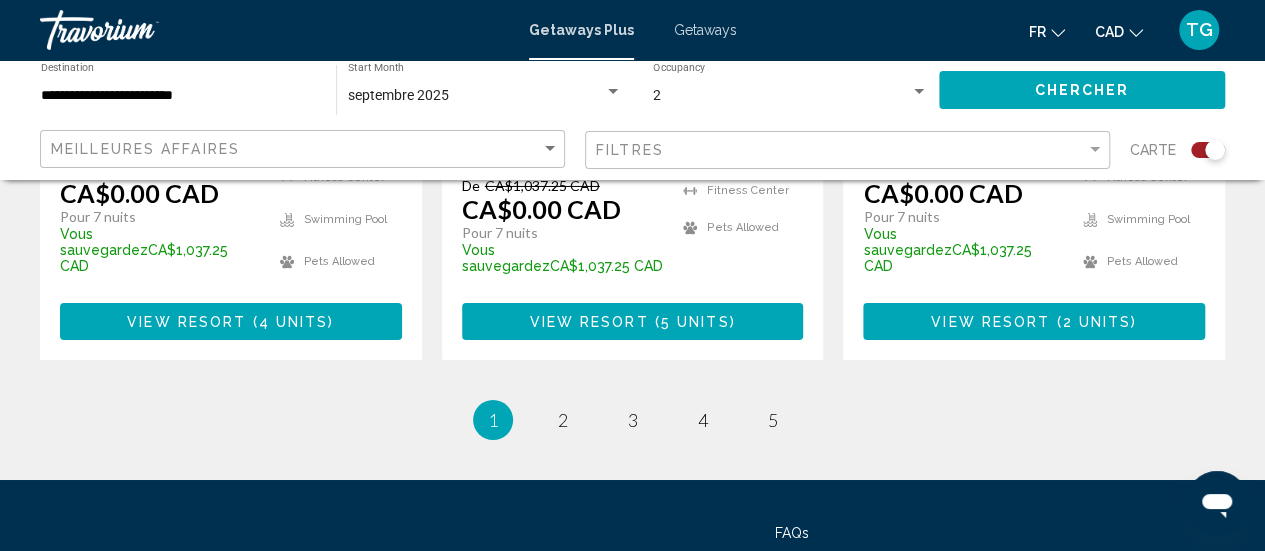 scroll, scrollTop: 3296, scrollLeft: 0, axis: vertical 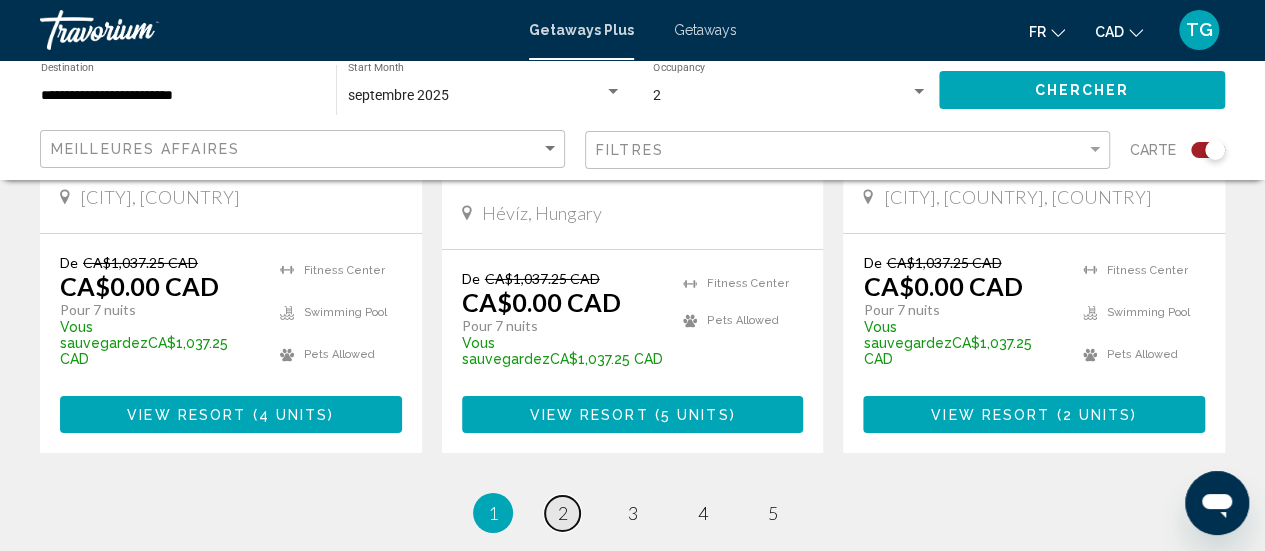 click on "2" at bounding box center [563, 513] 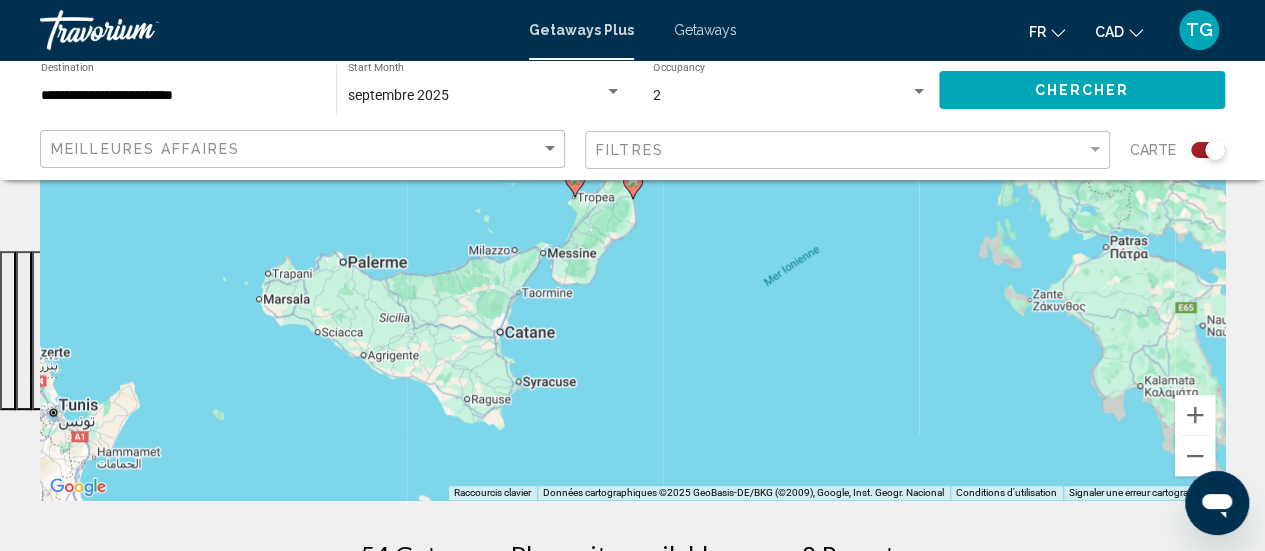 scroll, scrollTop: 100, scrollLeft: 0, axis: vertical 